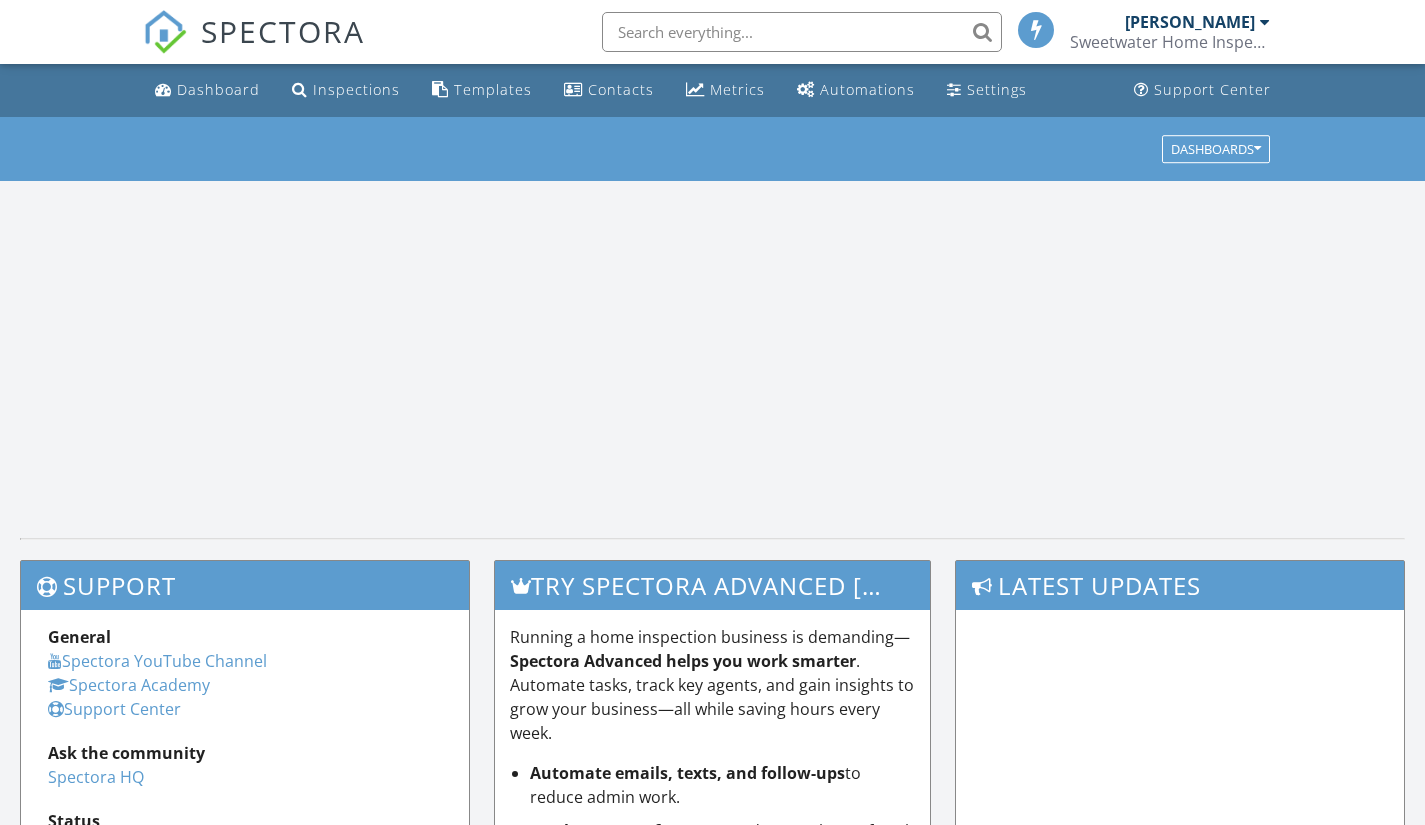 scroll, scrollTop: 0, scrollLeft: 0, axis: both 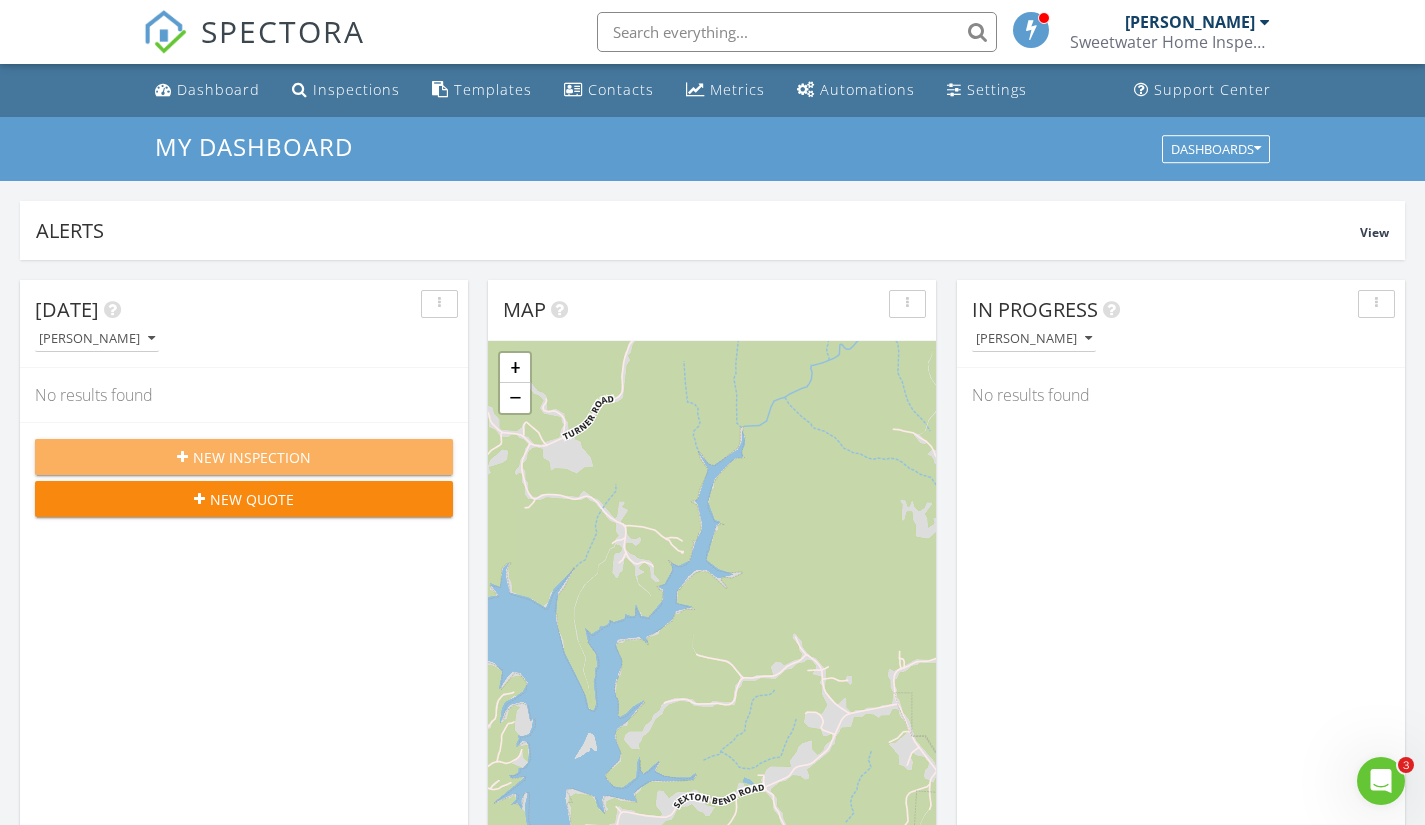 click on "New Inspection" at bounding box center (252, 457) 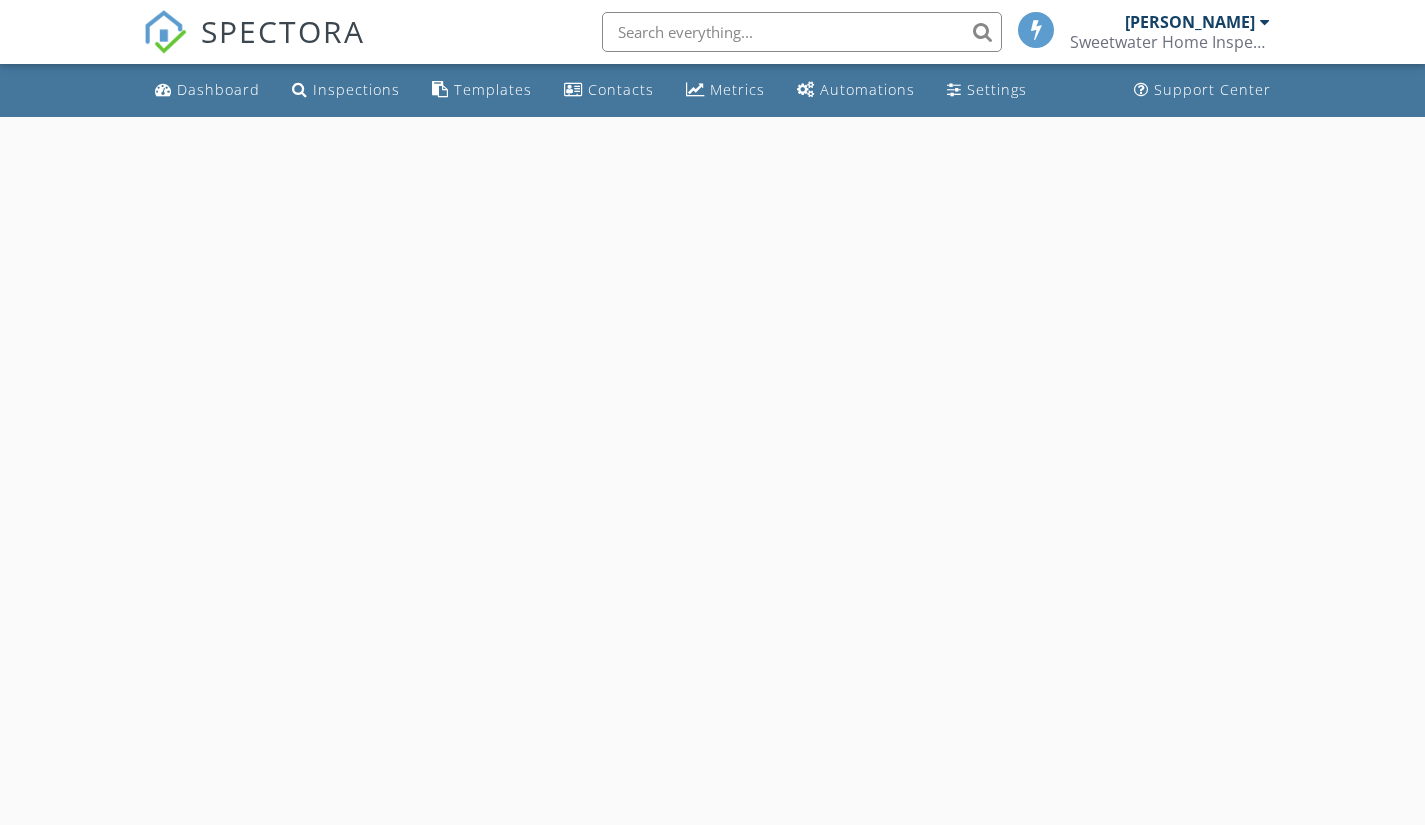 scroll, scrollTop: 0, scrollLeft: 0, axis: both 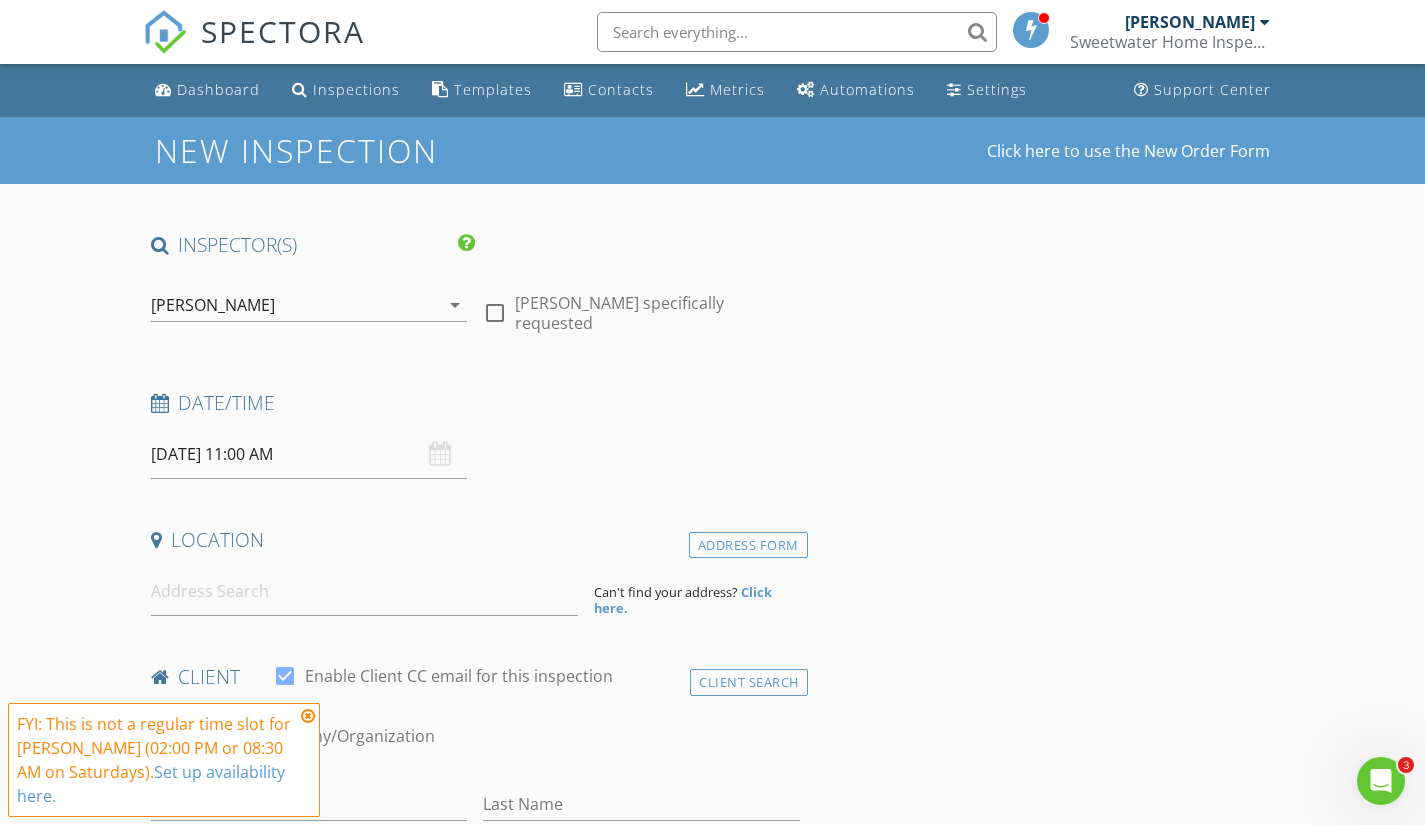 click on "07/12/2025 11:00 AM" at bounding box center (309, 454) 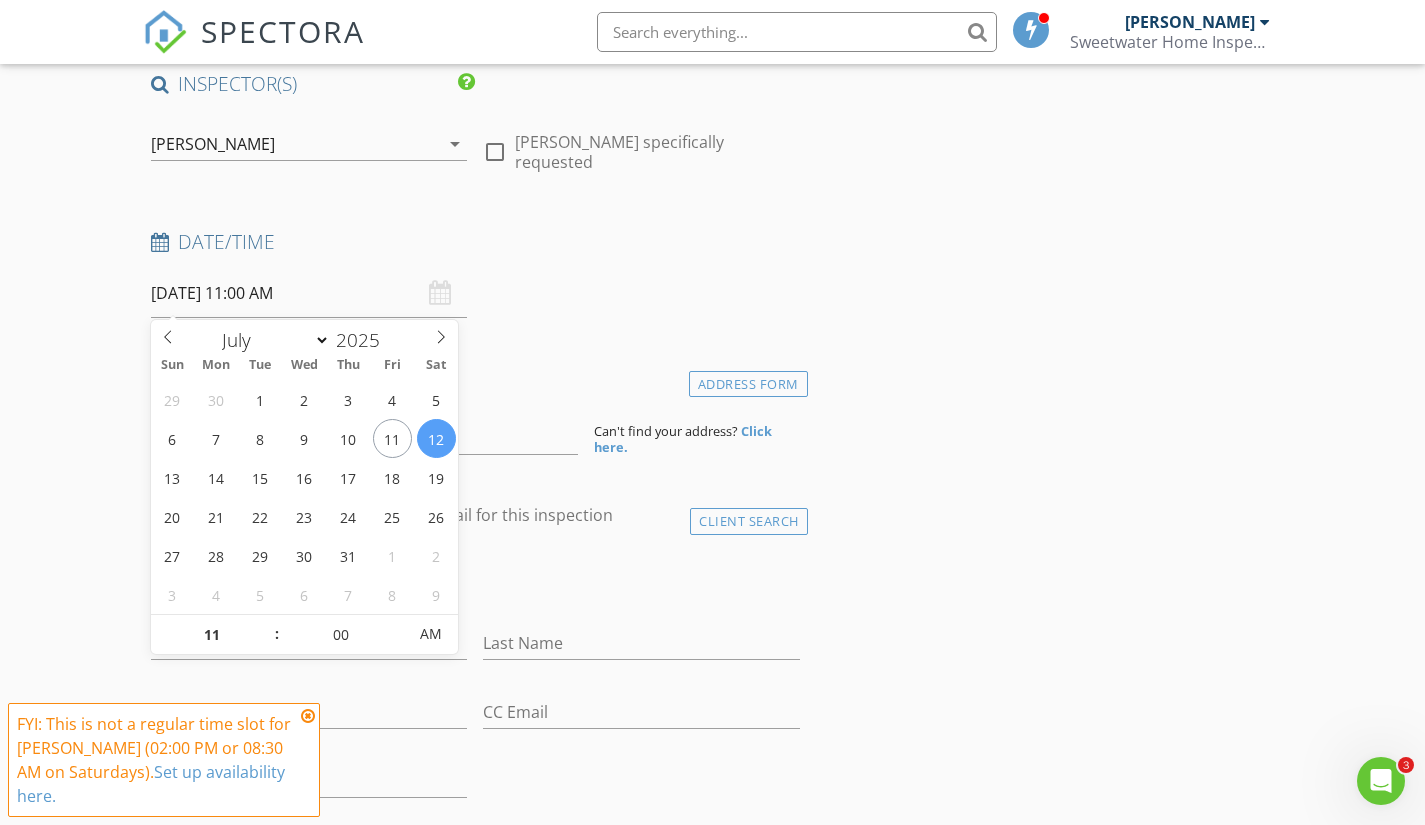 scroll, scrollTop: 172, scrollLeft: 0, axis: vertical 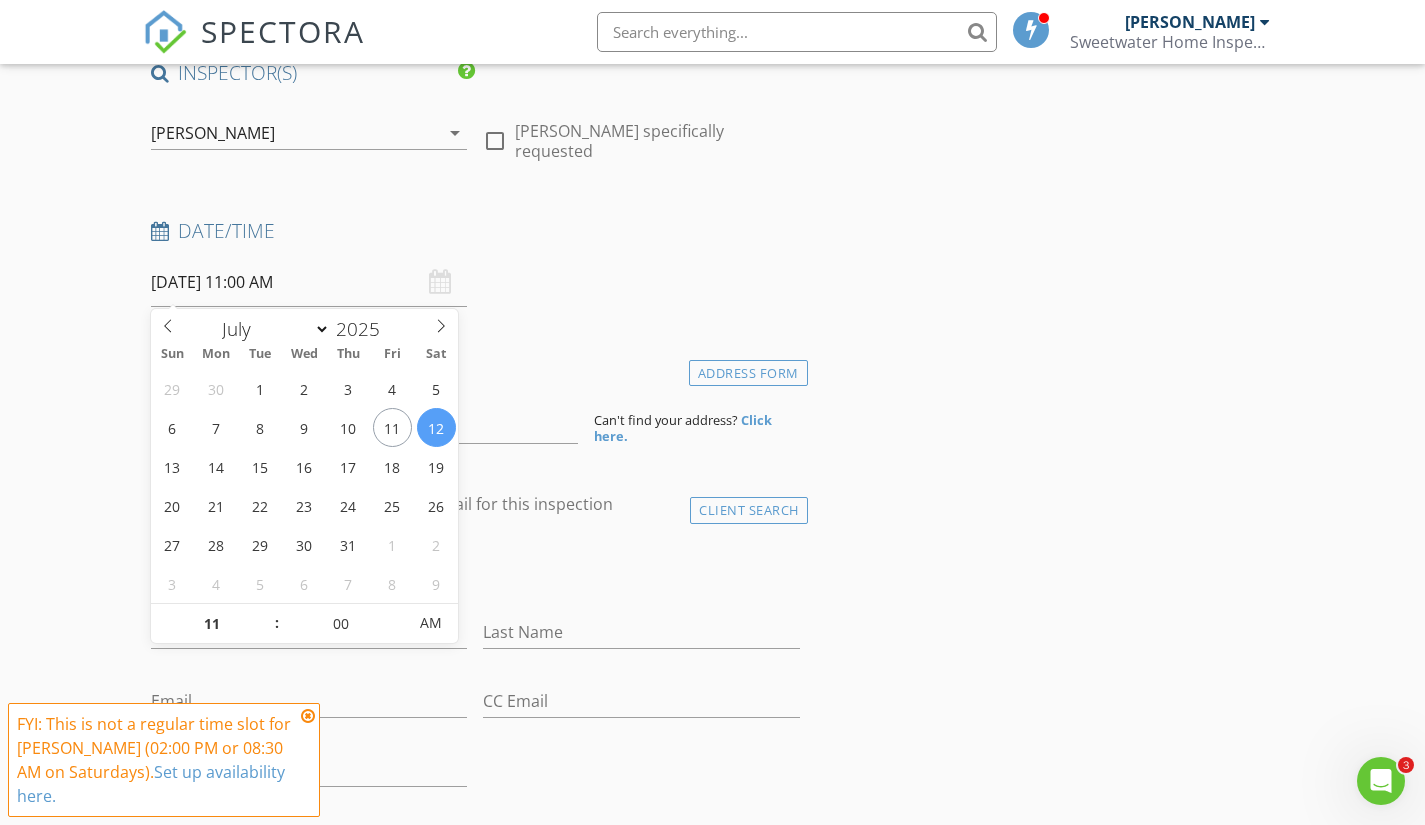 type on "10" 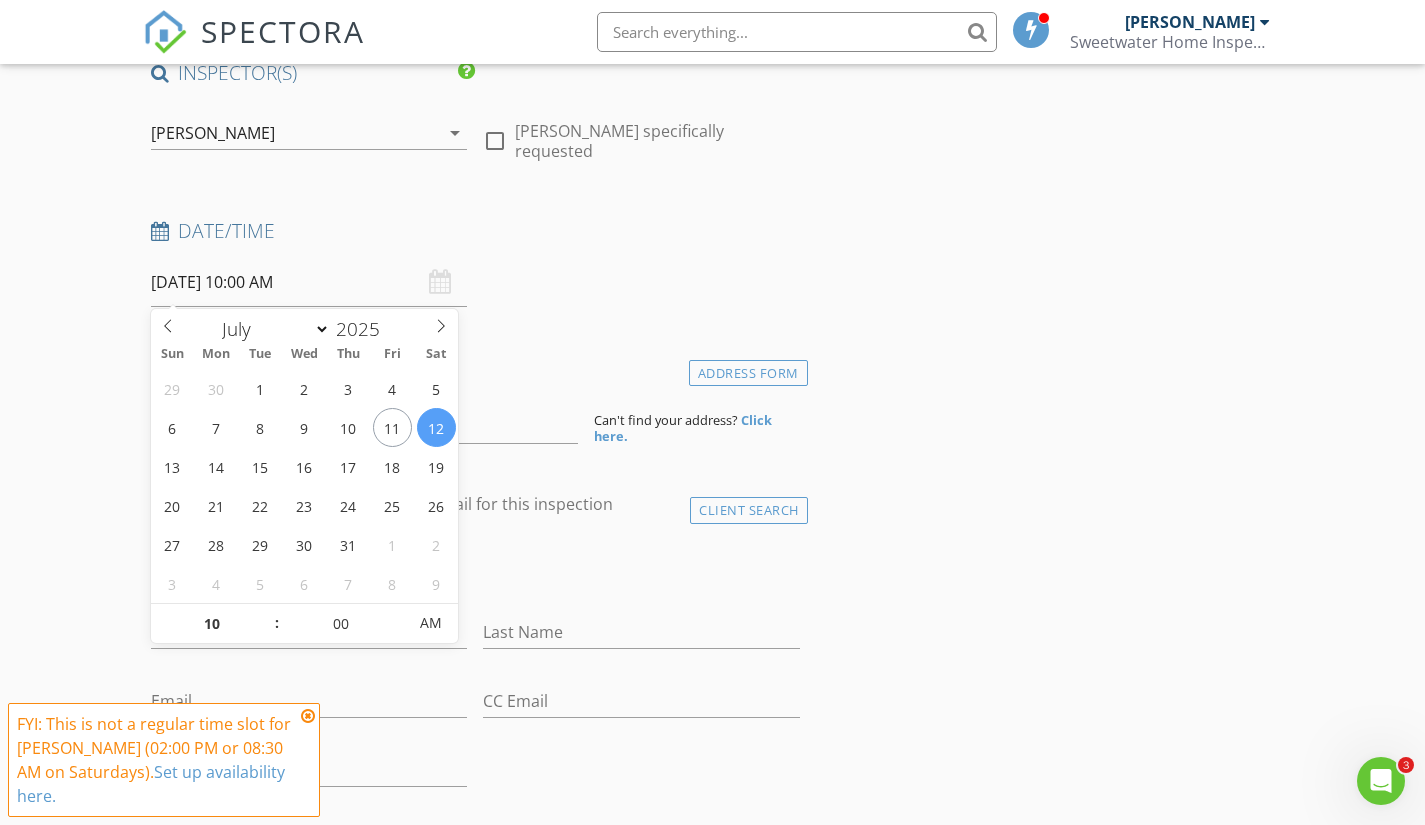 click at bounding box center (267, 634) 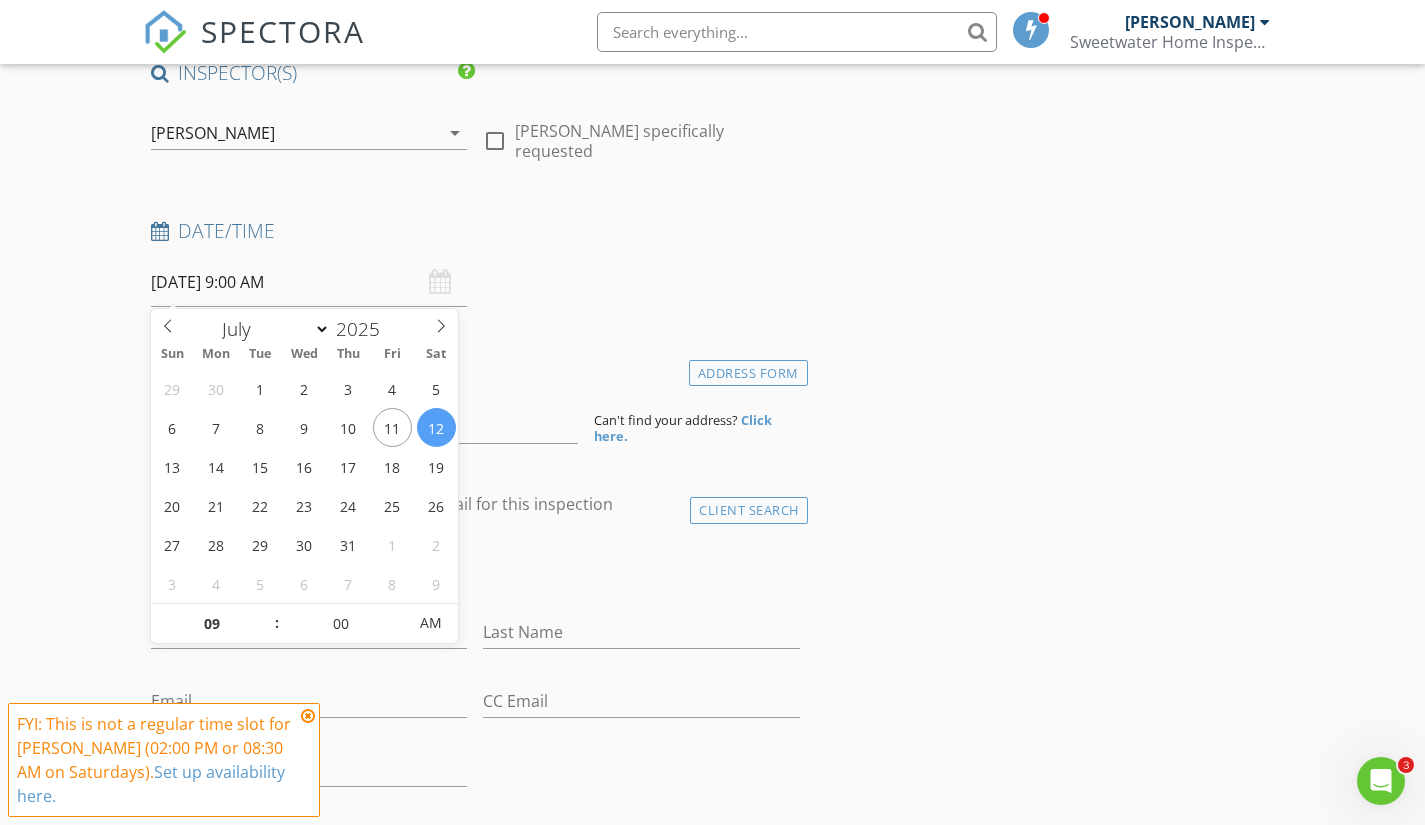 click at bounding box center [267, 634] 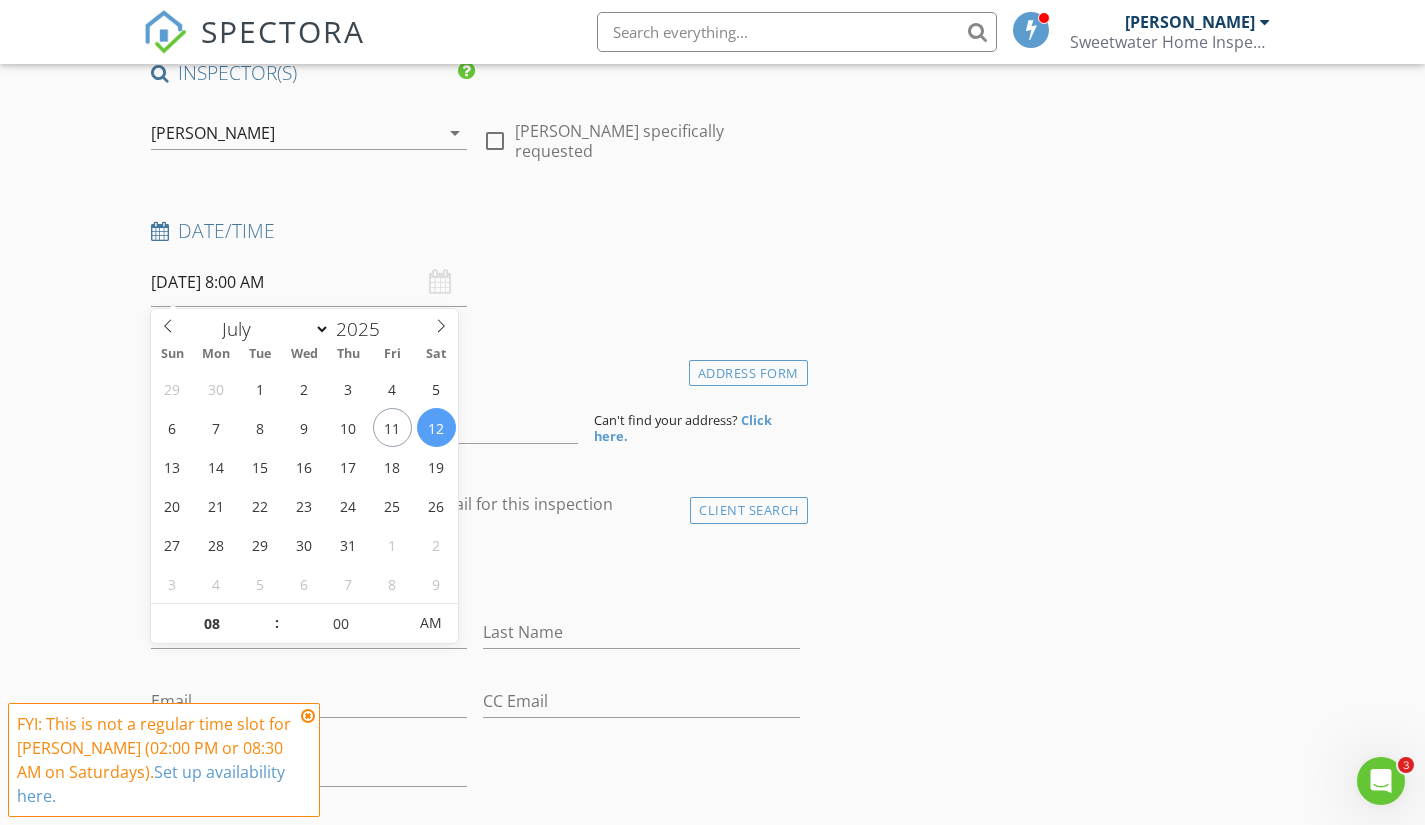 click at bounding box center [267, 634] 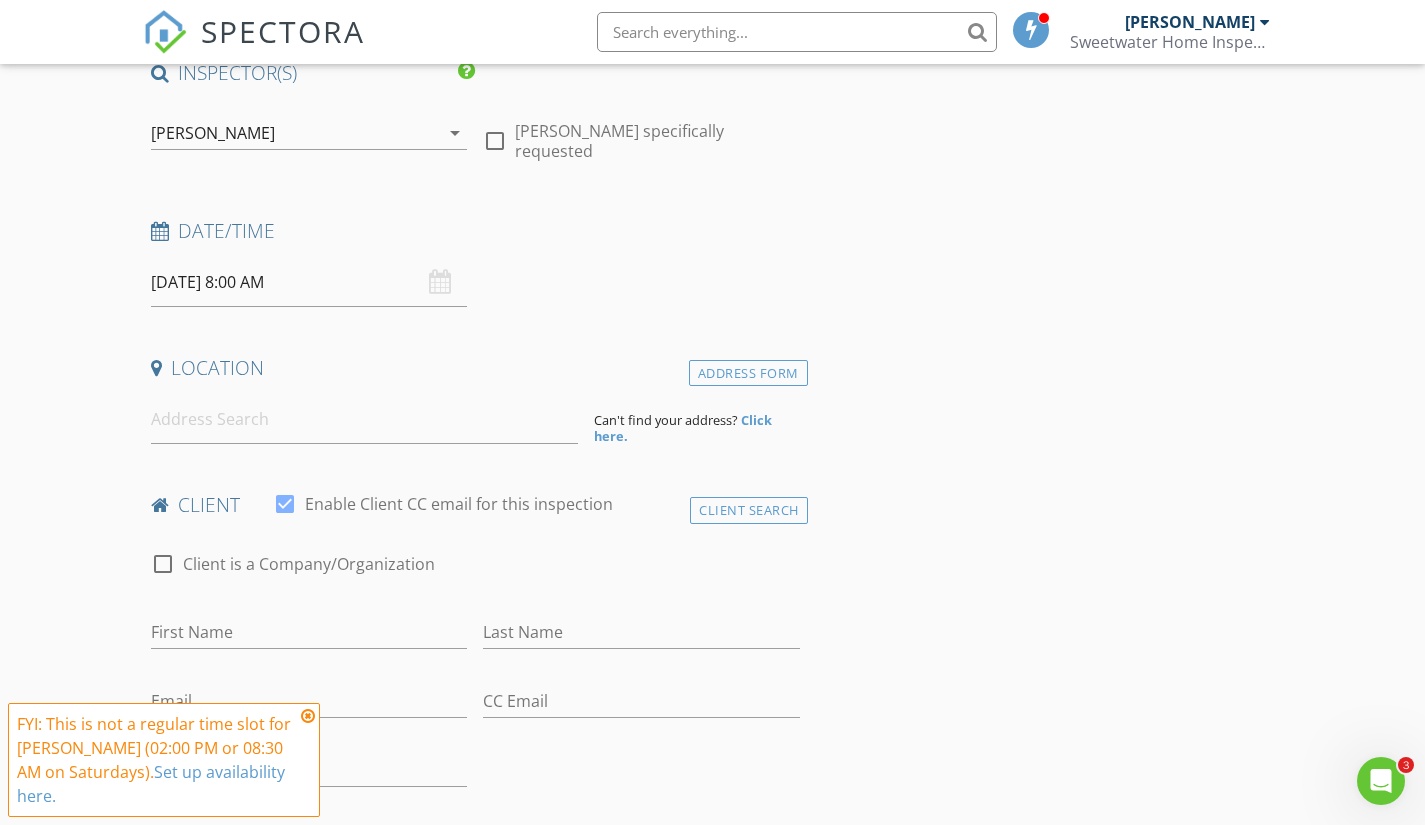 click on "Date/Time
07/12/2025 8:00 AM" at bounding box center [475, 262] 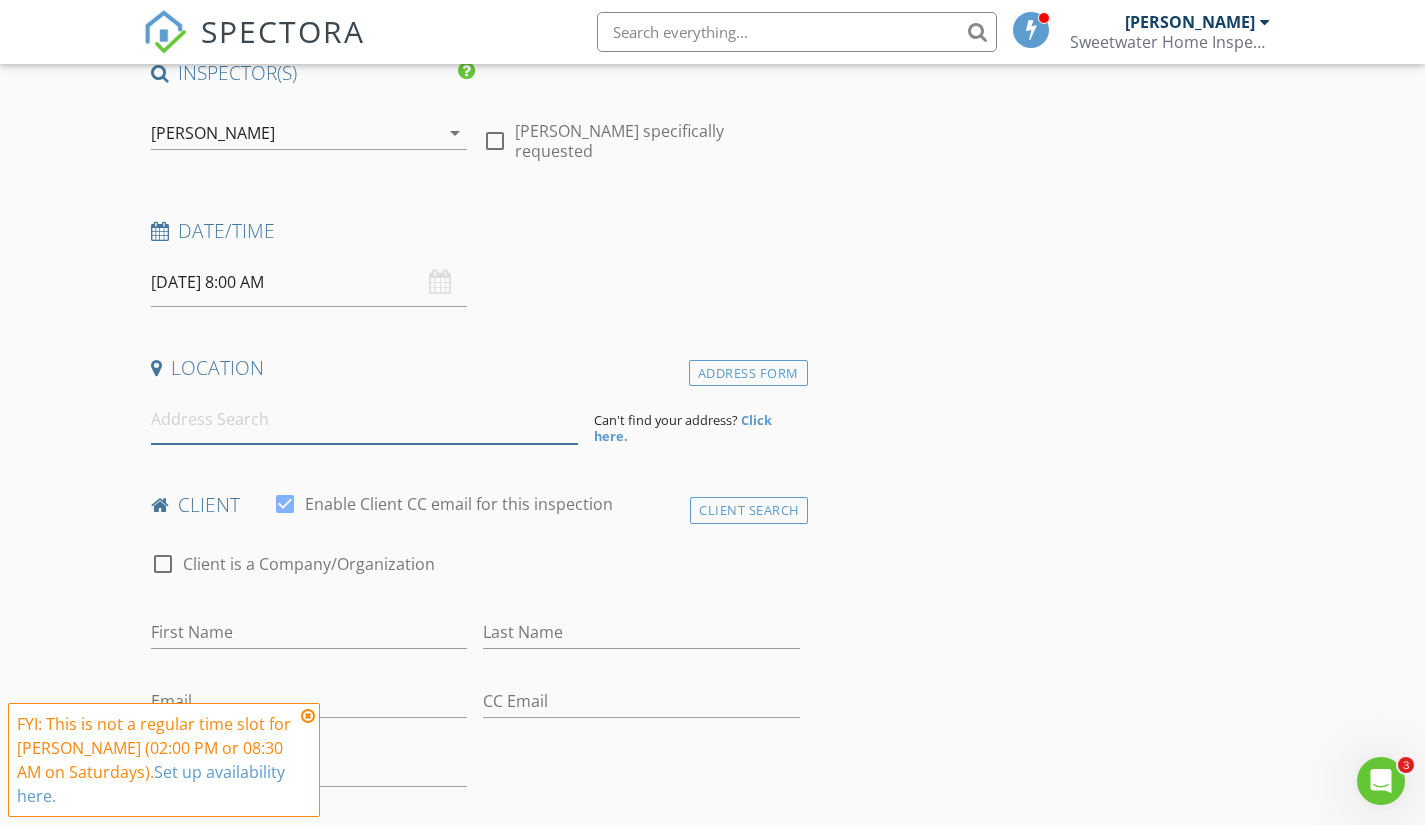 click at bounding box center [364, 419] 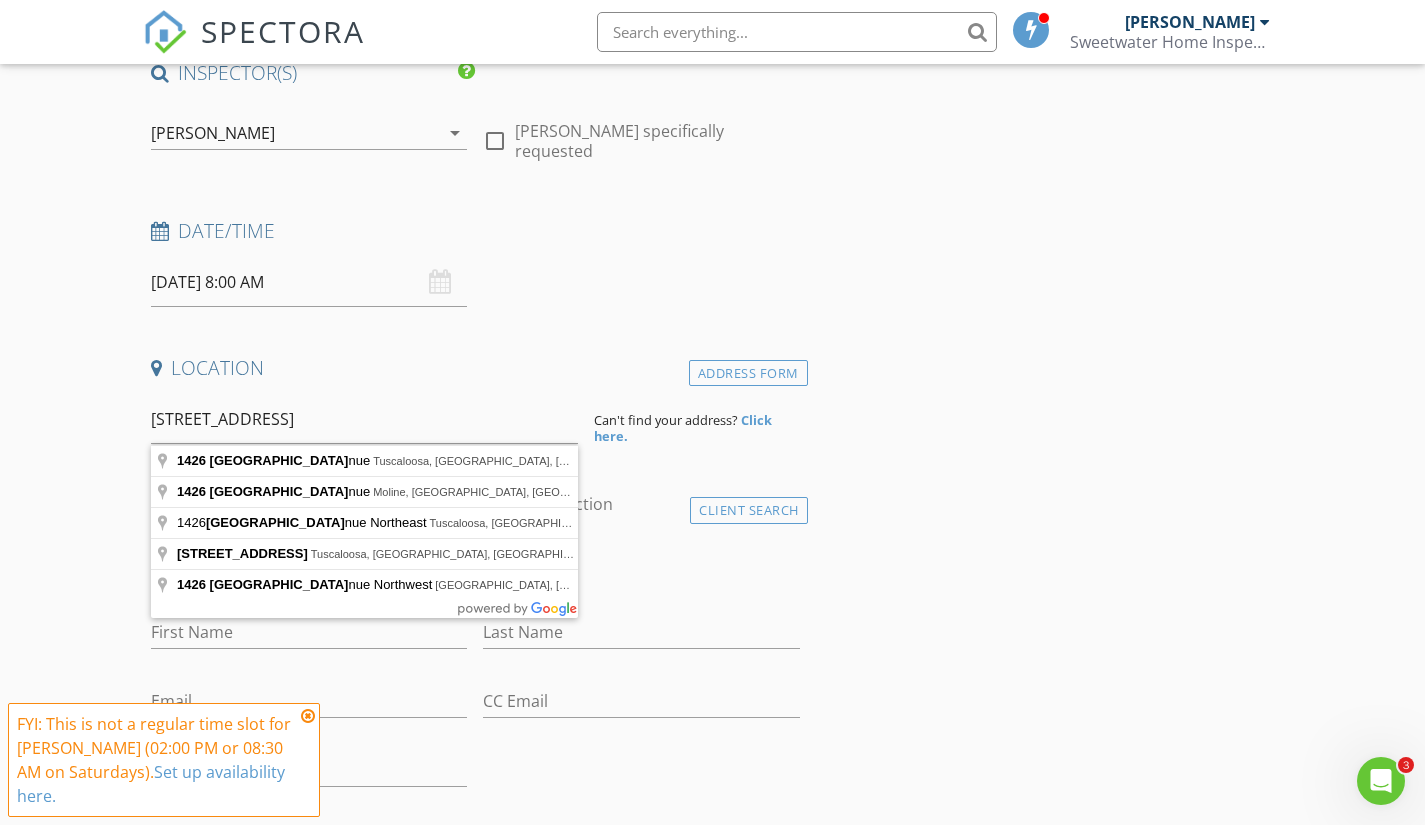 type on "1426 23rd Avenue, Tuscaloosa, AL, USA" 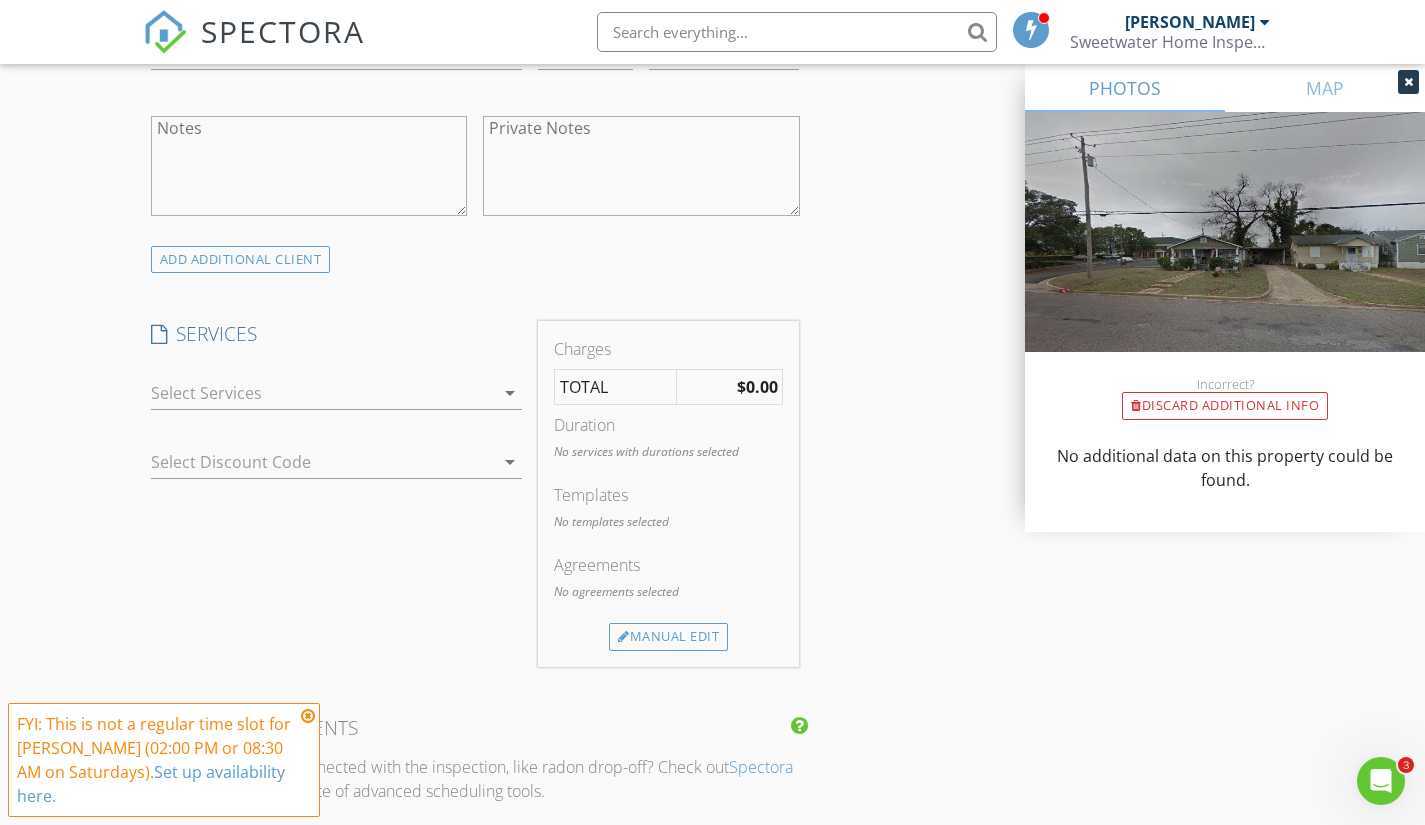 scroll, scrollTop: 1437, scrollLeft: 0, axis: vertical 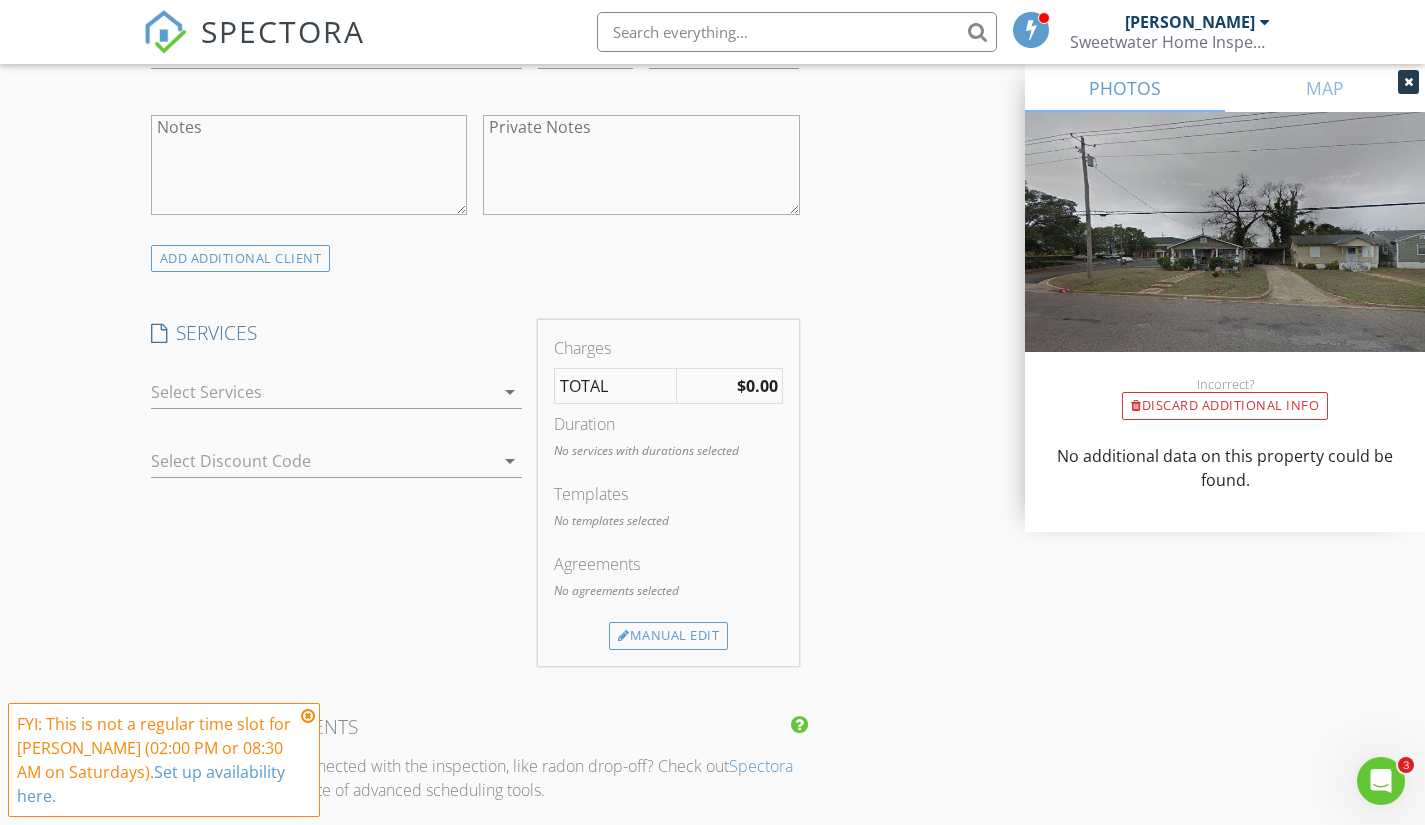 click at bounding box center (323, 392) 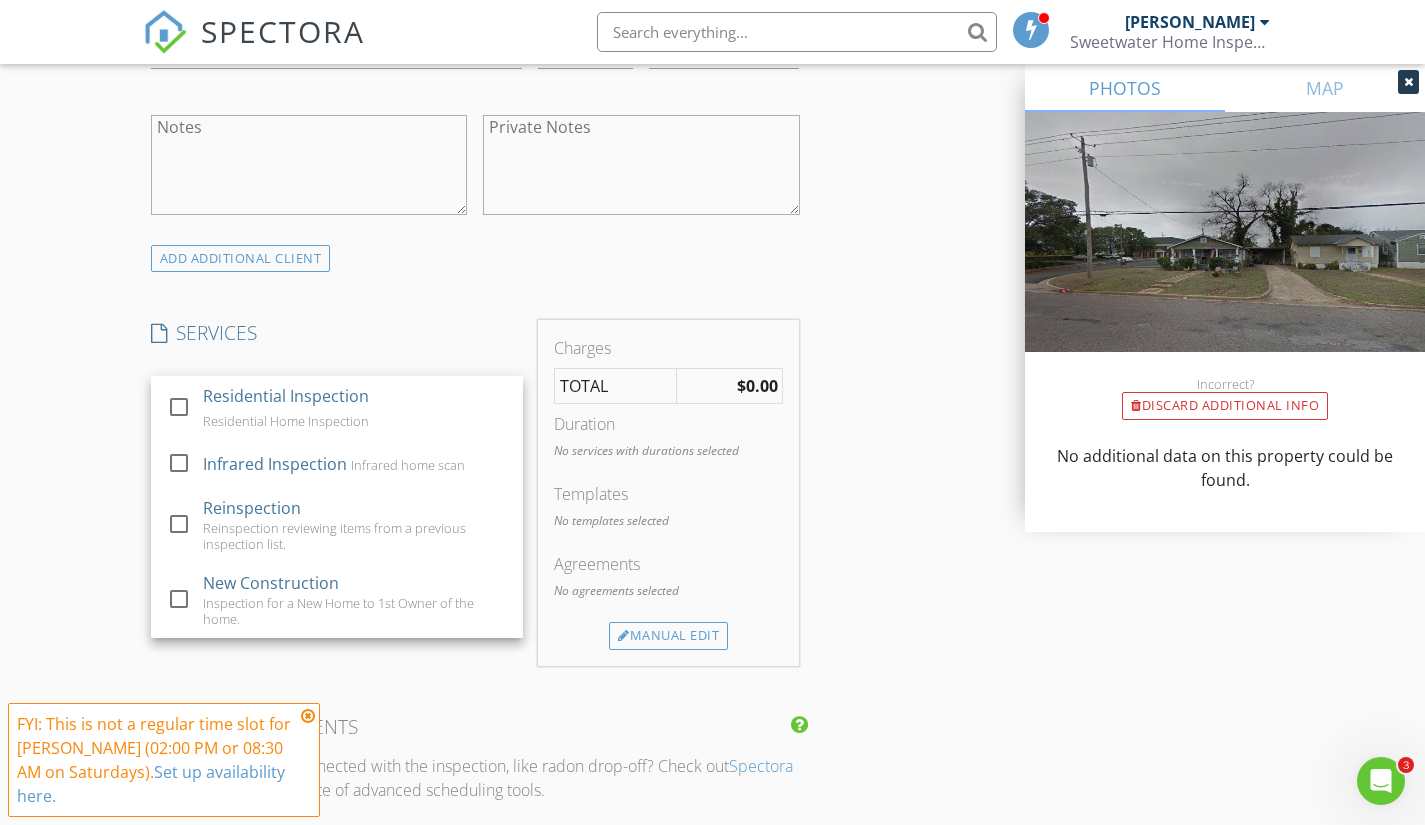 click on "New Inspection
Click here to use the New Order Form
INSPECTOR(S)
check_box   [PERSON_NAME]   PRIMARY   [PERSON_NAME] arrow_drop_down   check_box_outline_blank [PERSON_NAME] specifically requested
Date/Time
[DATE] 8:00 AM
Location
Address Search       Address [STREET_ADDRESS][US_STATE] Tuscaloosa     Square Feet   Year Built   Foundation arrow_drop_down     [PERSON_NAME]     14.7 miles     (29 minutes)
client
check_box Enable Client CC email for this inspection   Client Search     check_box_outline_blank Client is a Company/Organization     First Name   Last Name   Email   CC Email   Phone   Address   City   State   Zip       Notes   Private Notes
ADD ADDITIONAL client
SERVICES
check_box_outline_blank   Residential Inspection" at bounding box center (712, 426) 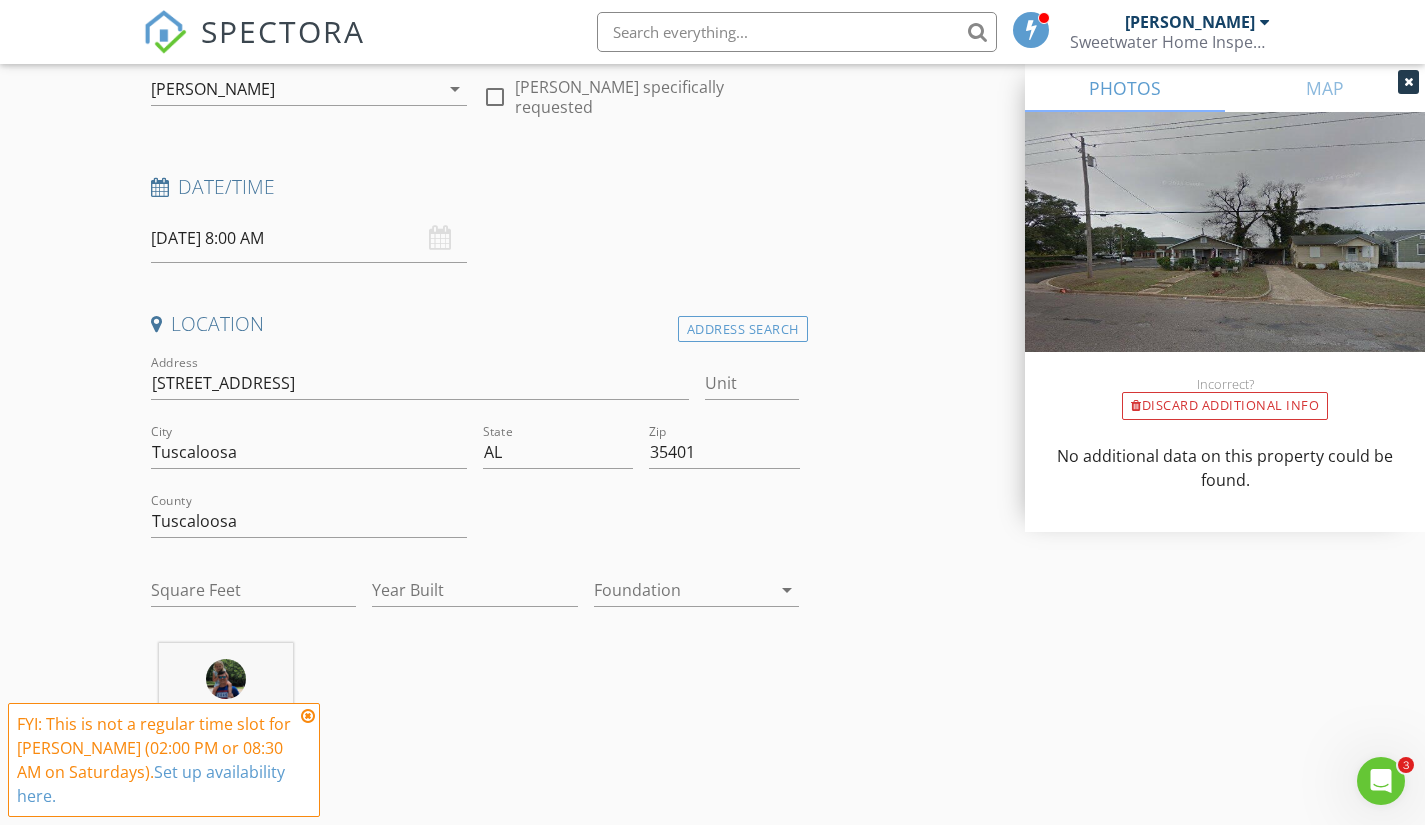 scroll, scrollTop: 0, scrollLeft: 0, axis: both 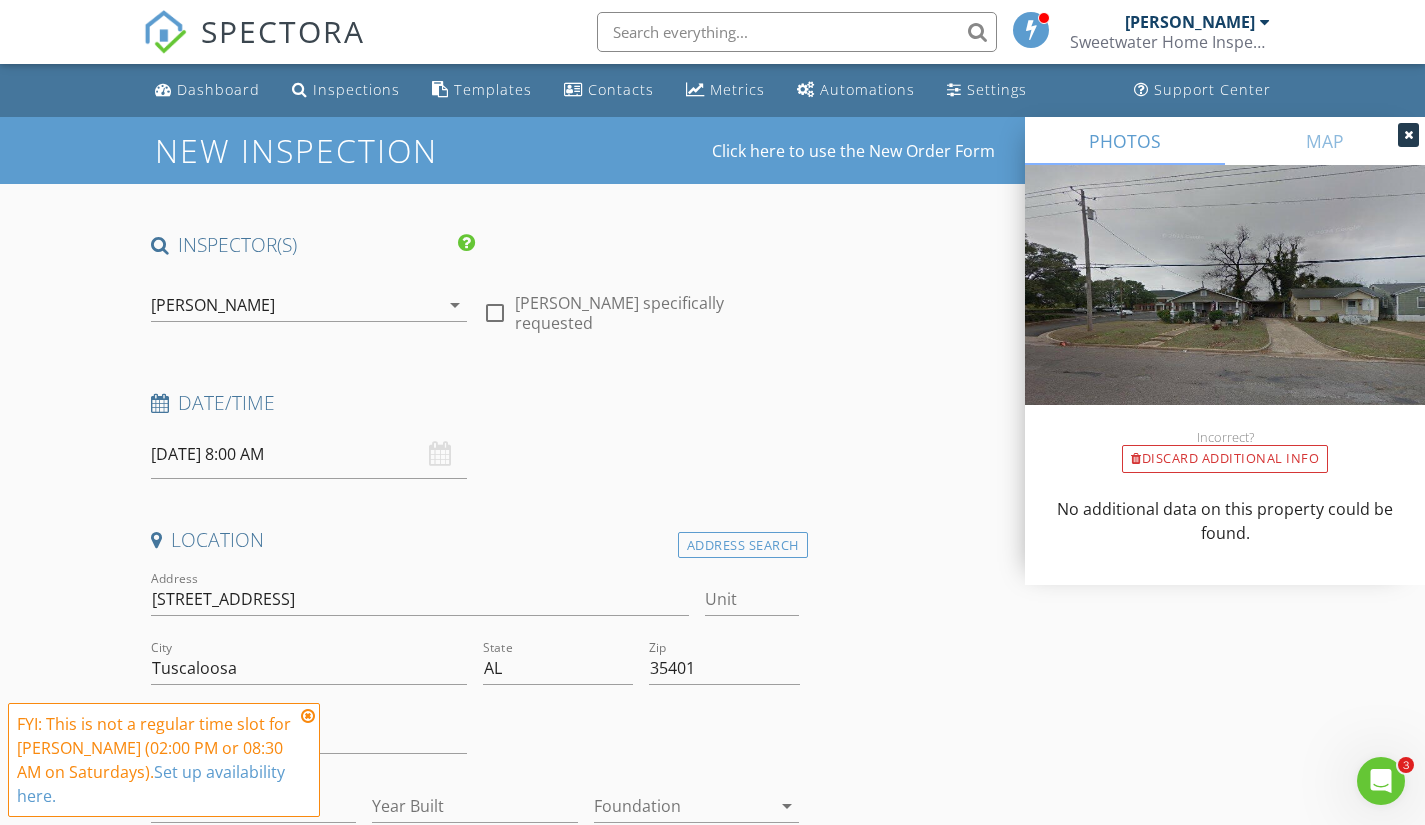 click on "Settings" at bounding box center [987, 90] 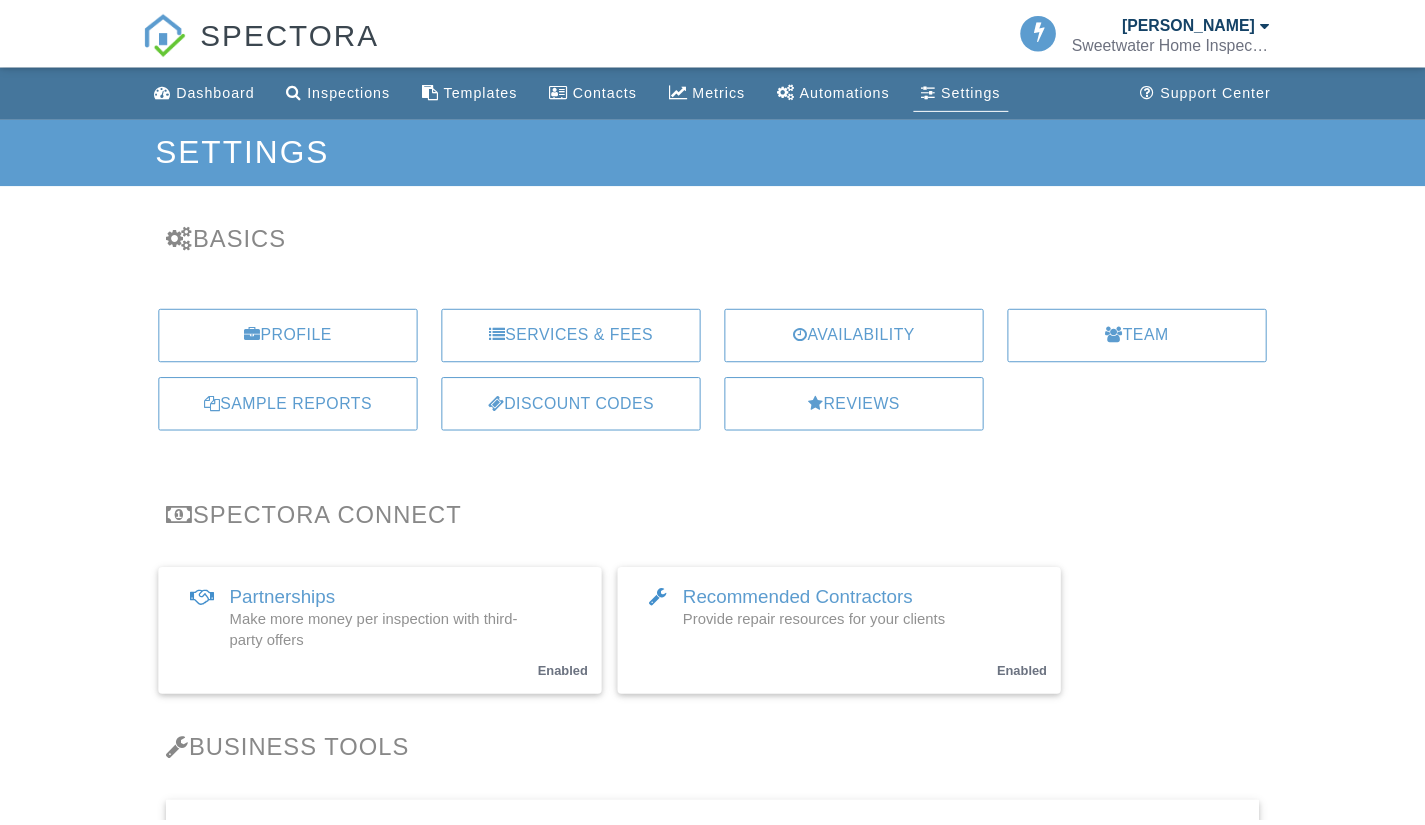 scroll, scrollTop: 0, scrollLeft: 0, axis: both 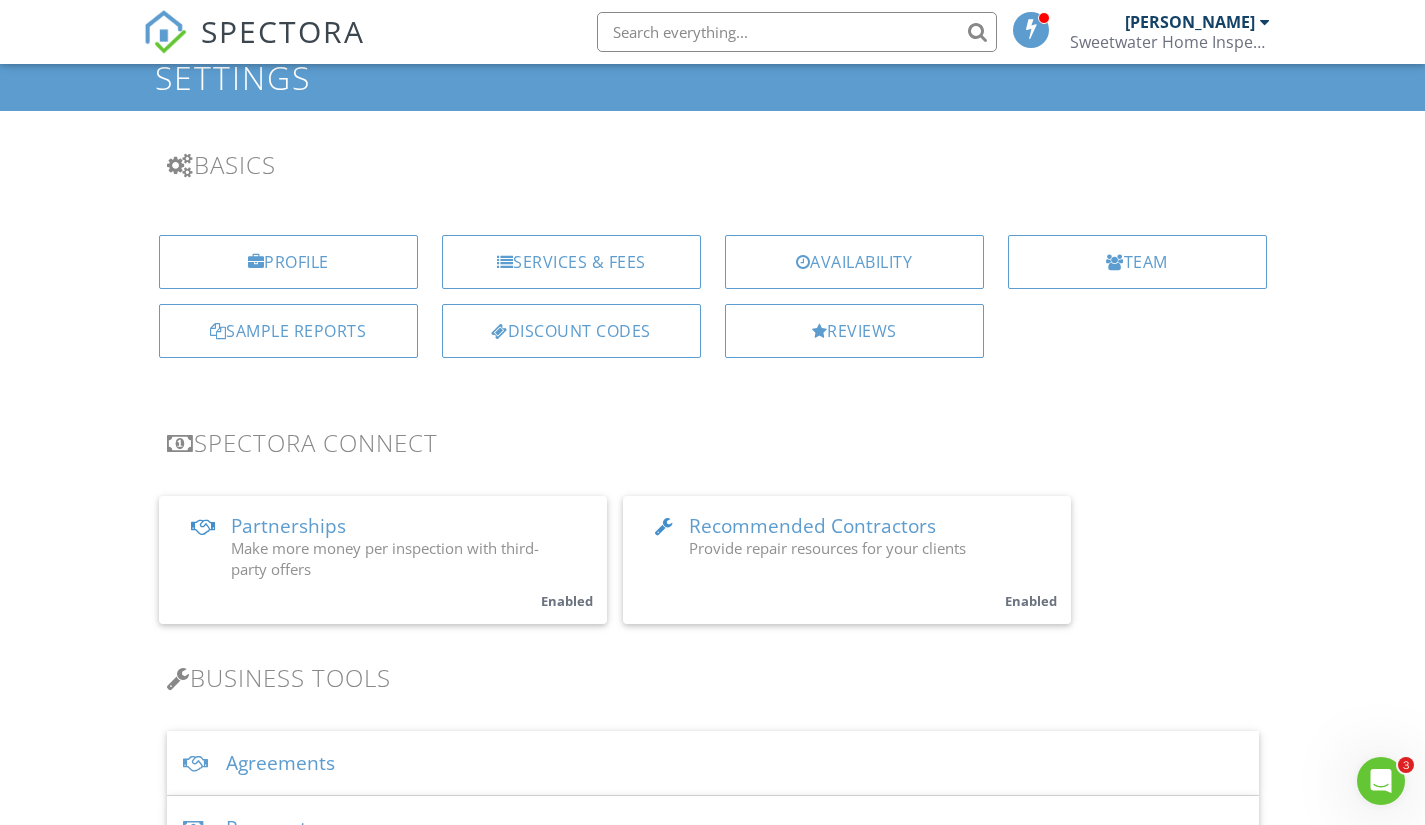 click on "Services & Fees" at bounding box center [571, 262] 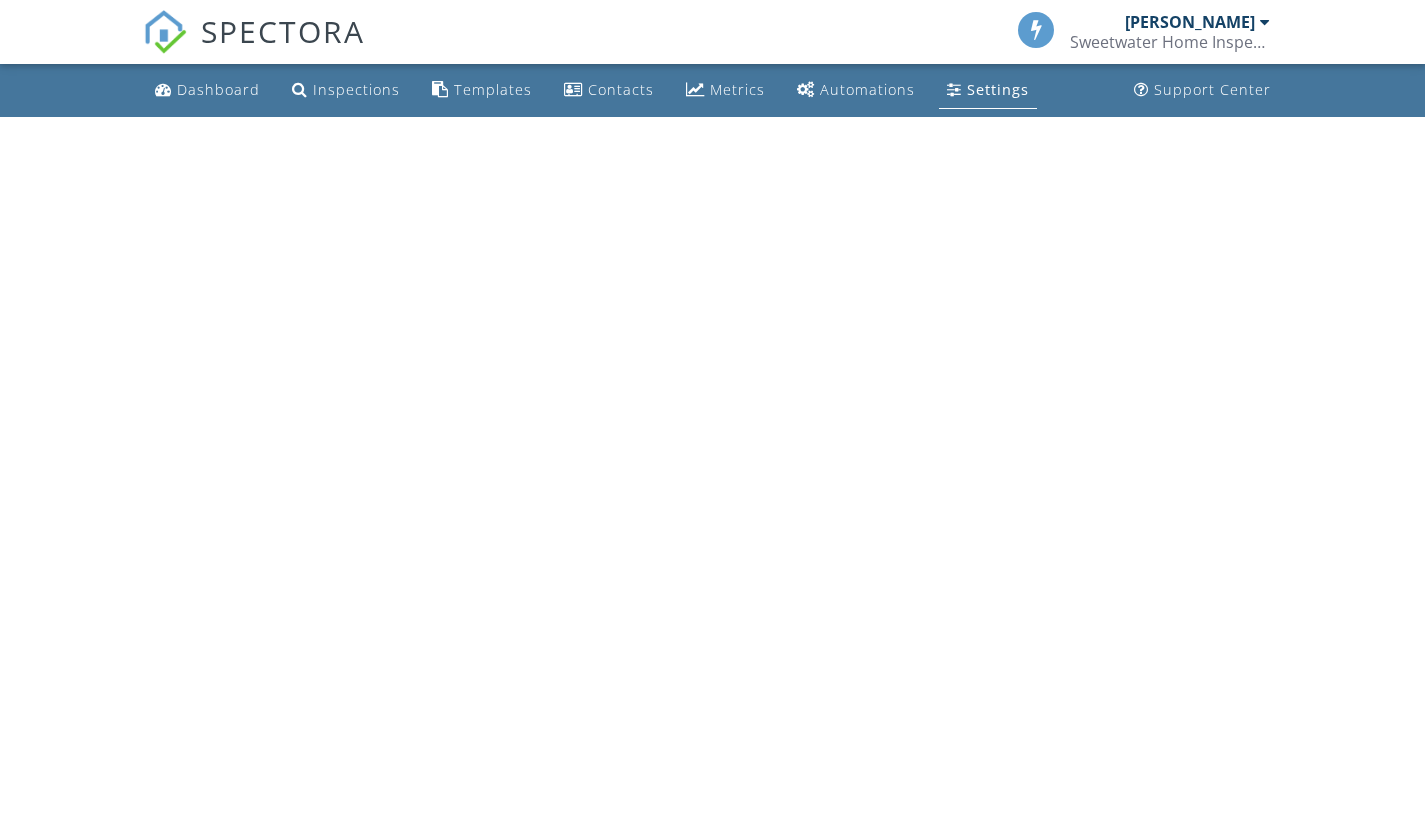 scroll, scrollTop: 0, scrollLeft: 0, axis: both 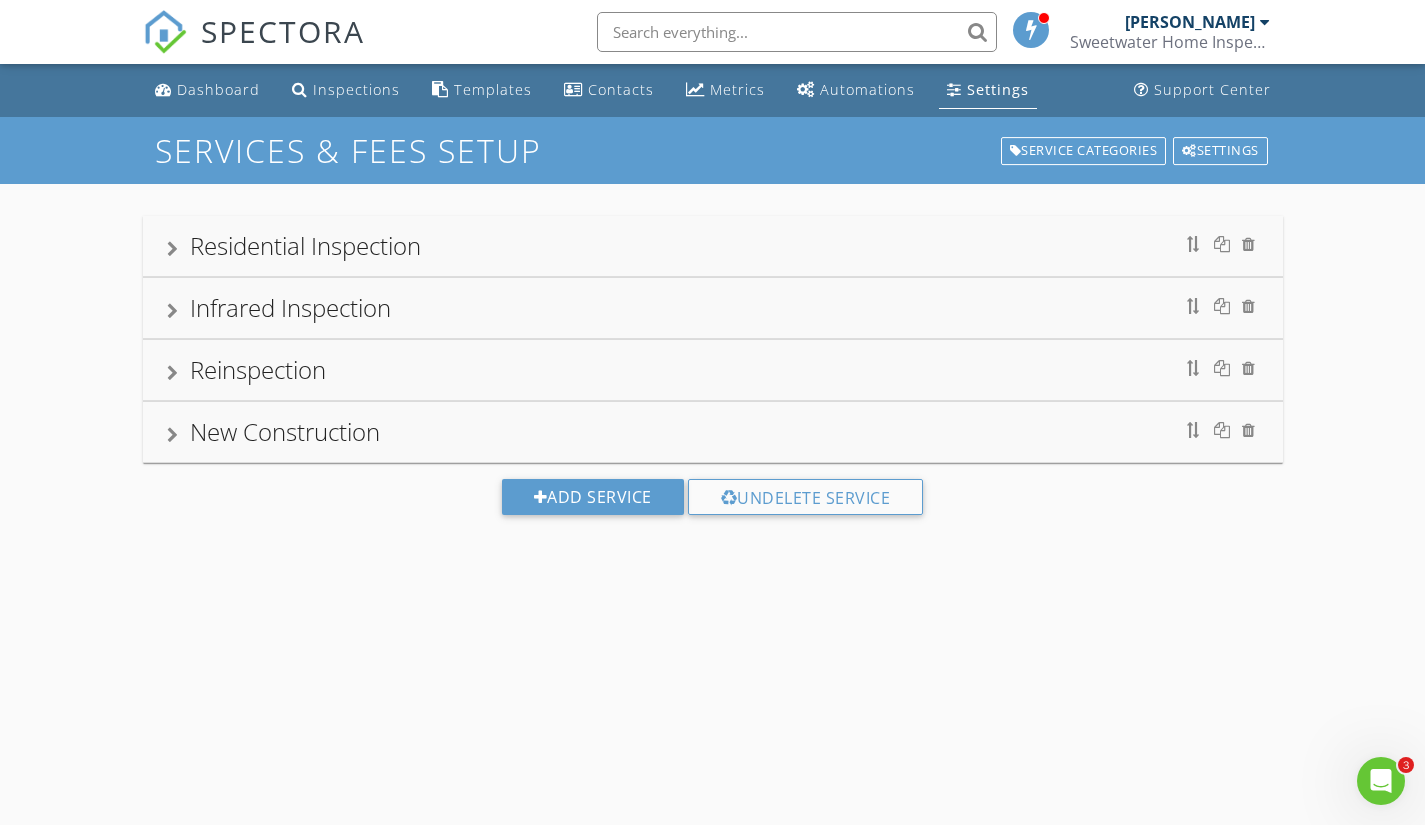 click on "Add Service" at bounding box center [593, 497] 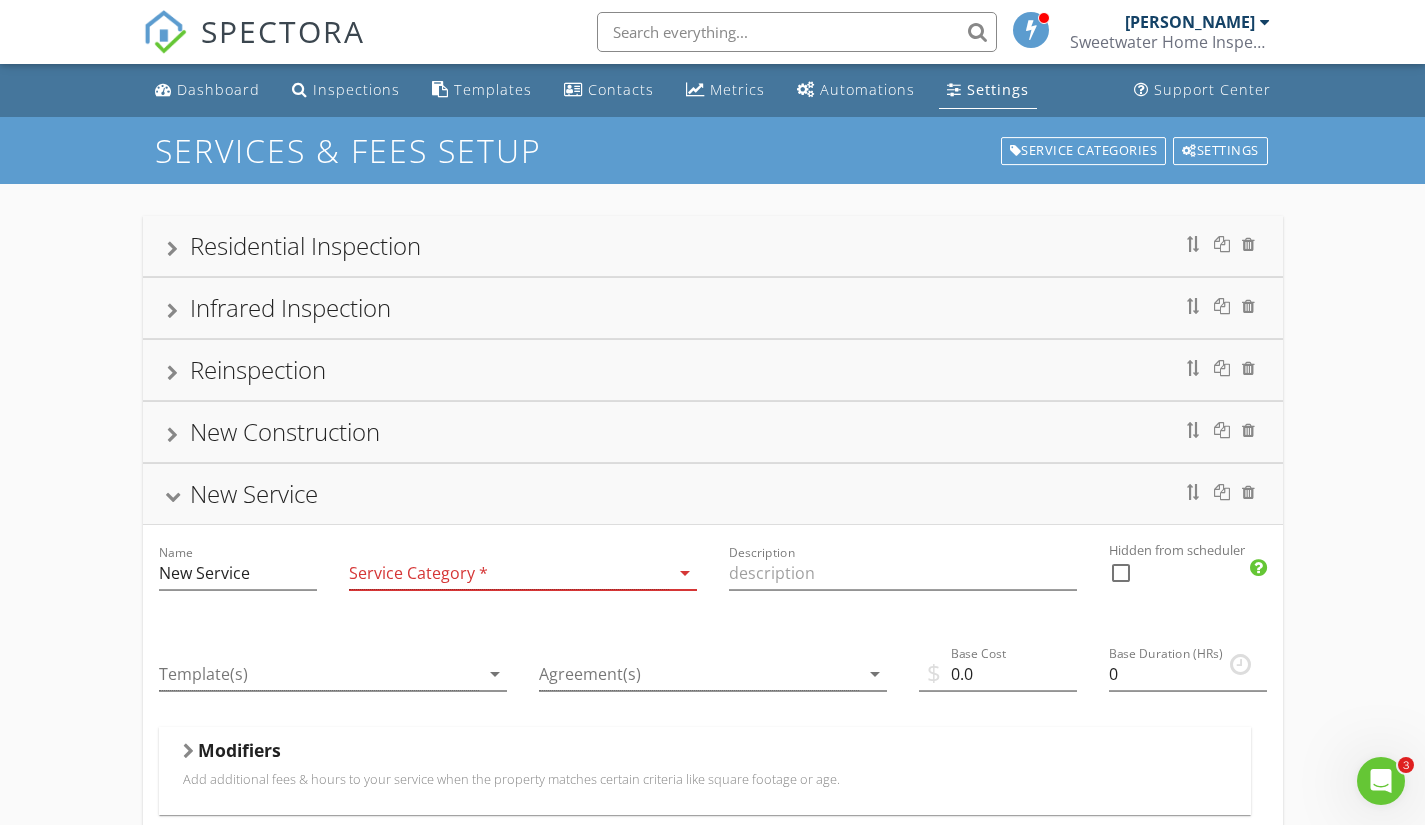 click at bounding box center [509, 573] 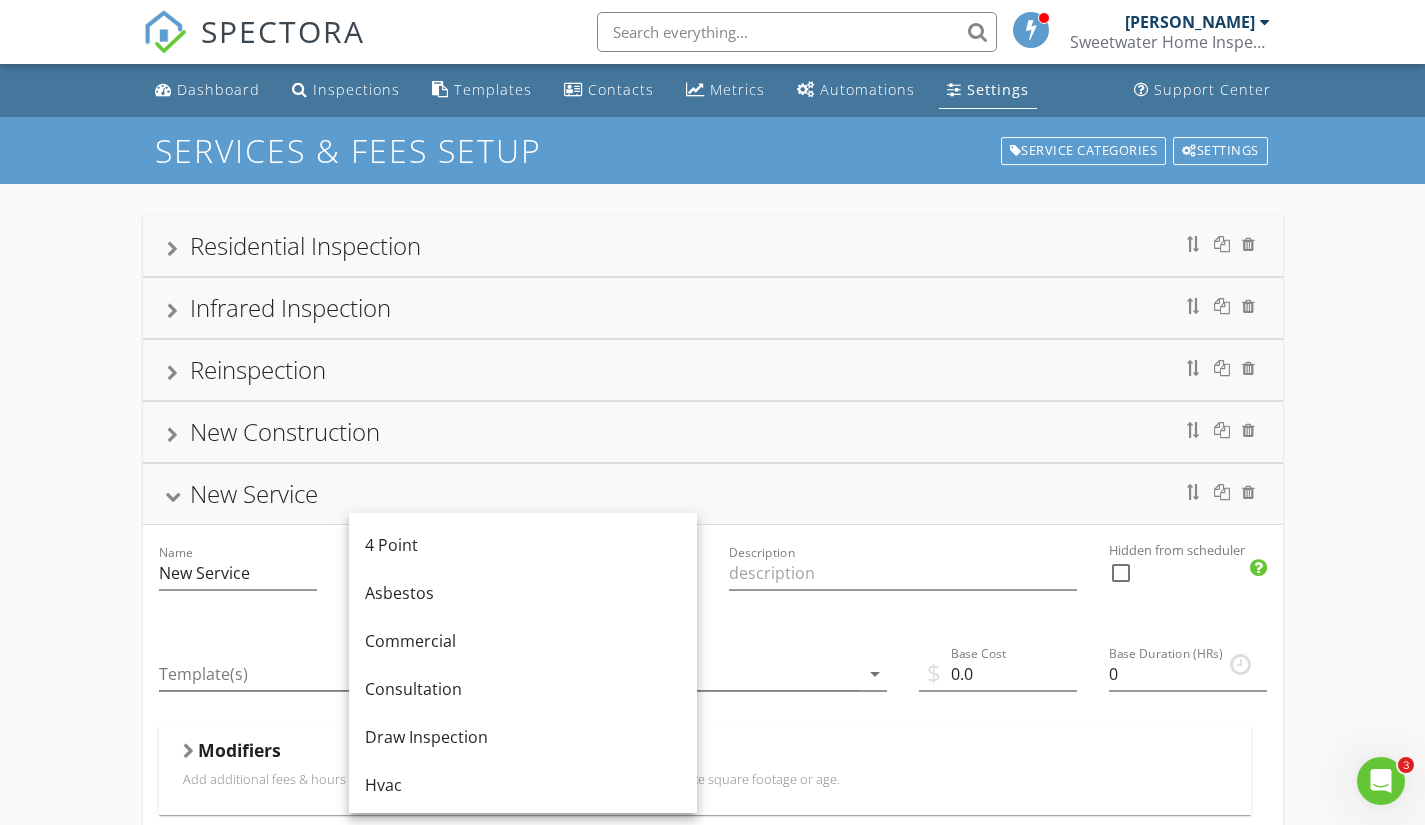 click on "Residential Inspection         Infrared Inspection         Reinspection         New Construction         New Service   Name New Service   Service Category * arrow_drop_down   Description   Hidden from scheduler   check_box_outline_blank     Template(s) arrow_drop_down   Agreement(s) arrow_drop_down   $   Base Cost 0.0   Base Duration (HRs) 0               Modifiers
Add additional fees & hours to your service when the
property matches certain criteria like square footage or age.
Modifiers
Add-Ons
Give your client options to add additional services and upsells.
Add-On
Taxes
Add a percentage to the total for this service. Taxes are calculated
after all modifiers and add-ons are processed.
Tax
Partnership Offers
Select which company  enabled Partnerships .
check_box PODS Secure24" at bounding box center (712, 828) 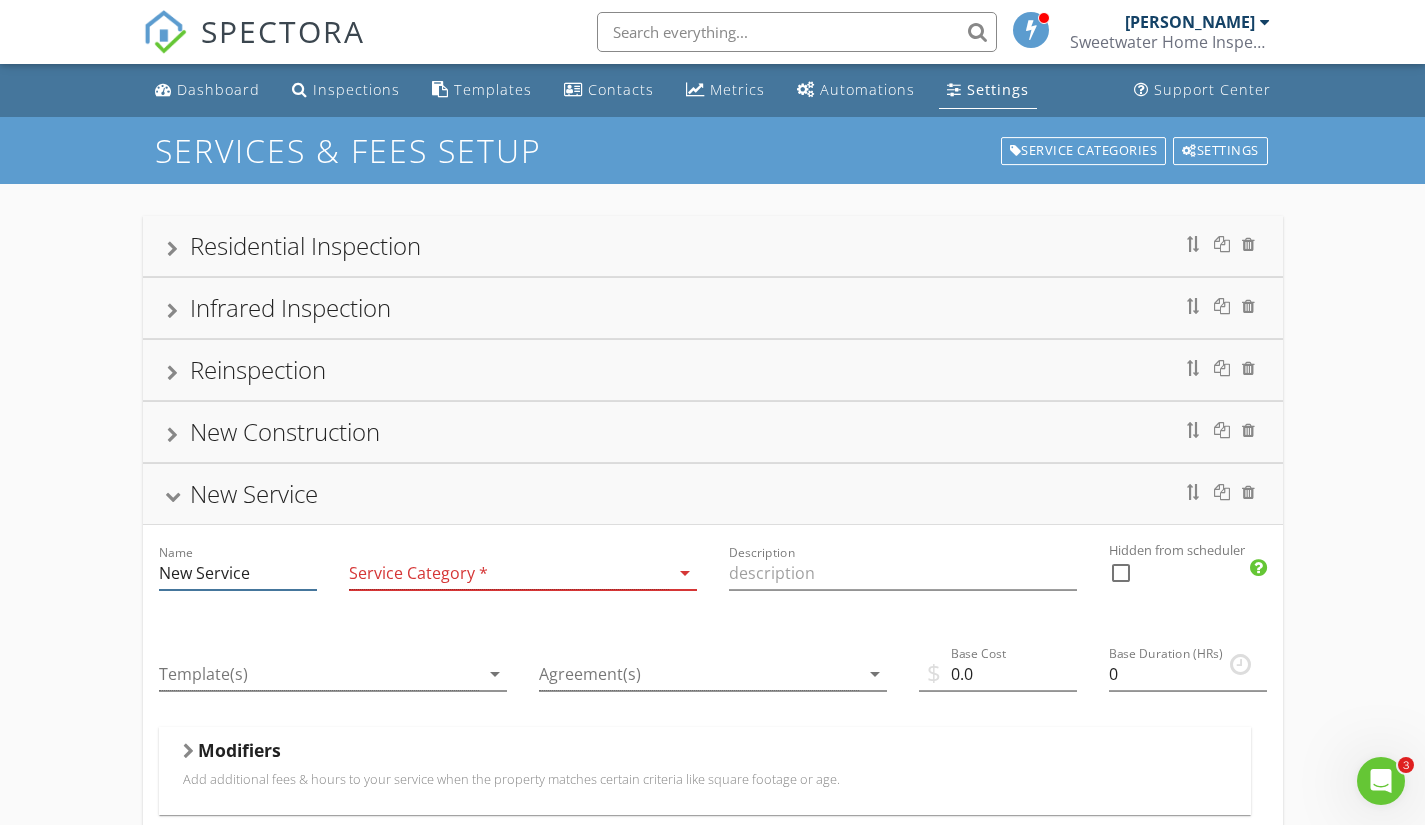 click on "New Service" at bounding box center [238, 573] 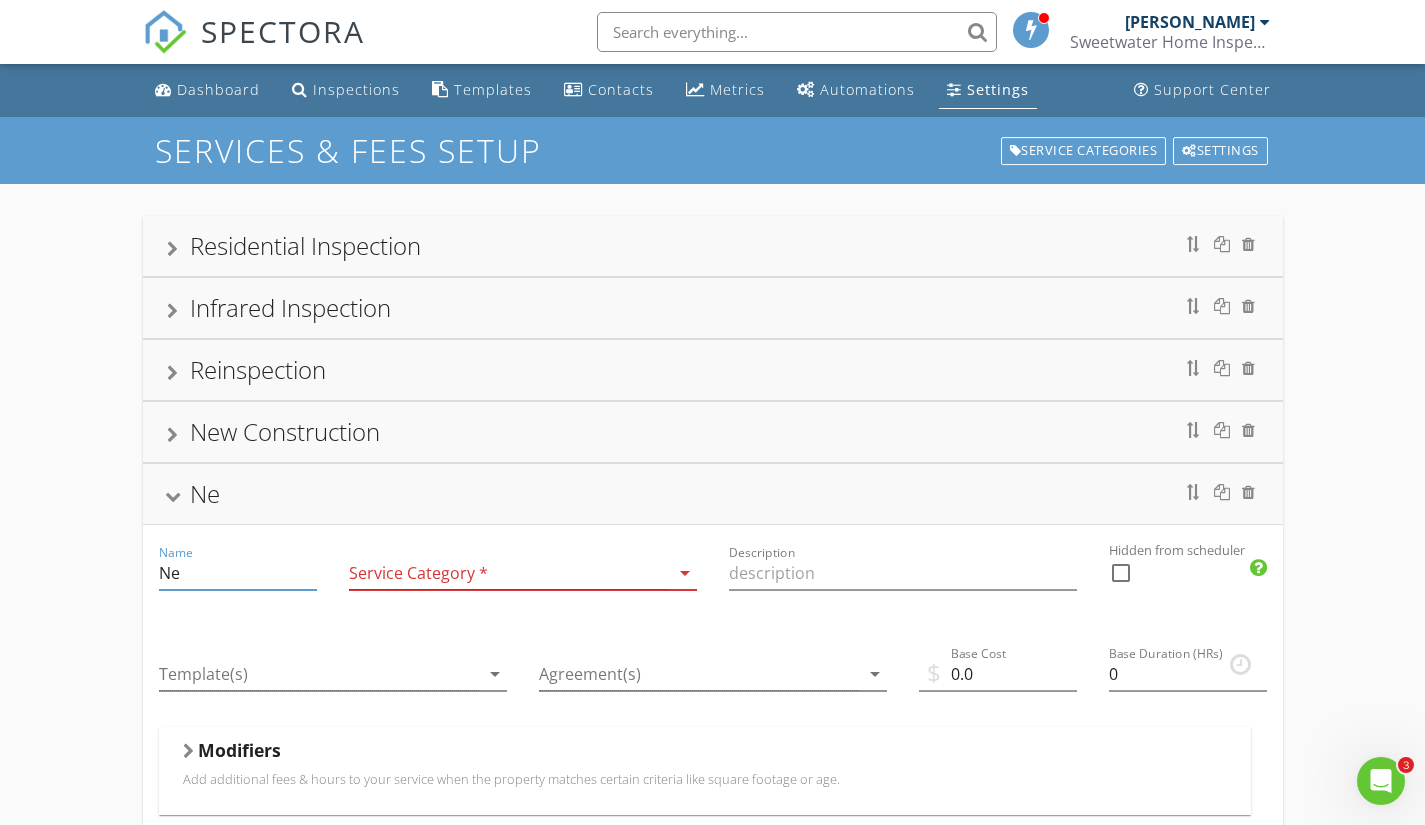 type on "N" 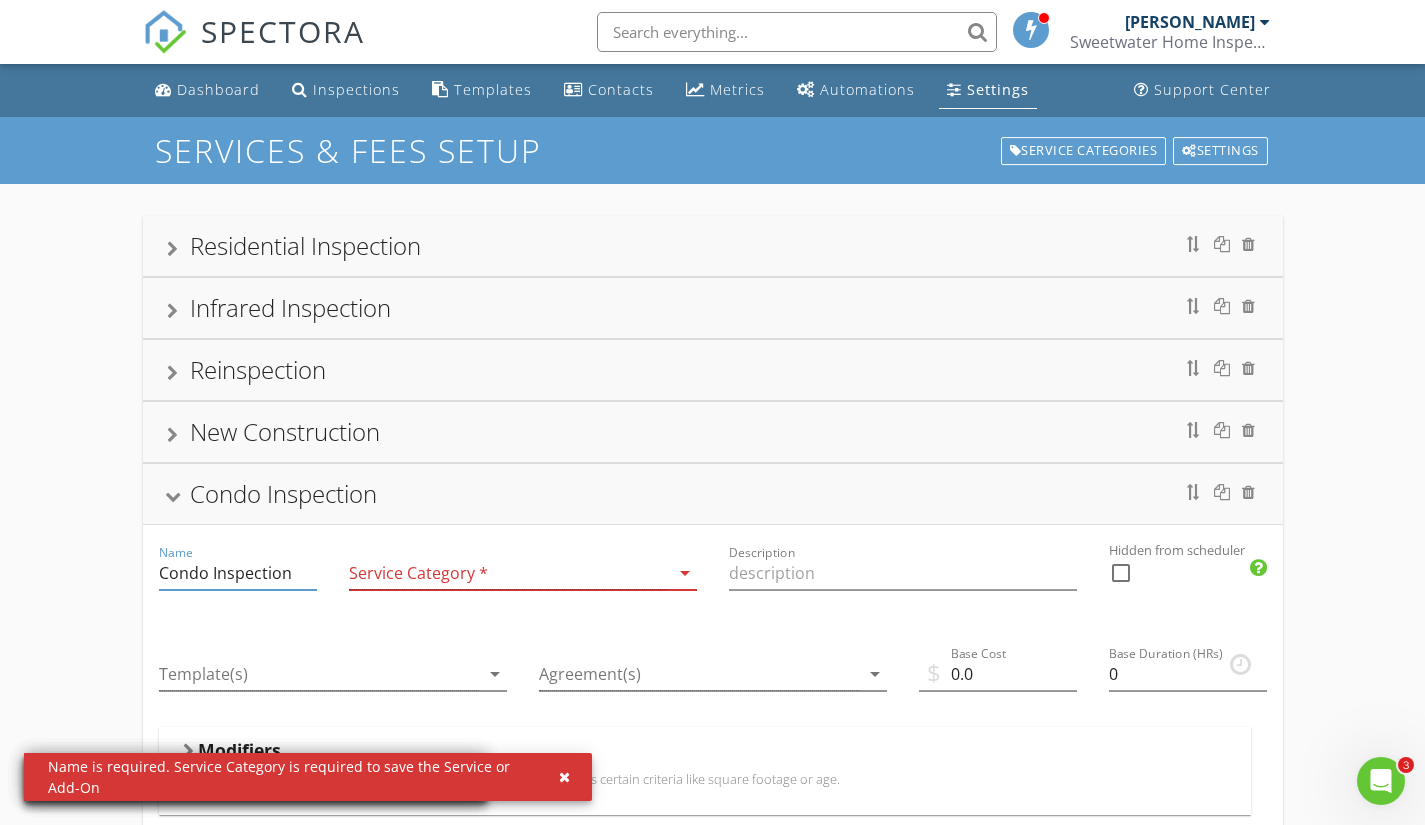 type on "Condo Inspection" 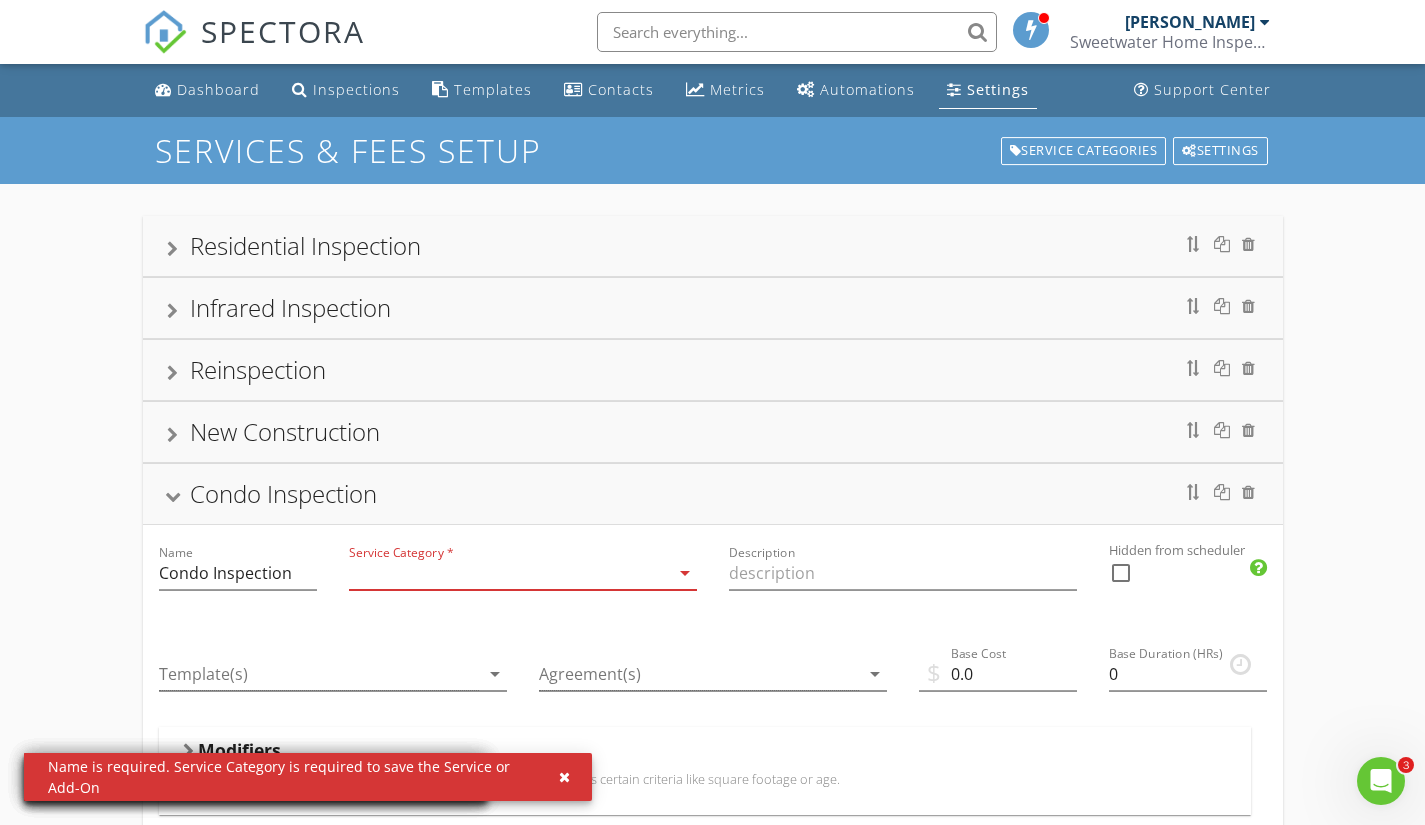 click at bounding box center (509, 573) 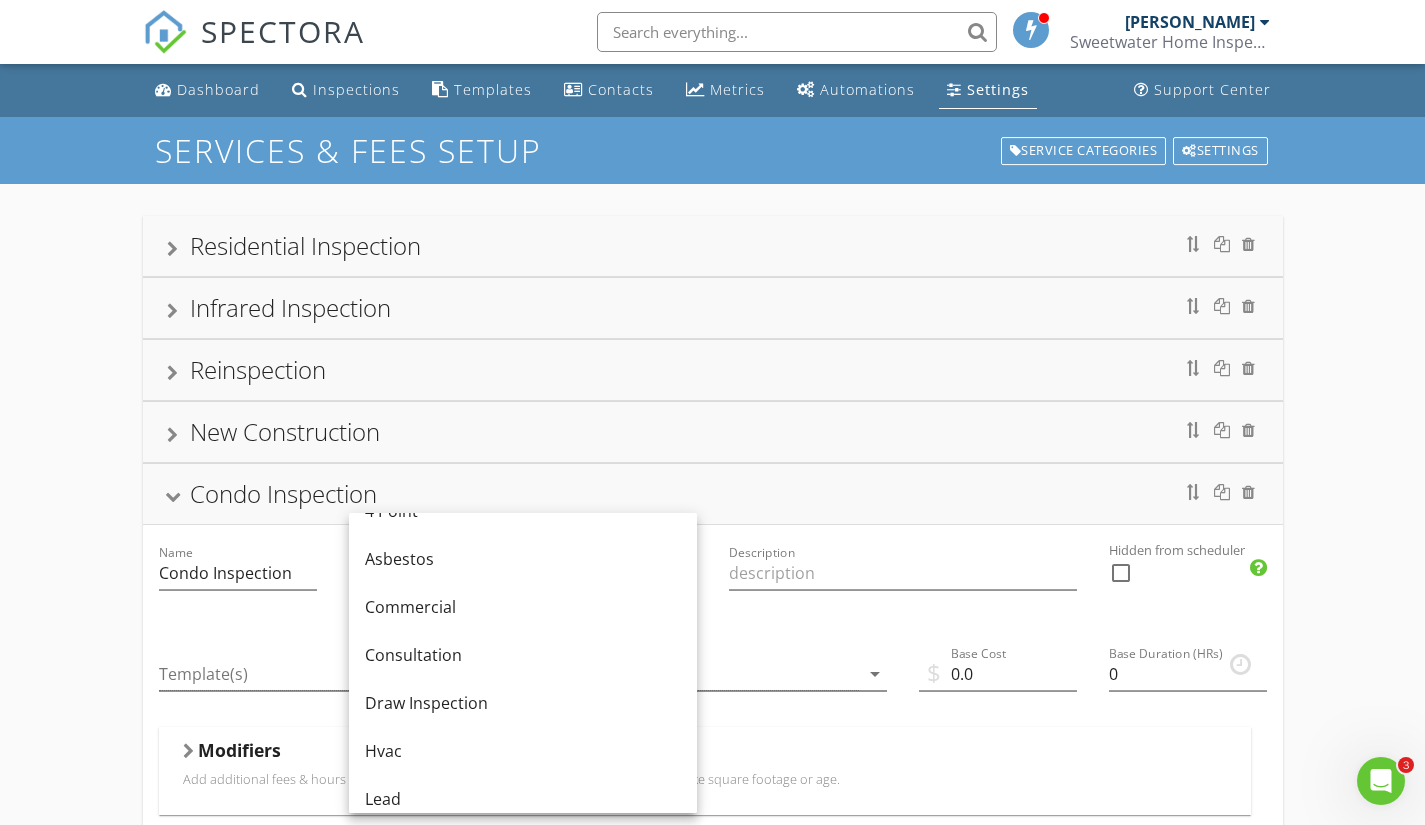 scroll, scrollTop: 0, scrollLeft: 0, axis: both 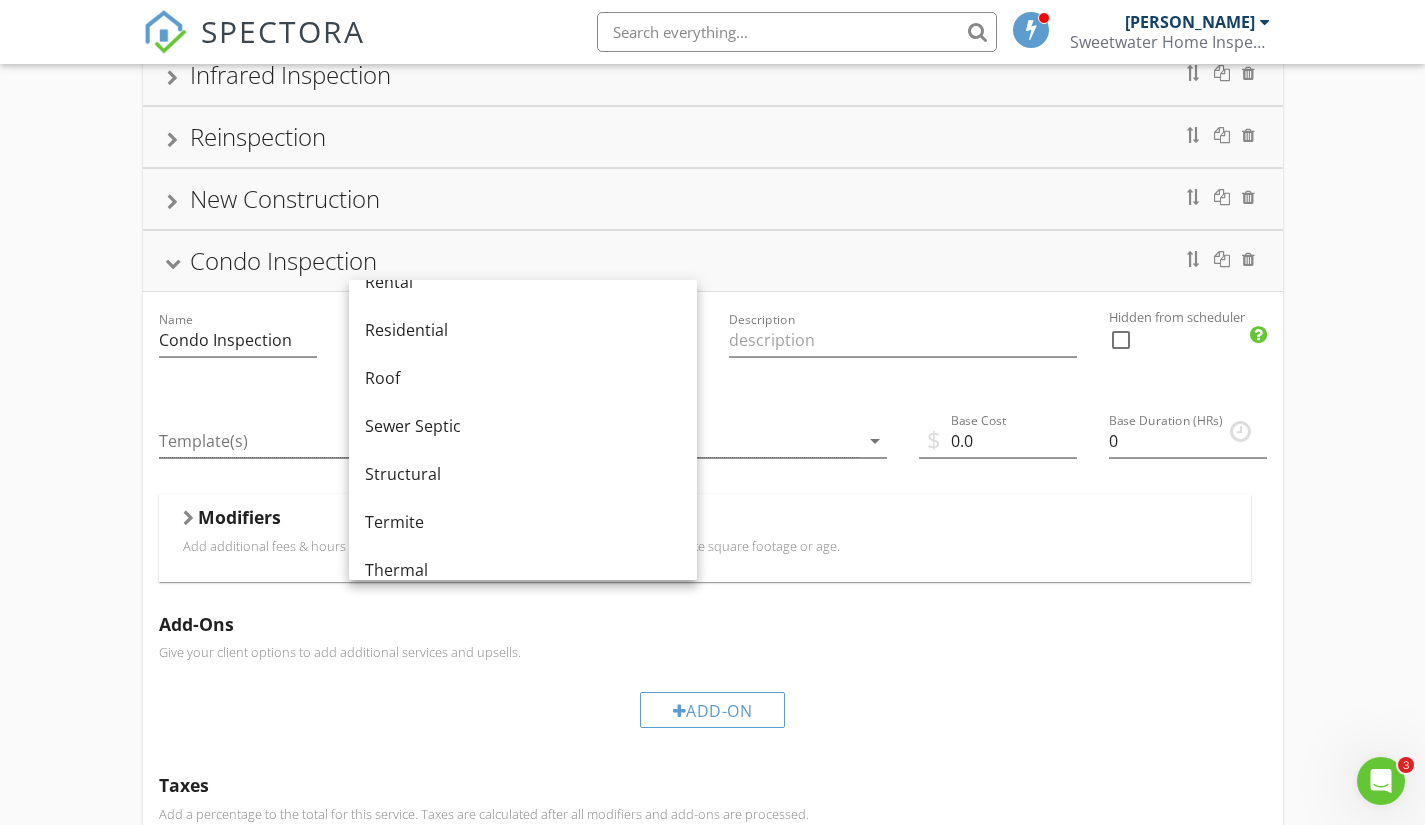 click on "Residential" at bounding box center (523, 330) 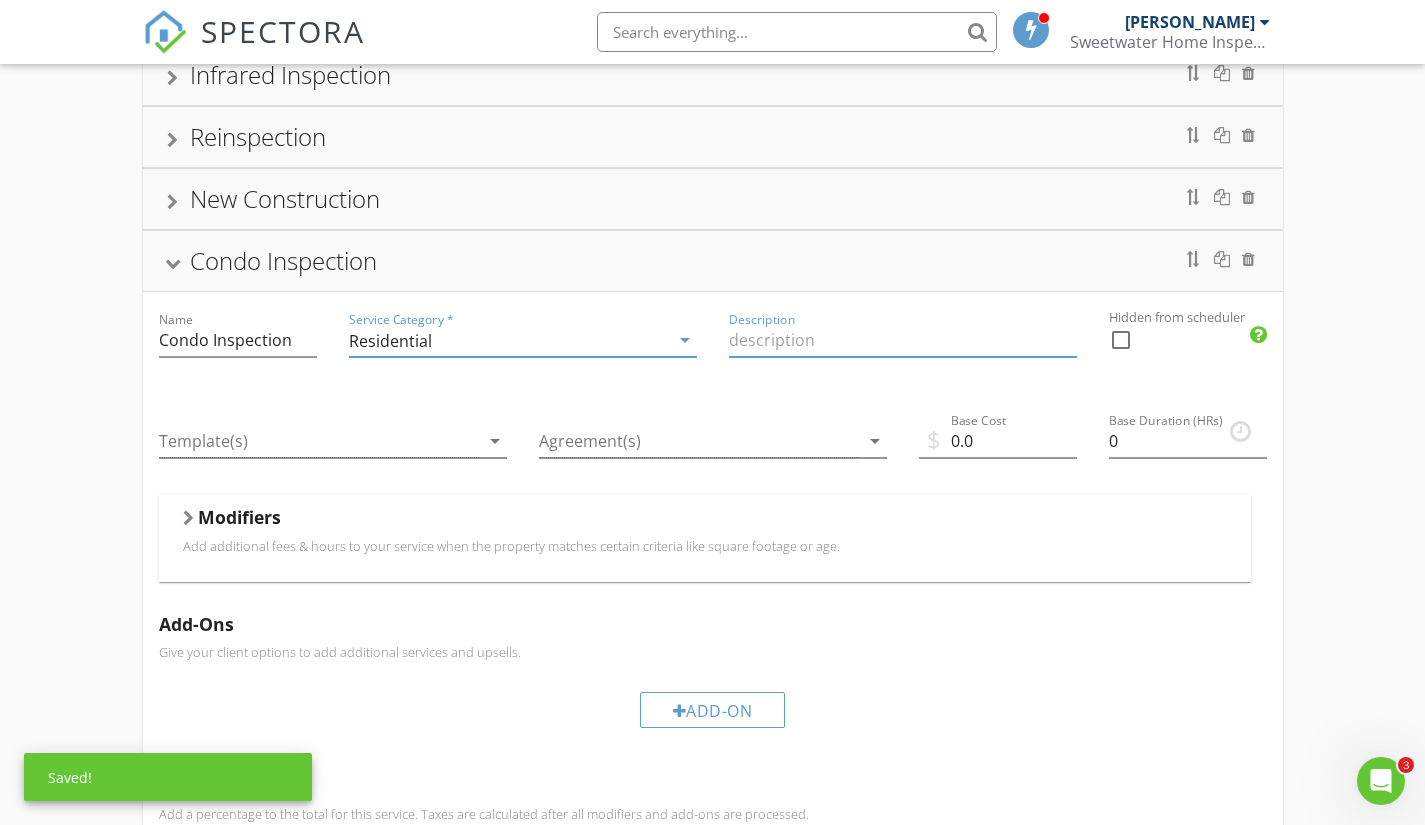 click at bounding box center (903, 340) 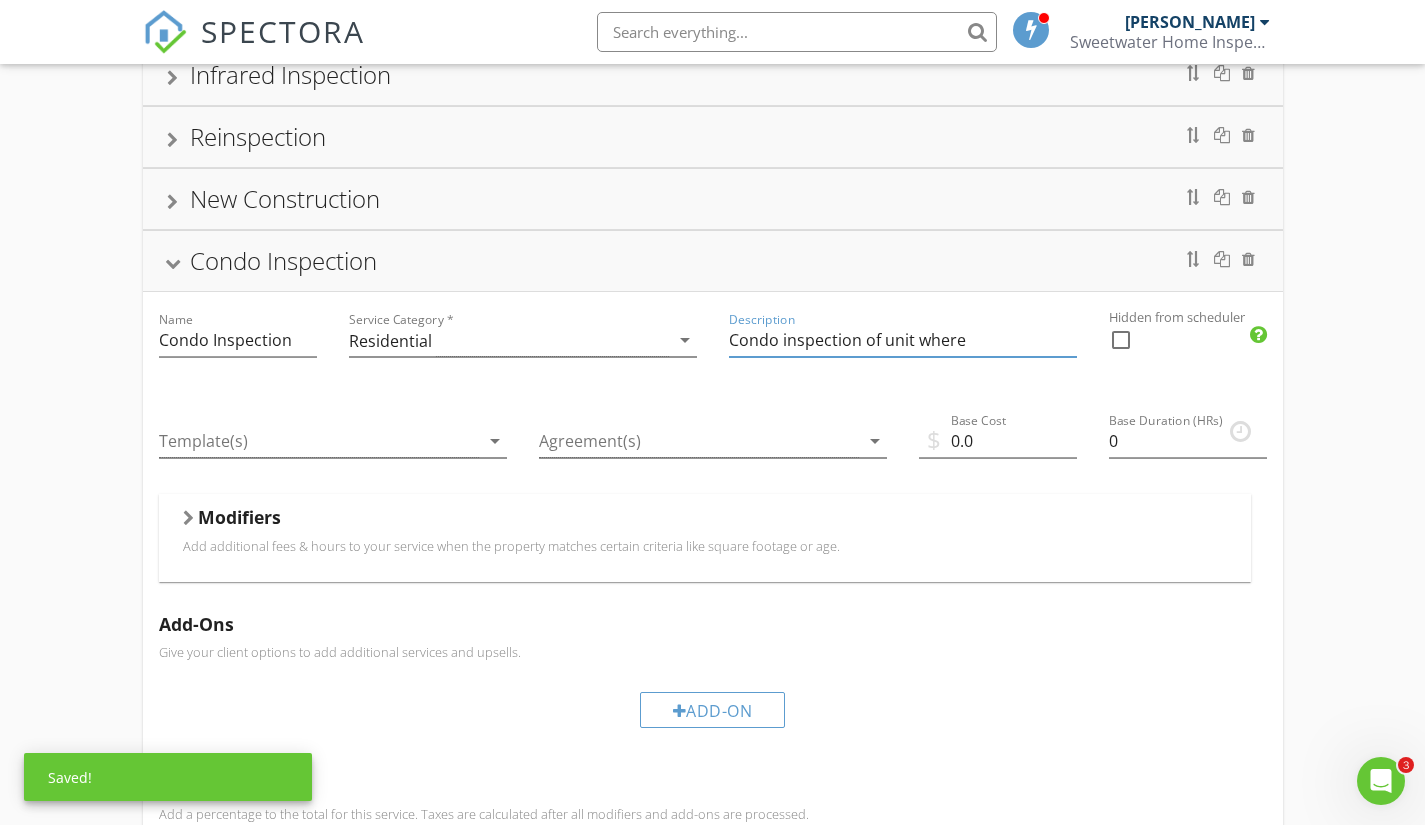 click on "Condo inspection of unit where" at bounding box center [903, 340] 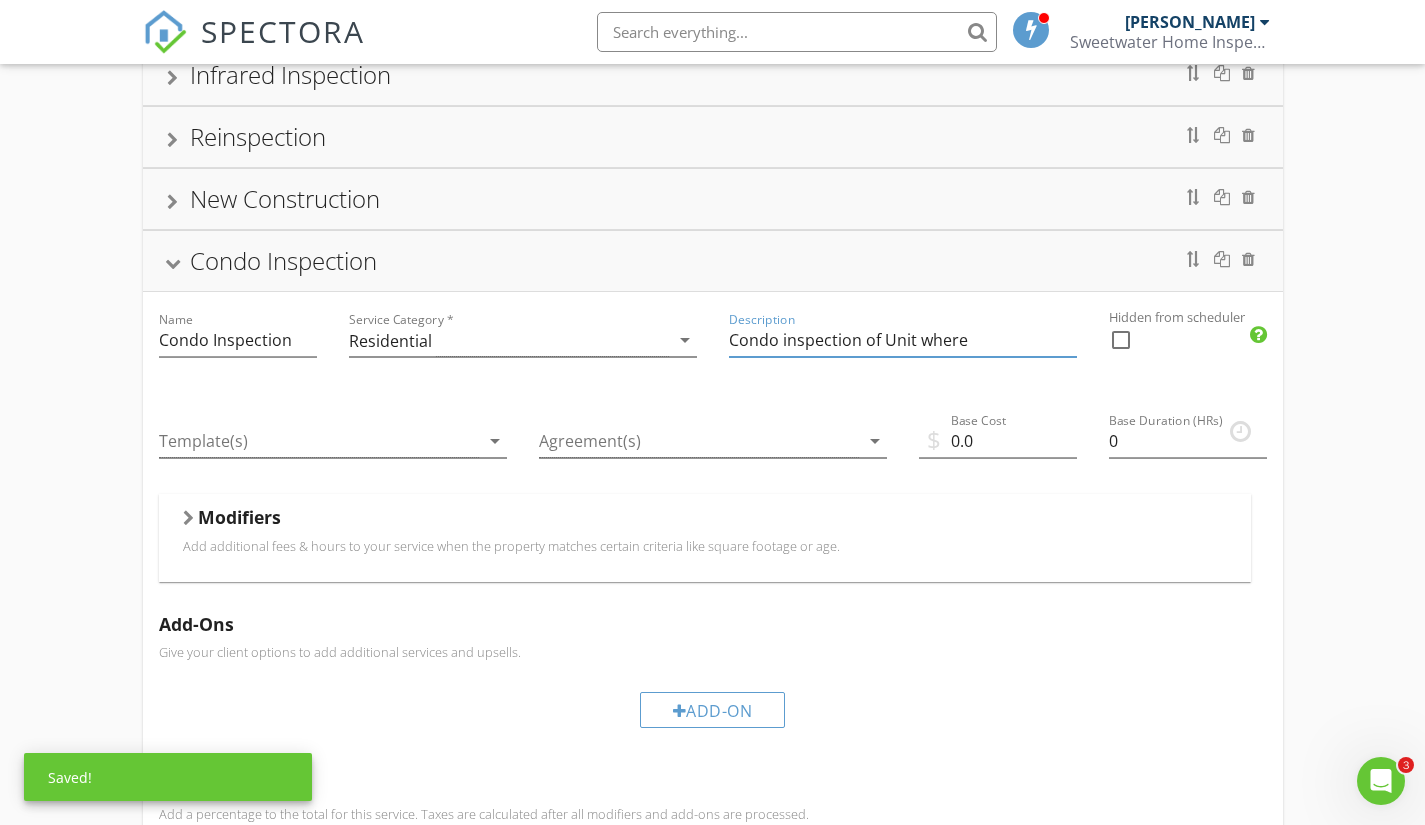click on "Condo inspection of Unit where" at bounding box center (903, 340) 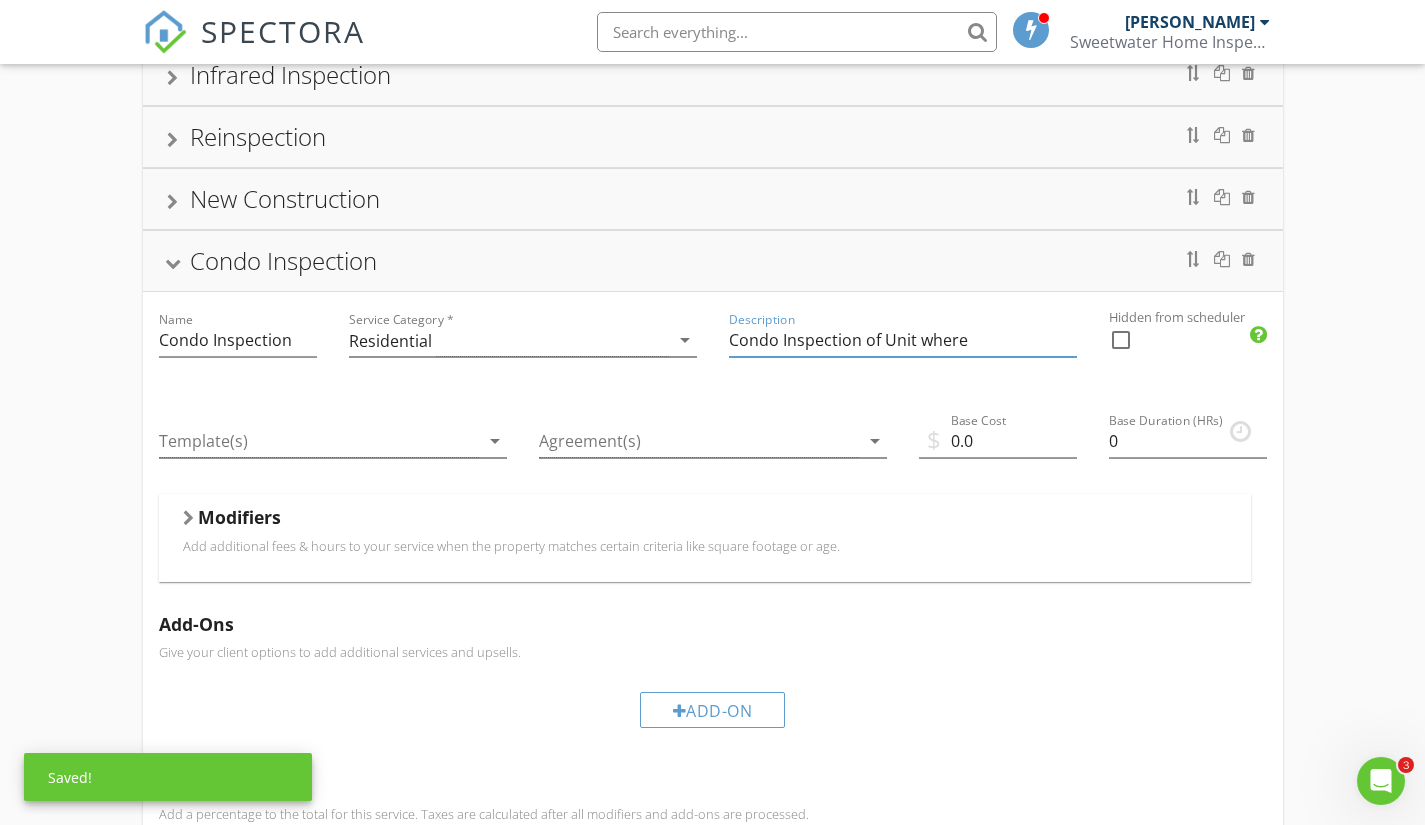 click on "Condo Inspection of Unit where" at bounding box center (903, 340) 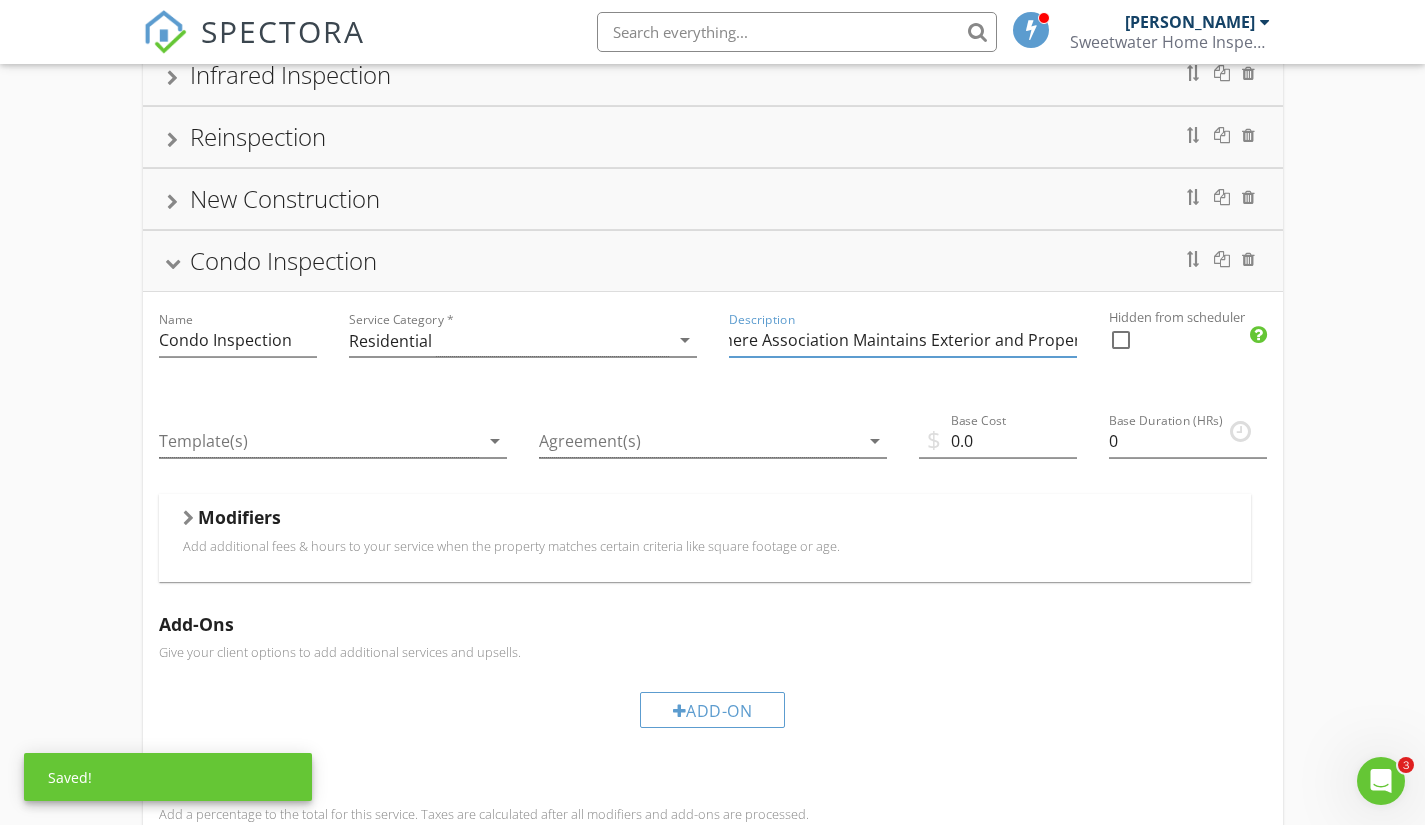 scroll, scrollTop: 0, scrollLeft: 218, axis: horizontal 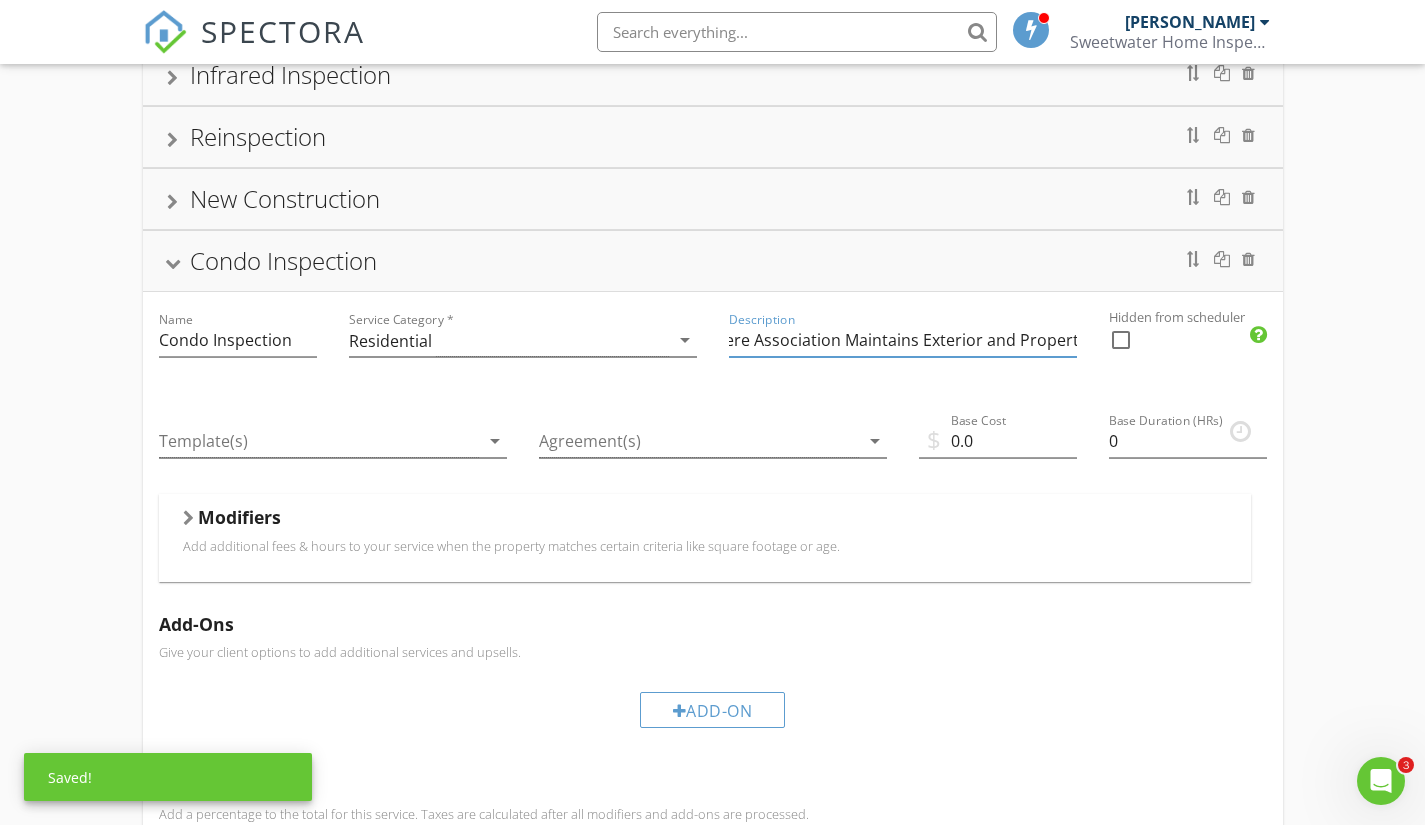 type on "Condo Inspection of Unit where Association Maintains Exterior and Property" 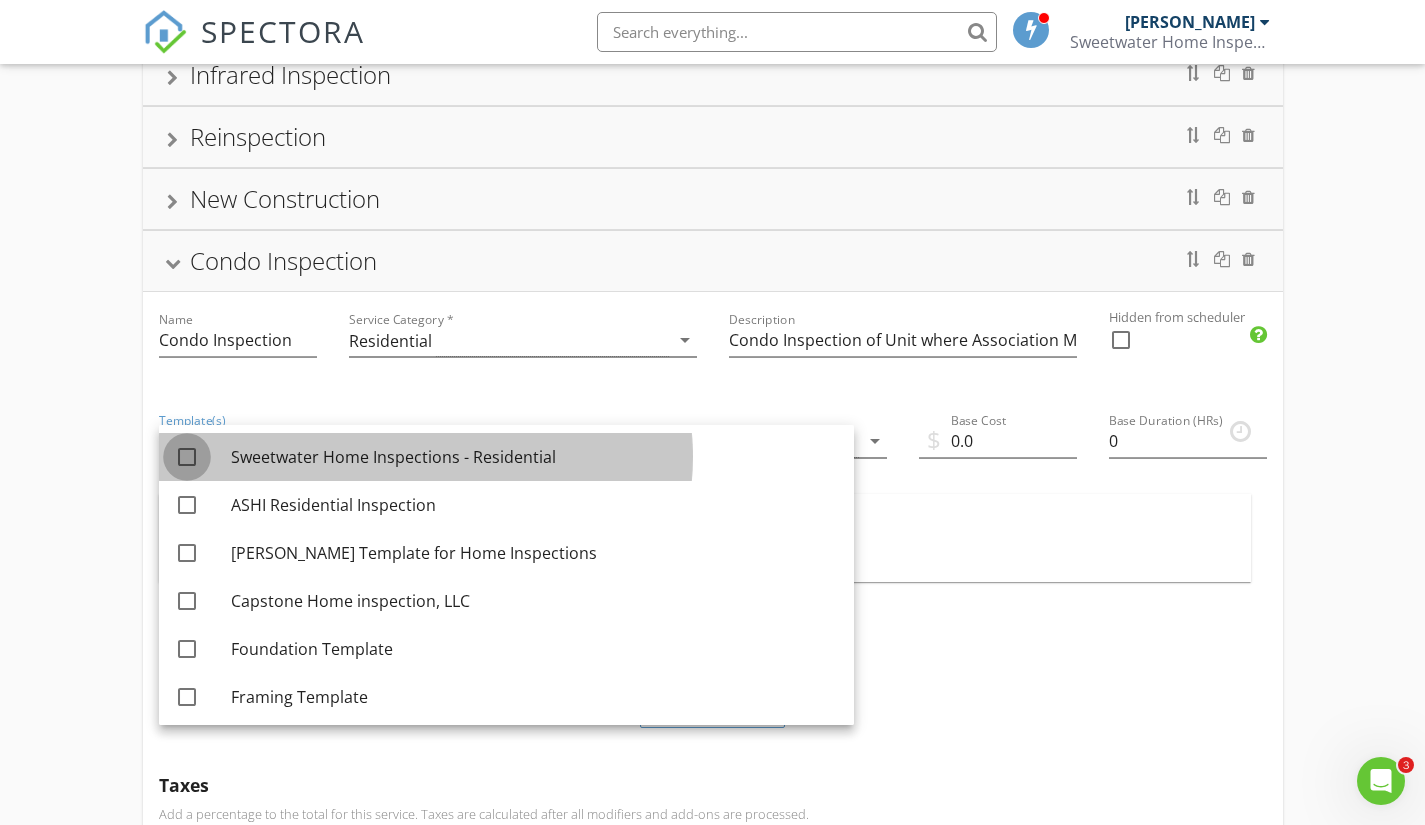 click at bounding box center (187, 457) 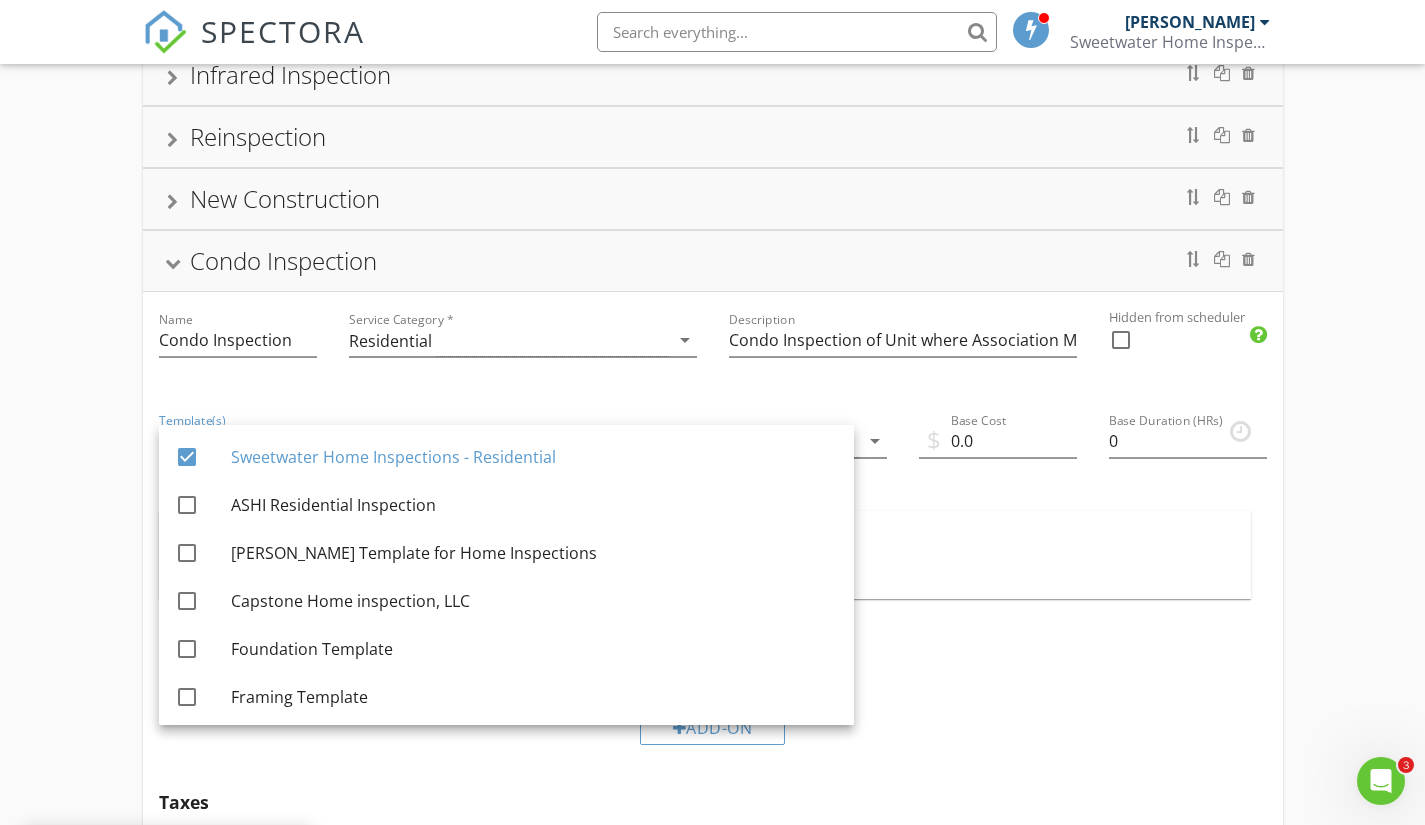 click on "Residential Inspection         Infrared Inspection         Reinspection         New Construction         Condo Inspection   Name Condo Inspection   Service Category * Residential arrow_drop_down   Description Condo Inspection of Unit where Association Maintains Exterior and Property   Hidden from scheduler   check_box_outline_blank     Template(s) Sweetwater Home Inspections - Residential arrow_drop_down   Agreement(s) arrow_drop_down   $   Base Cost 0.0   Base Duration (HRs) 0               Modifiers
Add additional fees & hours to your service when the
property matches certain criteria like square footage or age.
Modifiers
Add-Ons
Give your client options to add additional services and upsells.
Add-On
Taxes
Add a percentage to the total for this service. Taxes are calculated
after all modifiers and add-ons are processed." at bounding box center [712, 603] 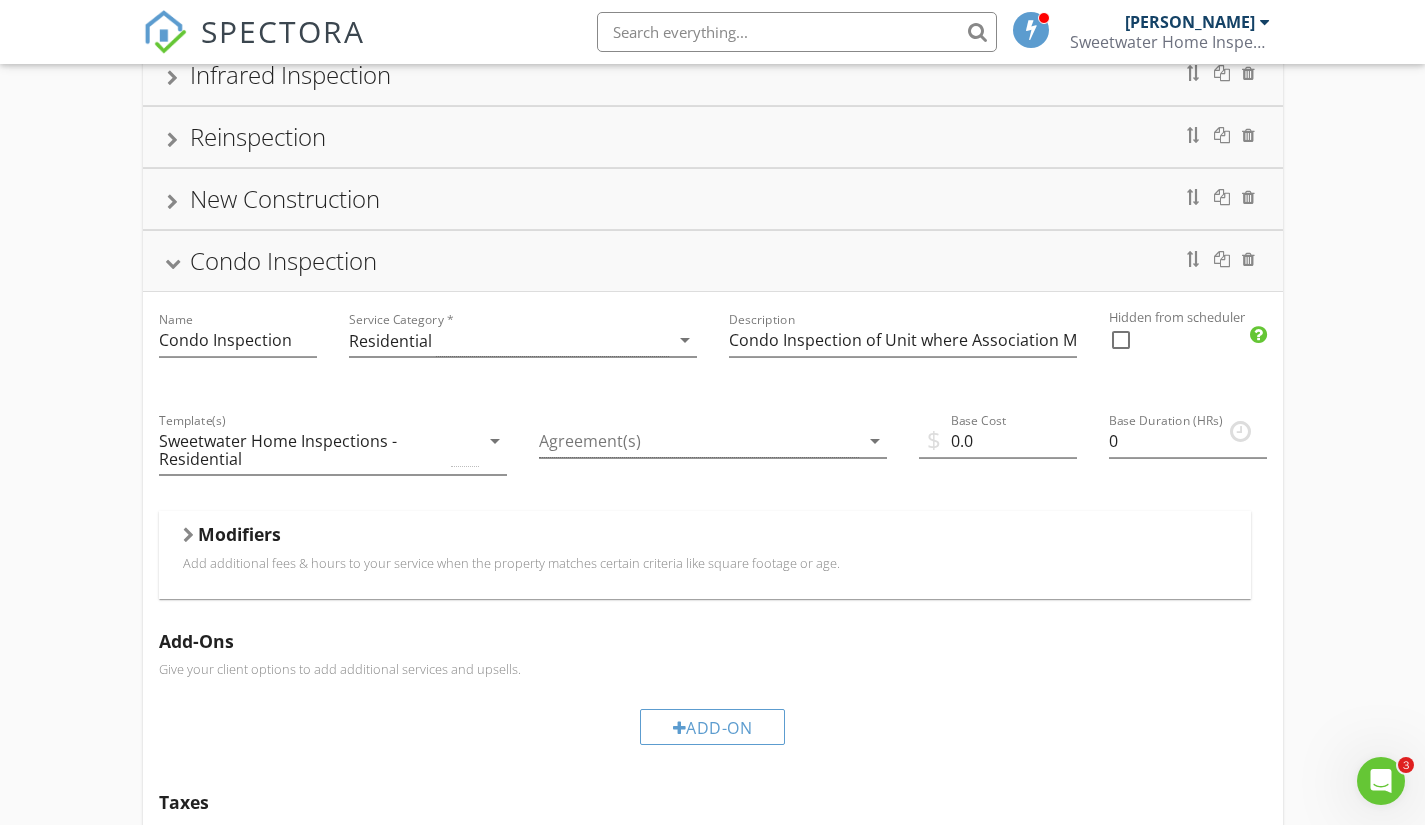 click on "Residential Inspection         Infrared Inspection         Reinspection         New Construction         Condo Inspection   Name Condo Inspection   Service Category * Residential arrow_drop_down   Description Condo Inspection of Unit where Association Maintains Exterior and Property   Hidden from scheduler   check_box_outline_blank     Template(s) Sweetwater Home Inspections - Residential arrow_drop_down   Agreement(s) arrow_drop_down   $   Base Cost 0.0   Base Duration (HRs) 0               Modifiers
Add additional fees & hours to your service when the
property matches certain criteria like square footage or age.
Modifiers
Add-Ons
Give your client options to add additional services and upsells.
Add-On
Taxes
Add a percentage to the total for this service. Taxes are calculated
after all modifiers and add-ons are processed." at bounding box center [712, 603] 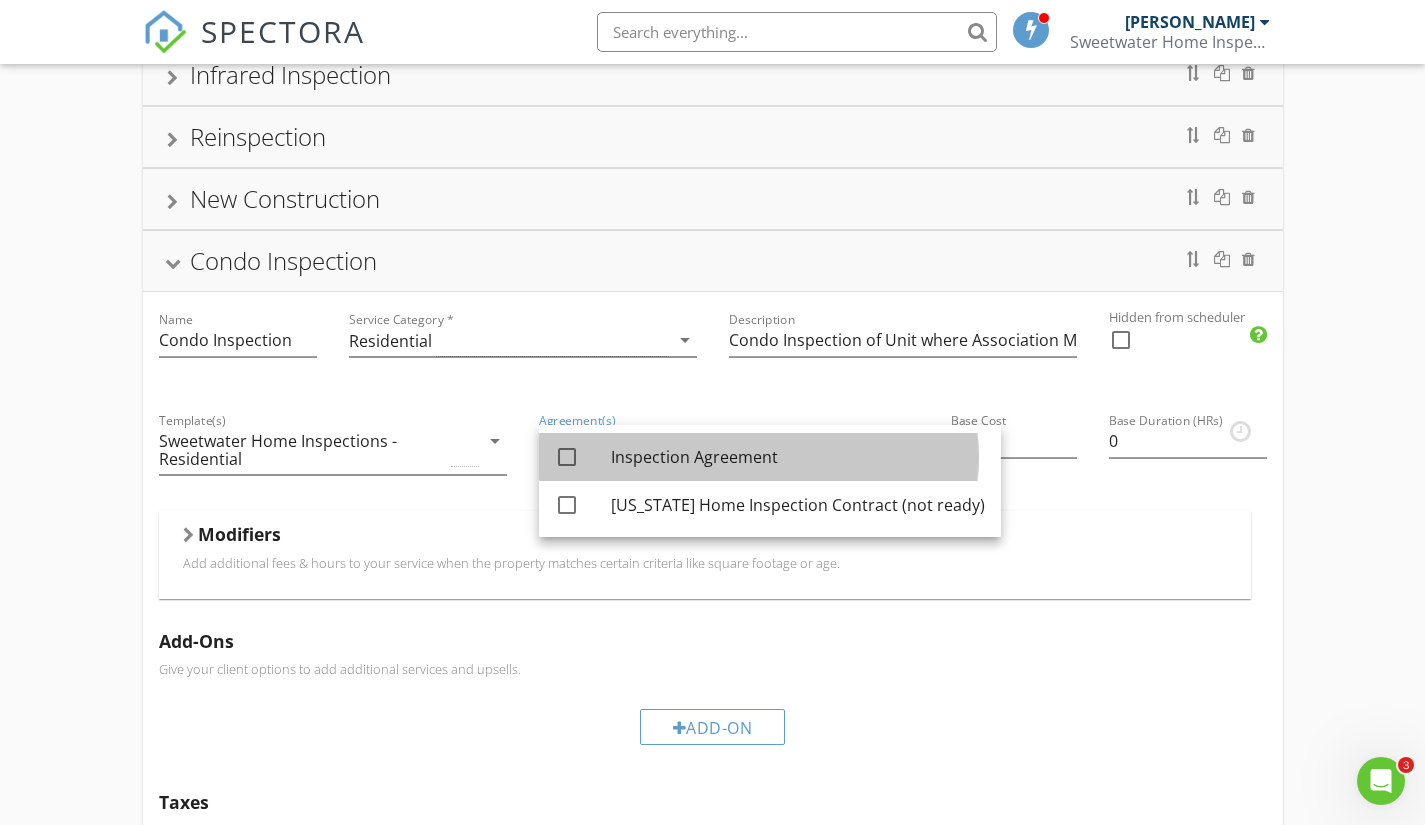 click on "Inspection Agreement" at bounding box center (798, 457) 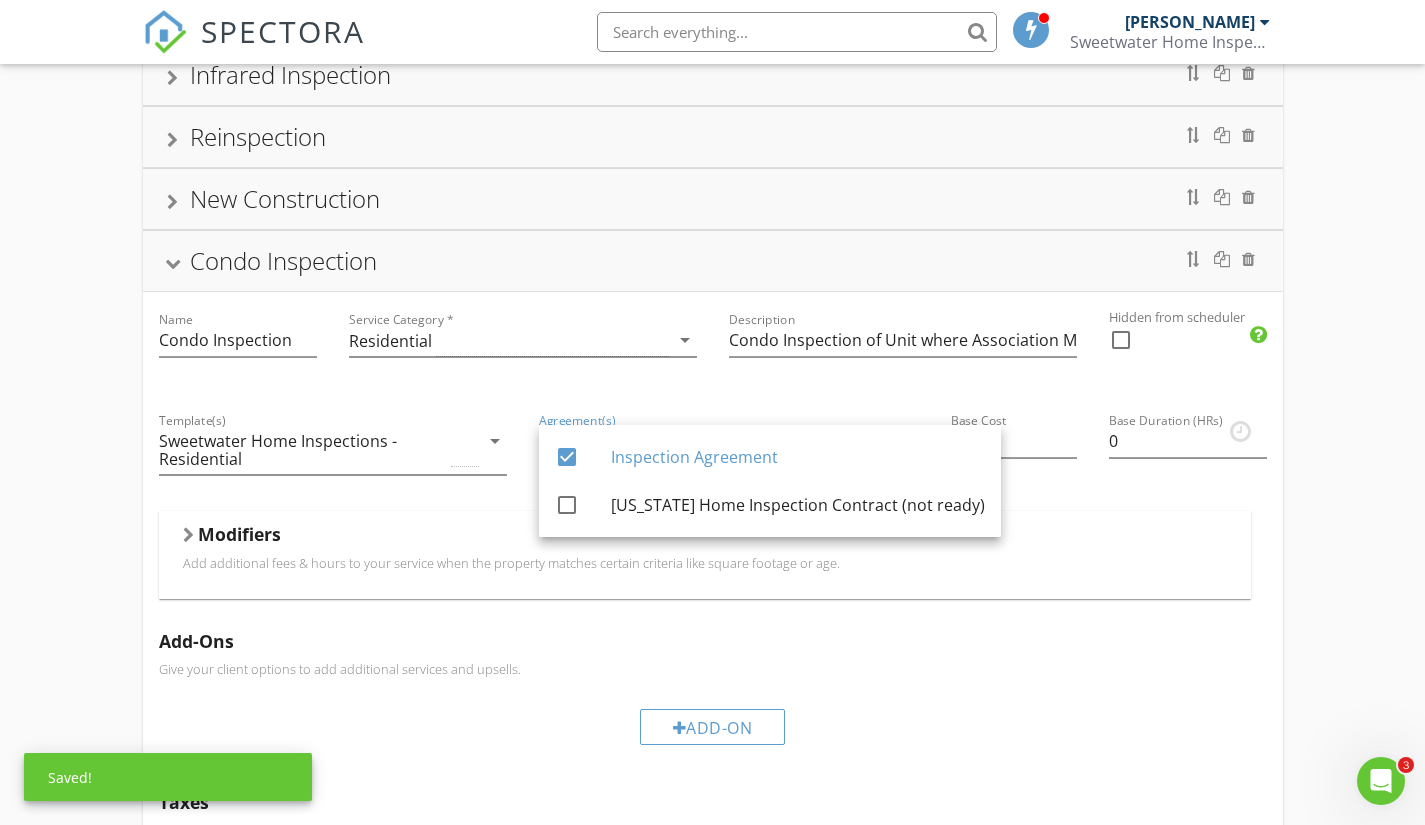 click on "Residential Inspection         Infrared Inspection         Reinspection         New Construction         Condo Inspection   Name Condo Inspection   Service Category * Residential arrow_drop_down   Description Condo Inspection of Unit where Association Maintains Exterior and Property   Hidden from scheduler   check_box_outline_blank     Template(s) Sweetwater Home Inspections - Residential arrow_drop_down   Agreement(s) Inspection Agreement arrow_drop_down   $   Base Cost 0.0   Base Duration (HRs) 0               Modifiers
Add additional fees & hours to your service when the
property matches certain criteria like square footage or age.
Modifiers
Add-Ons
Give your client options to add additional services and upsells.
Add-On
Taxes
Tax
Partnership Offers
Select which company  enabled Partnerships .
check_box" at bounding box center (712, 603) 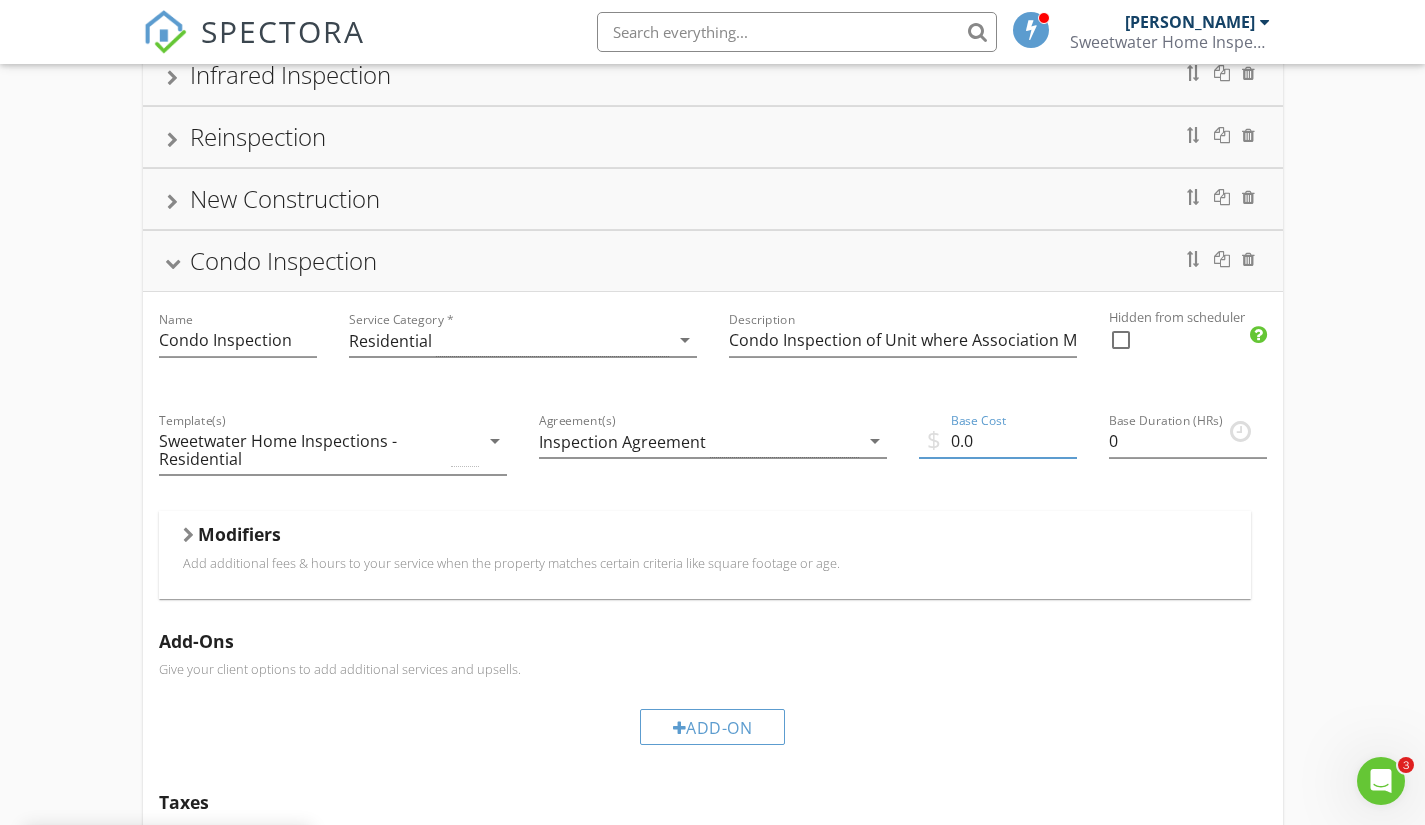 click on "0.0" at bounding box center (998, 441) 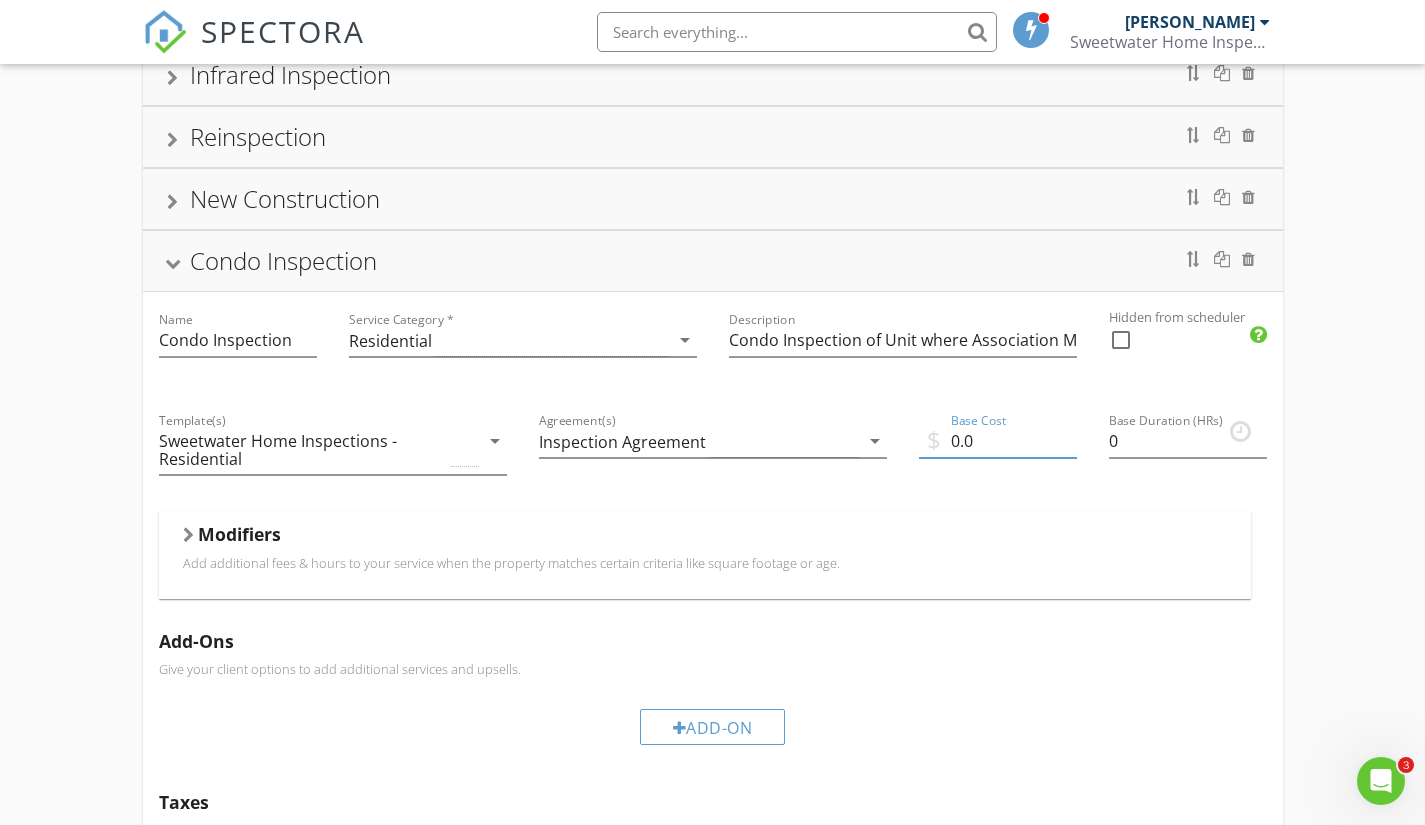 type on "0" 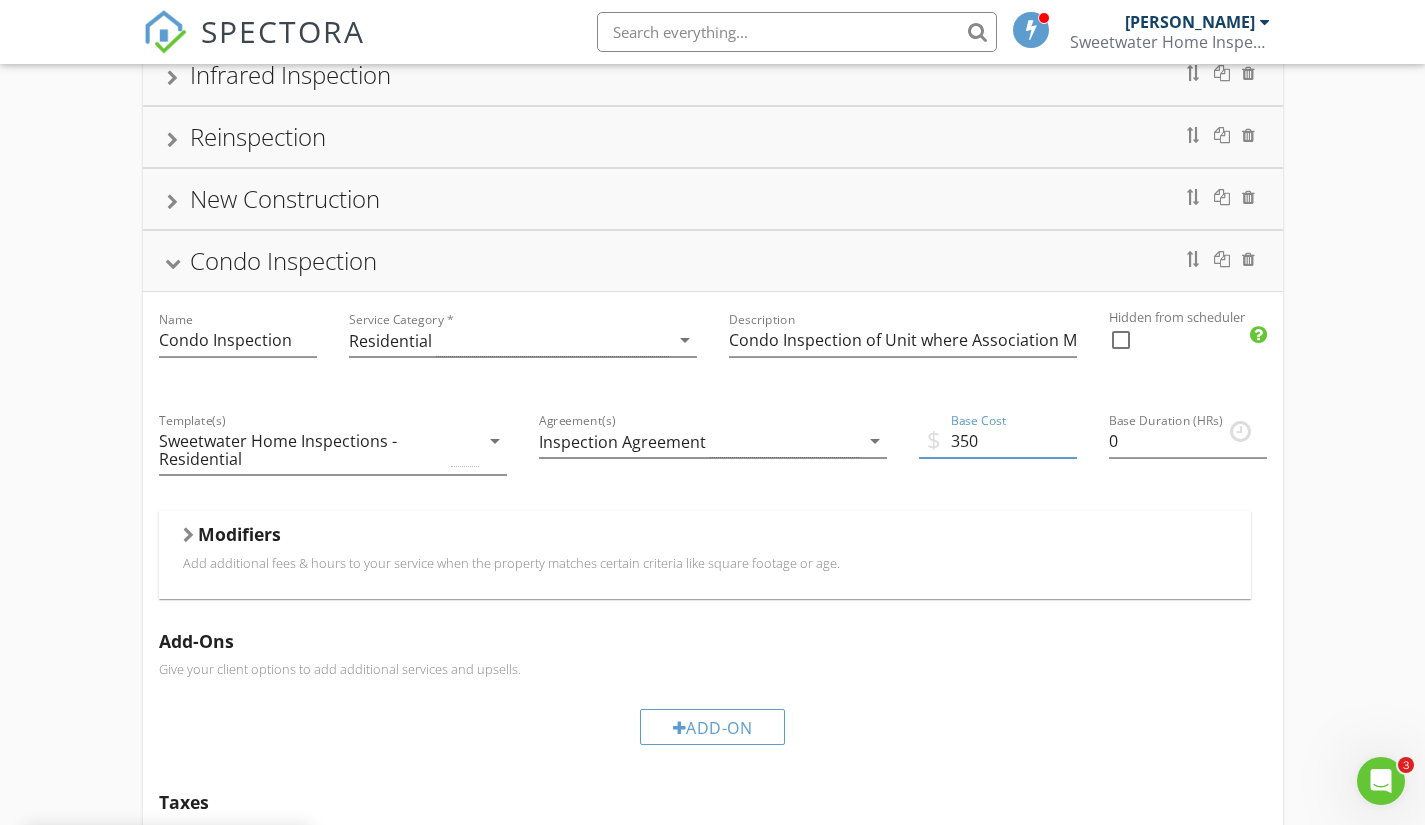 type on "350" 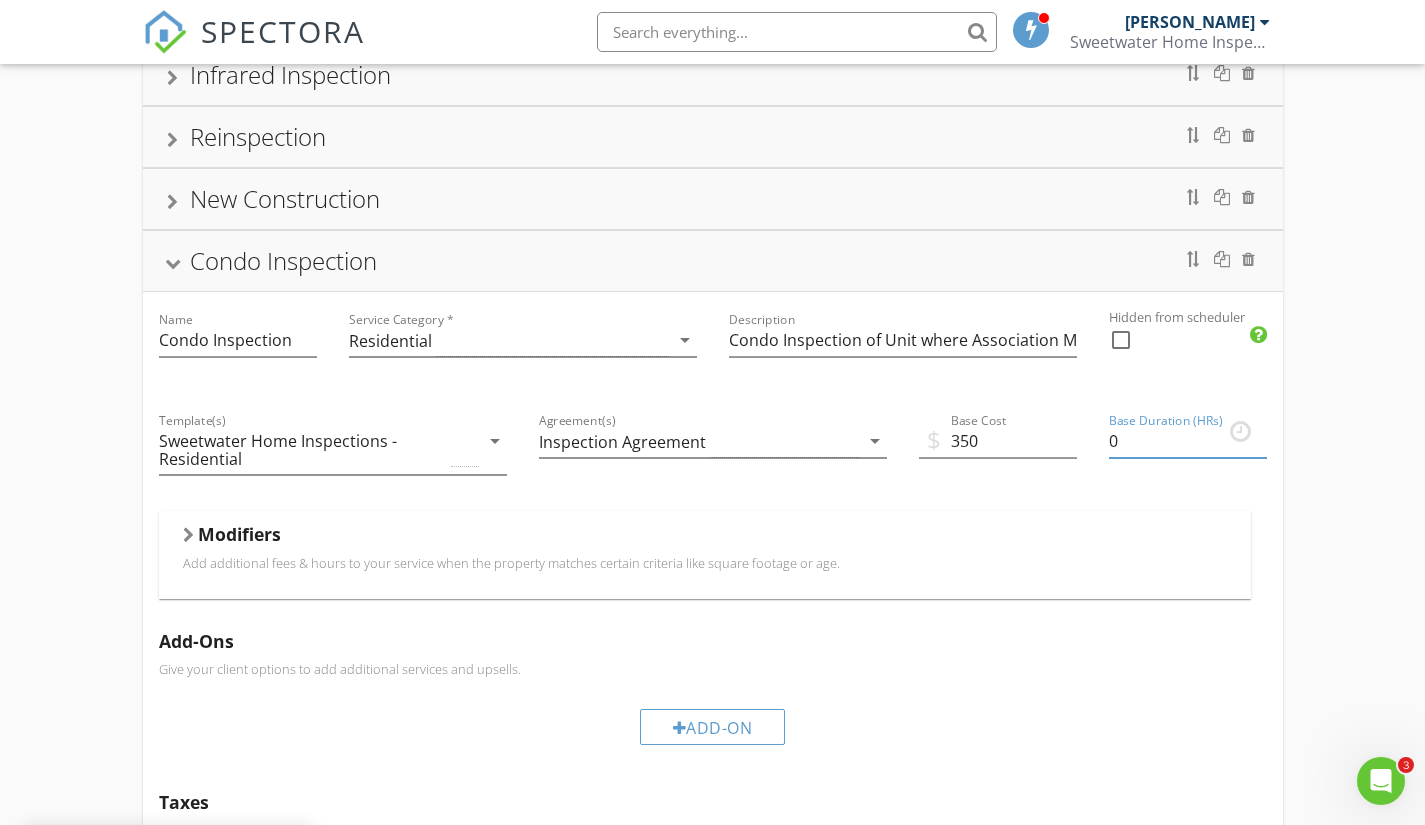 click on "0" at bounding box center [1188, 441] 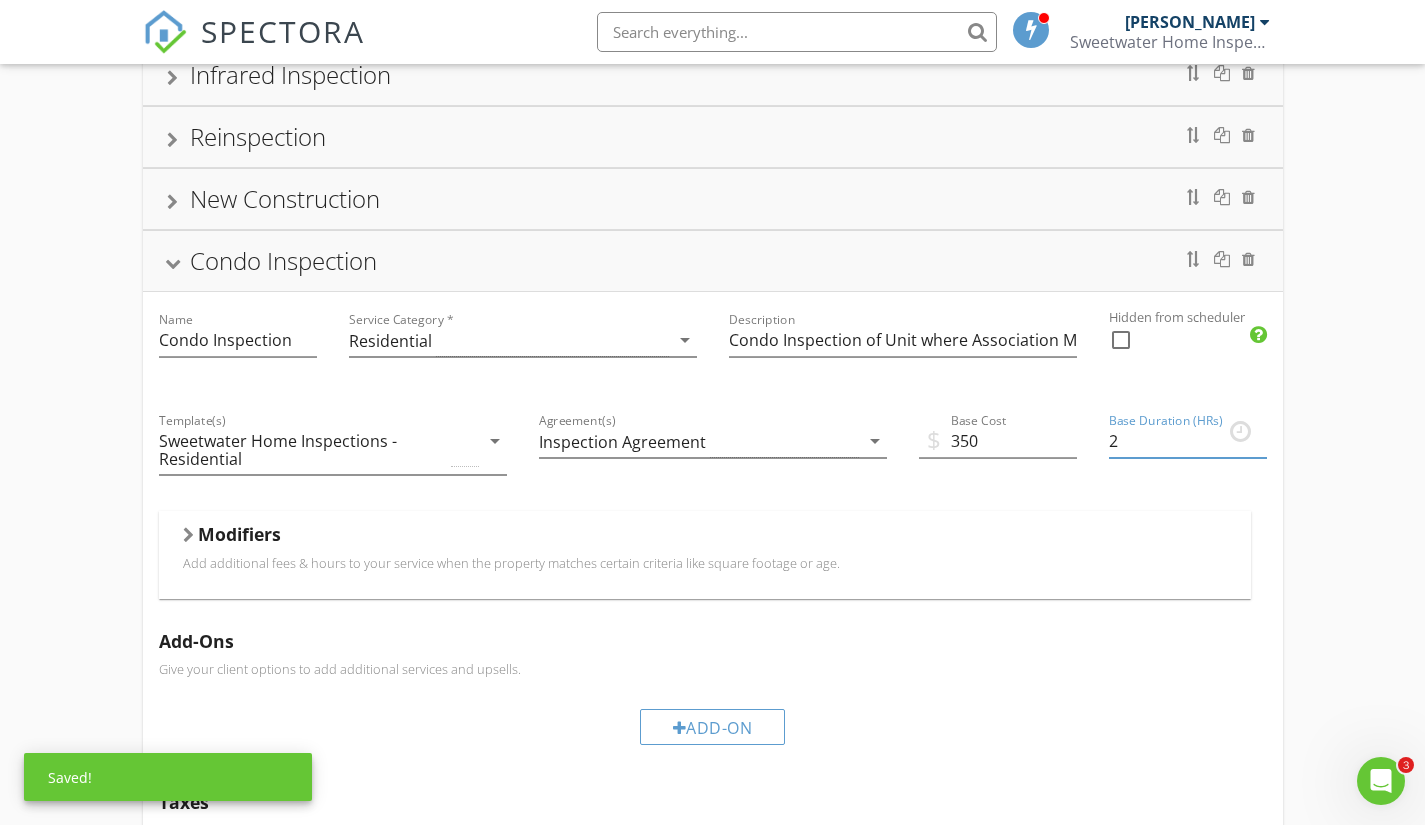 type on "2" 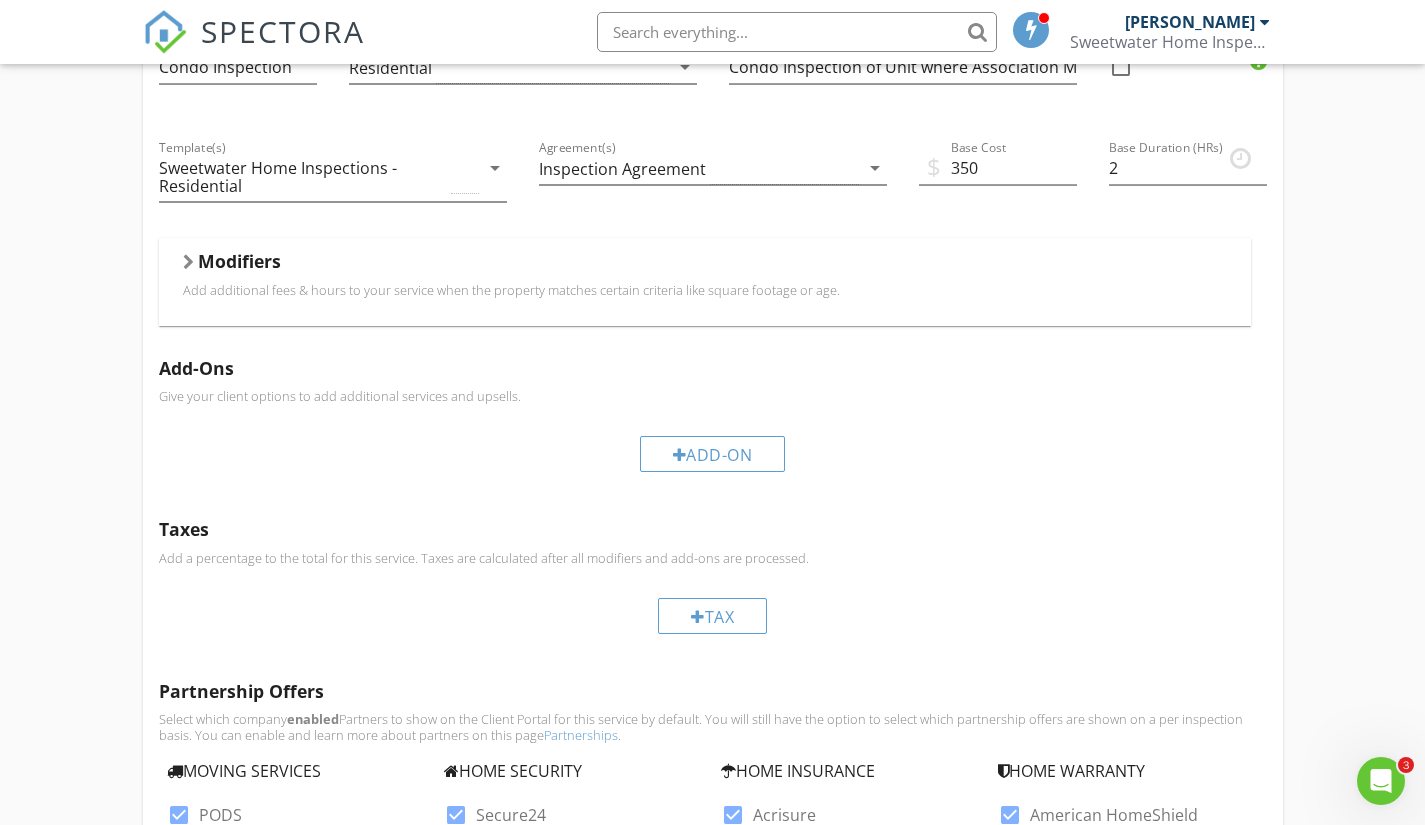 scroll, scrollTop: 664, scrollLeft: 0, axis: vertical 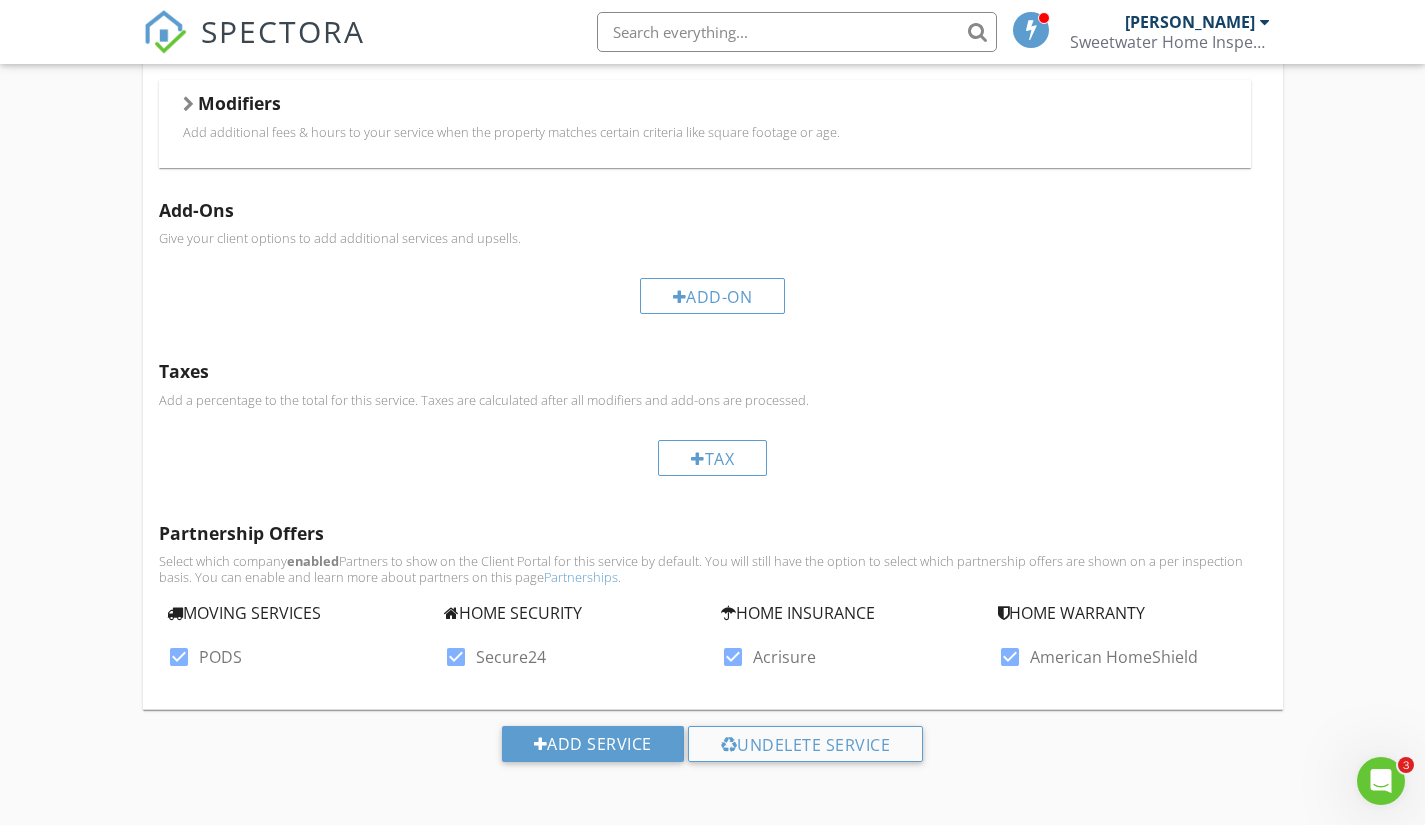 click at bounding box center (680, 297) 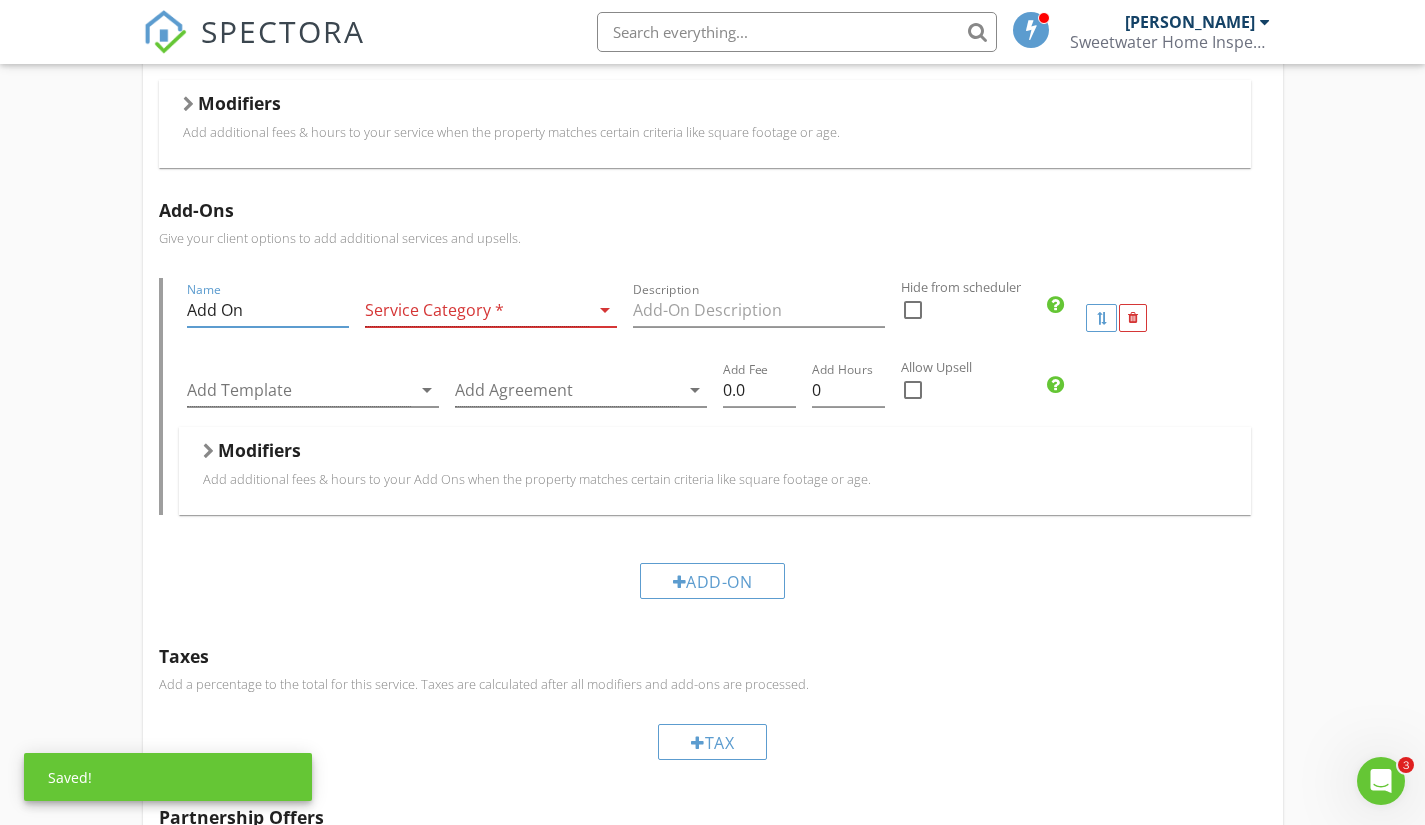 click on "Add On" at bounding box center (268, 310) 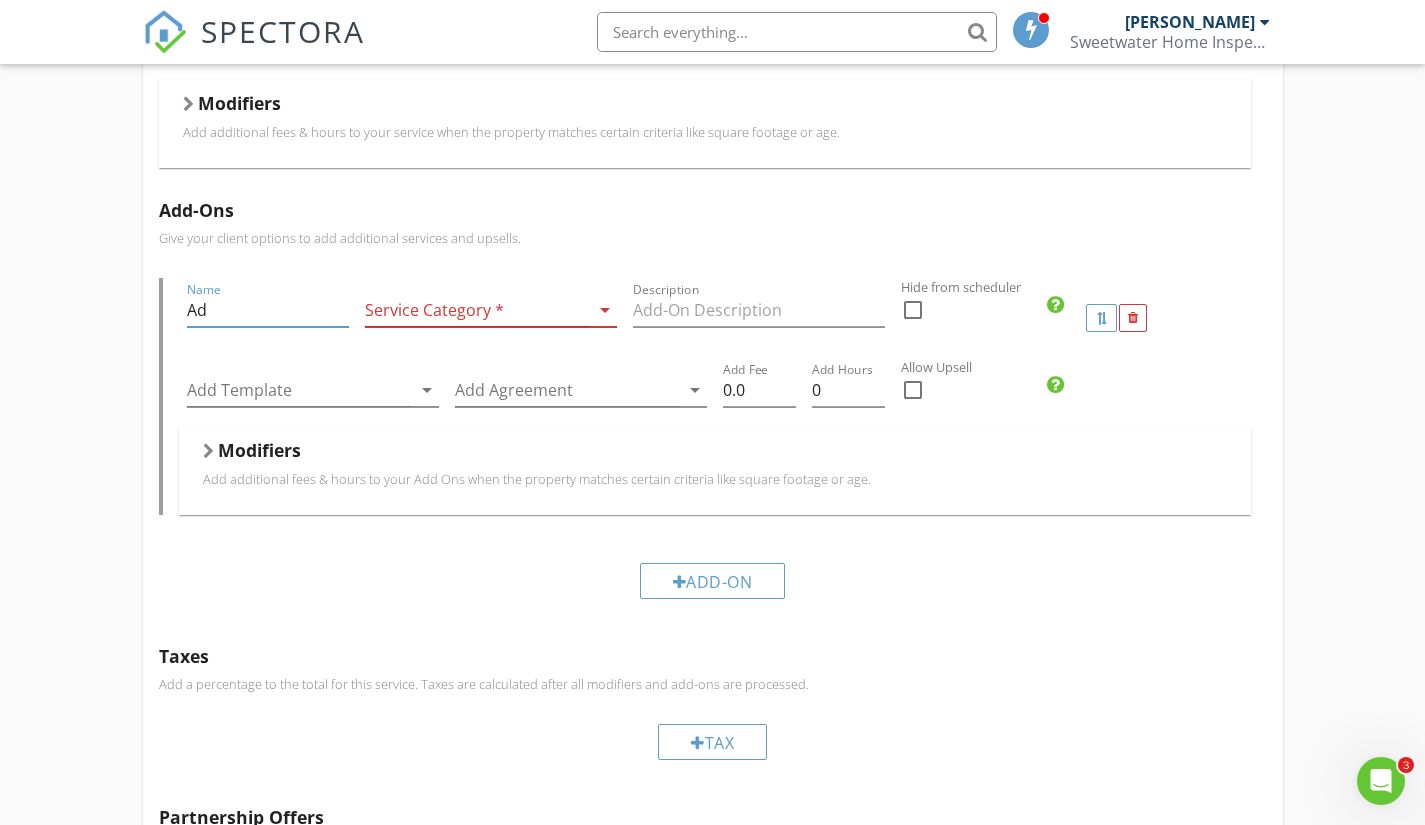 type on "A" 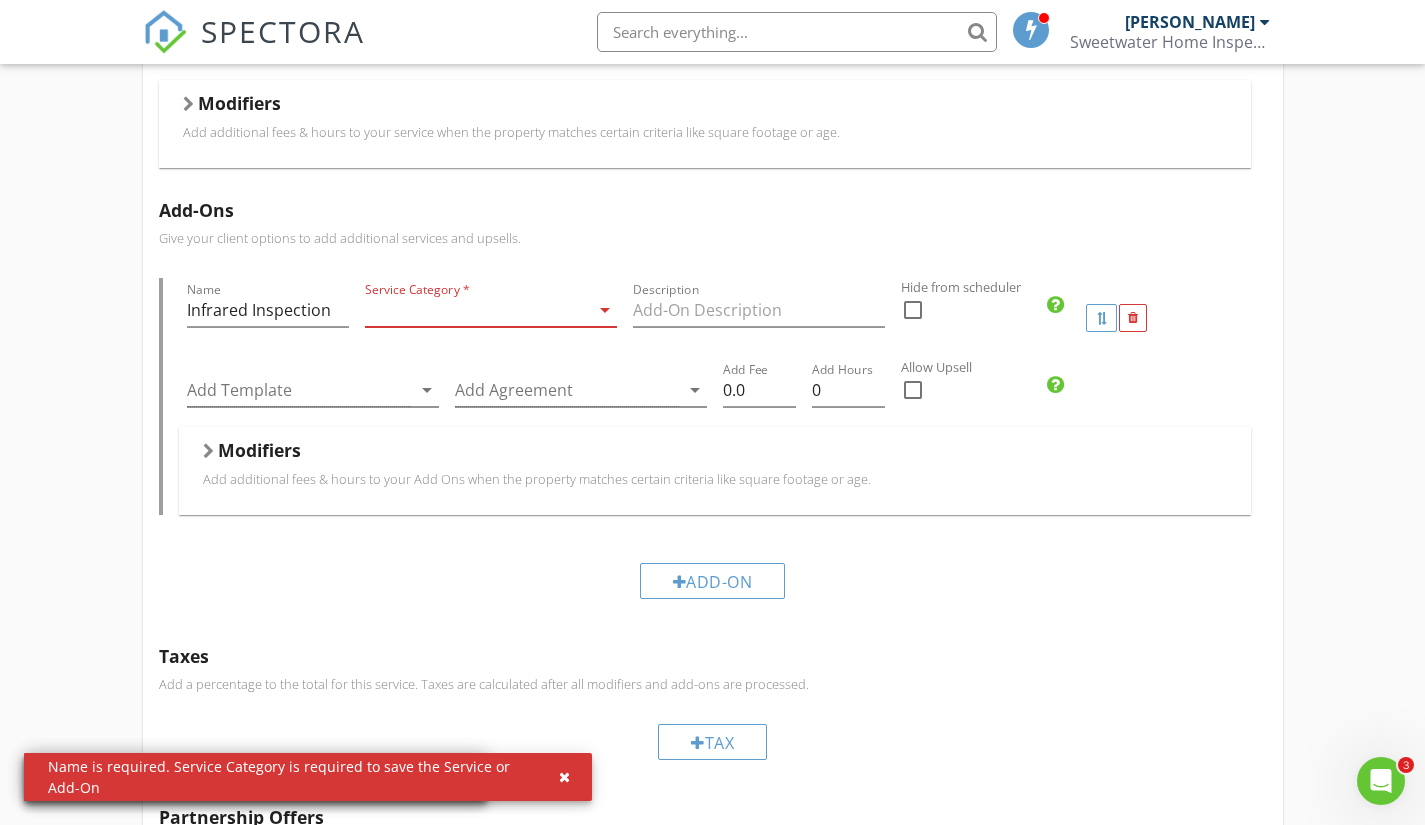 click at bounding box center (477, 310) 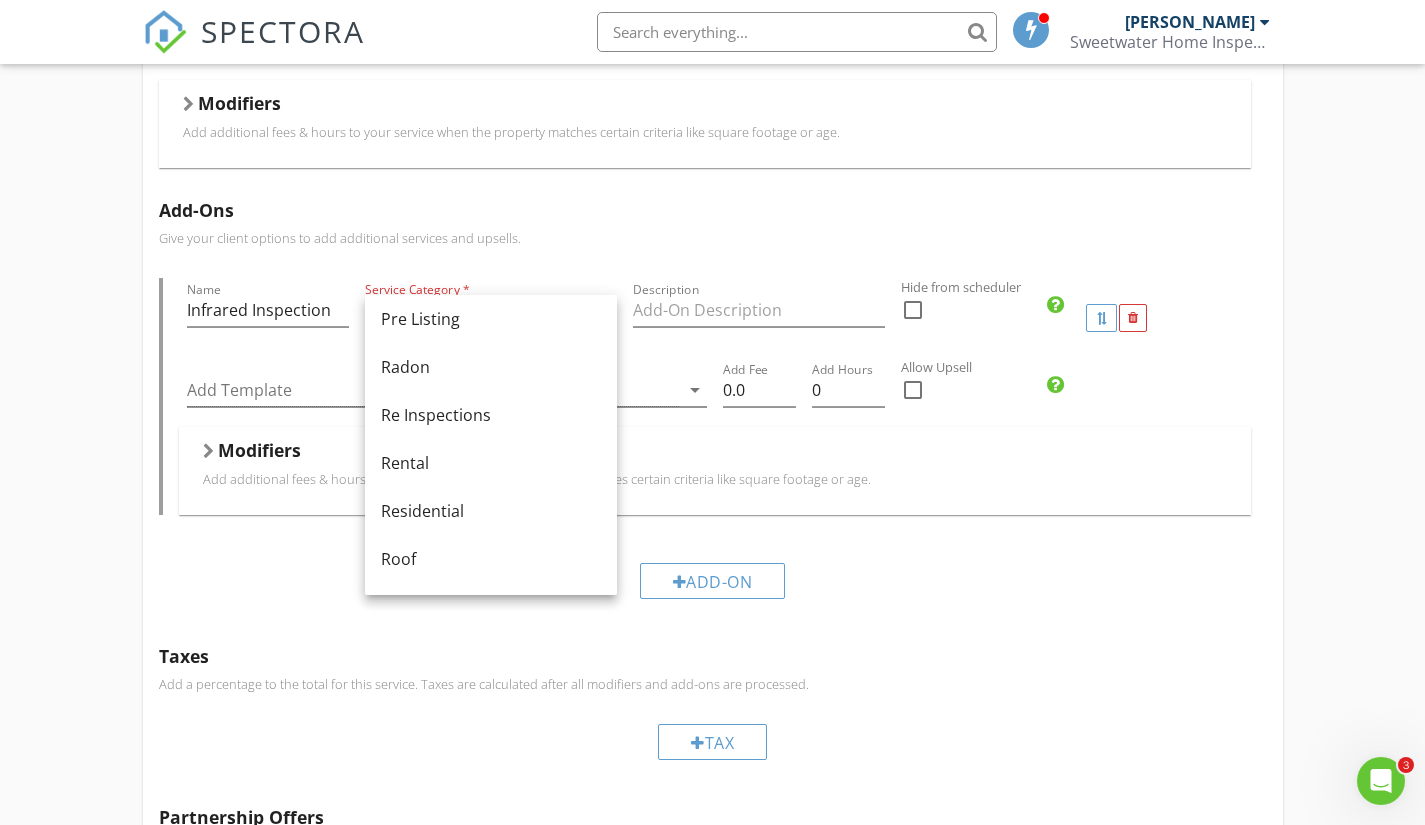 scroll, scrollTop: 825, scrollLeft: 0, axis: vertical 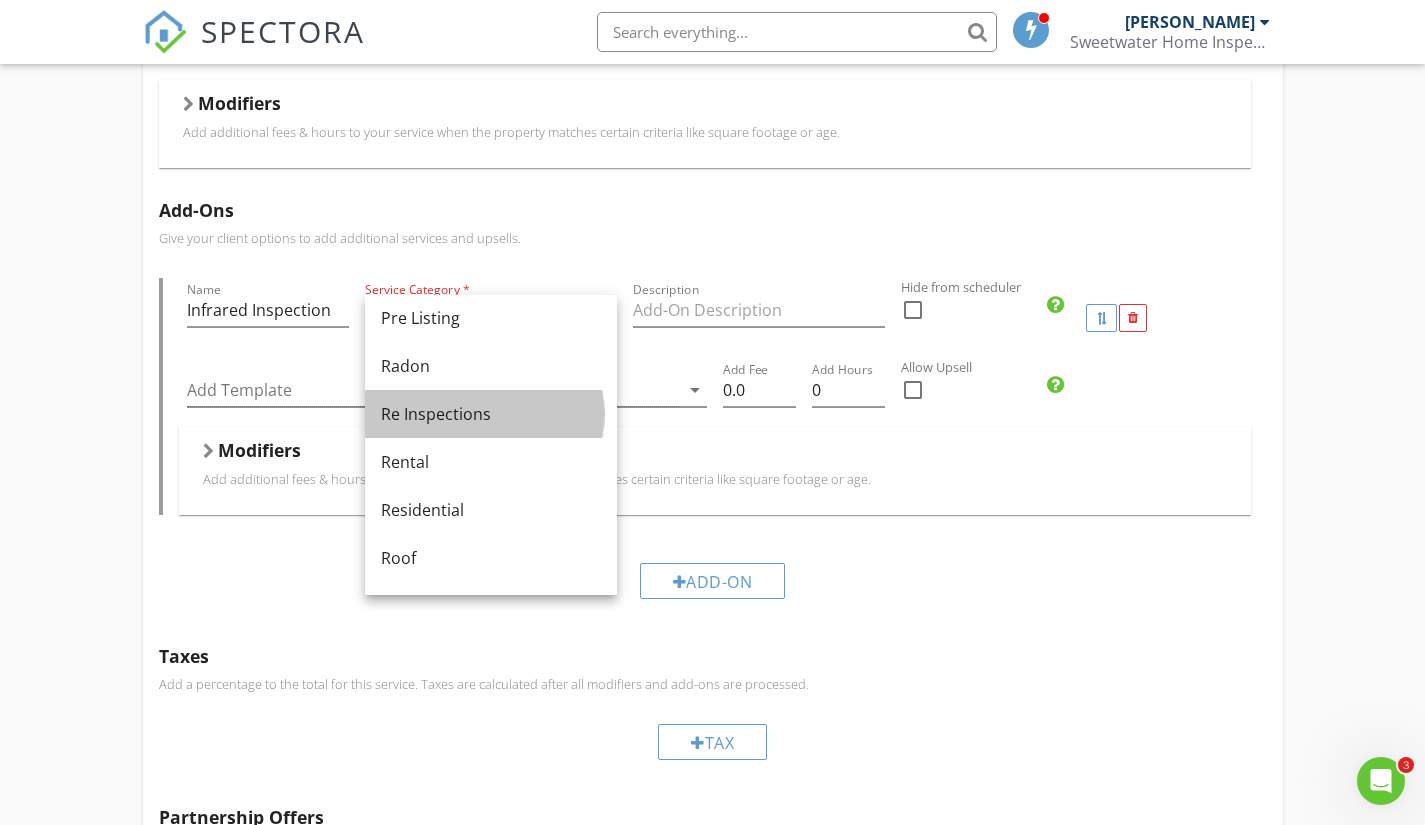 click on "Re Inspections" at bounding box center [491, 414] 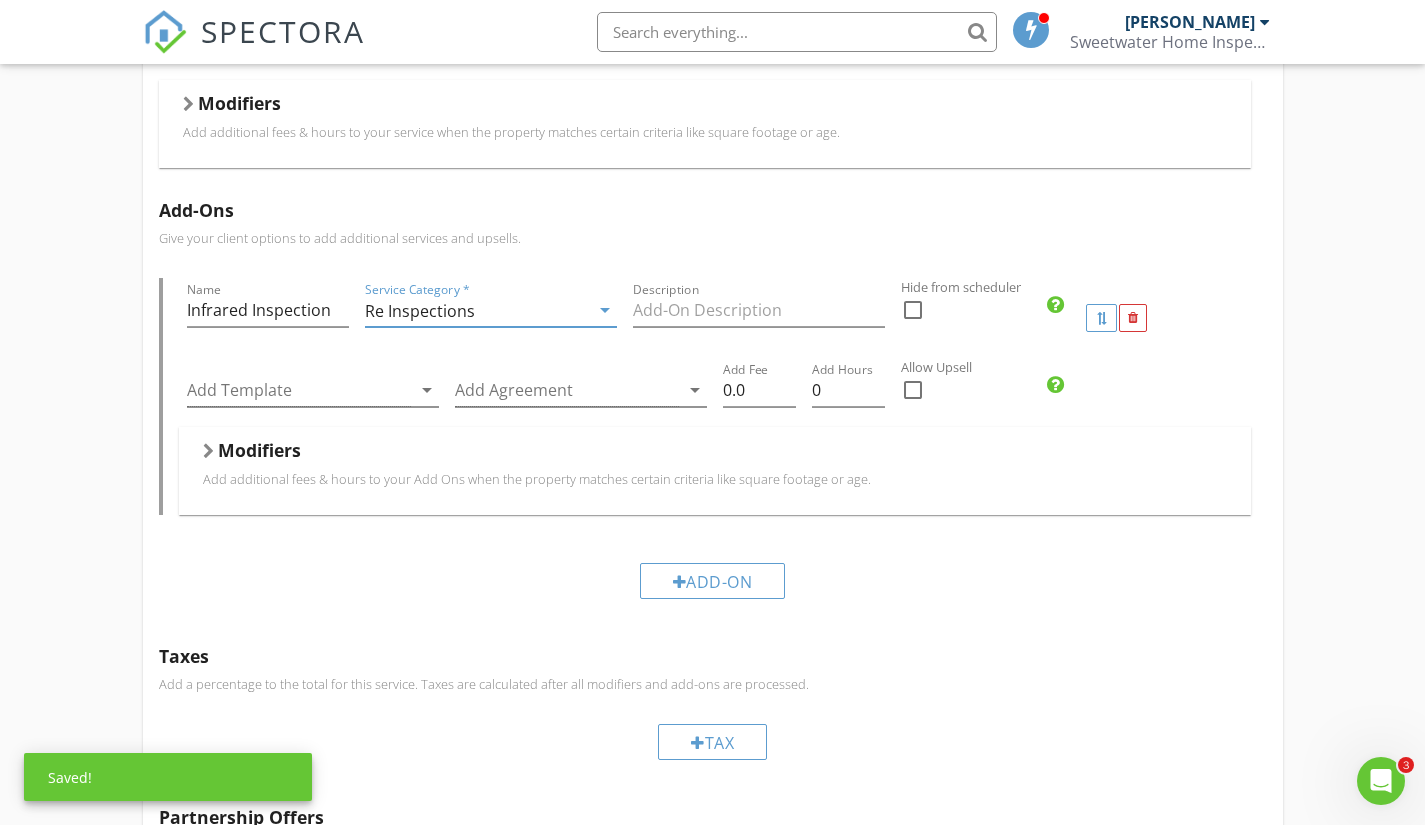 click on "Re Inspections" at bounding box center (477, 310) 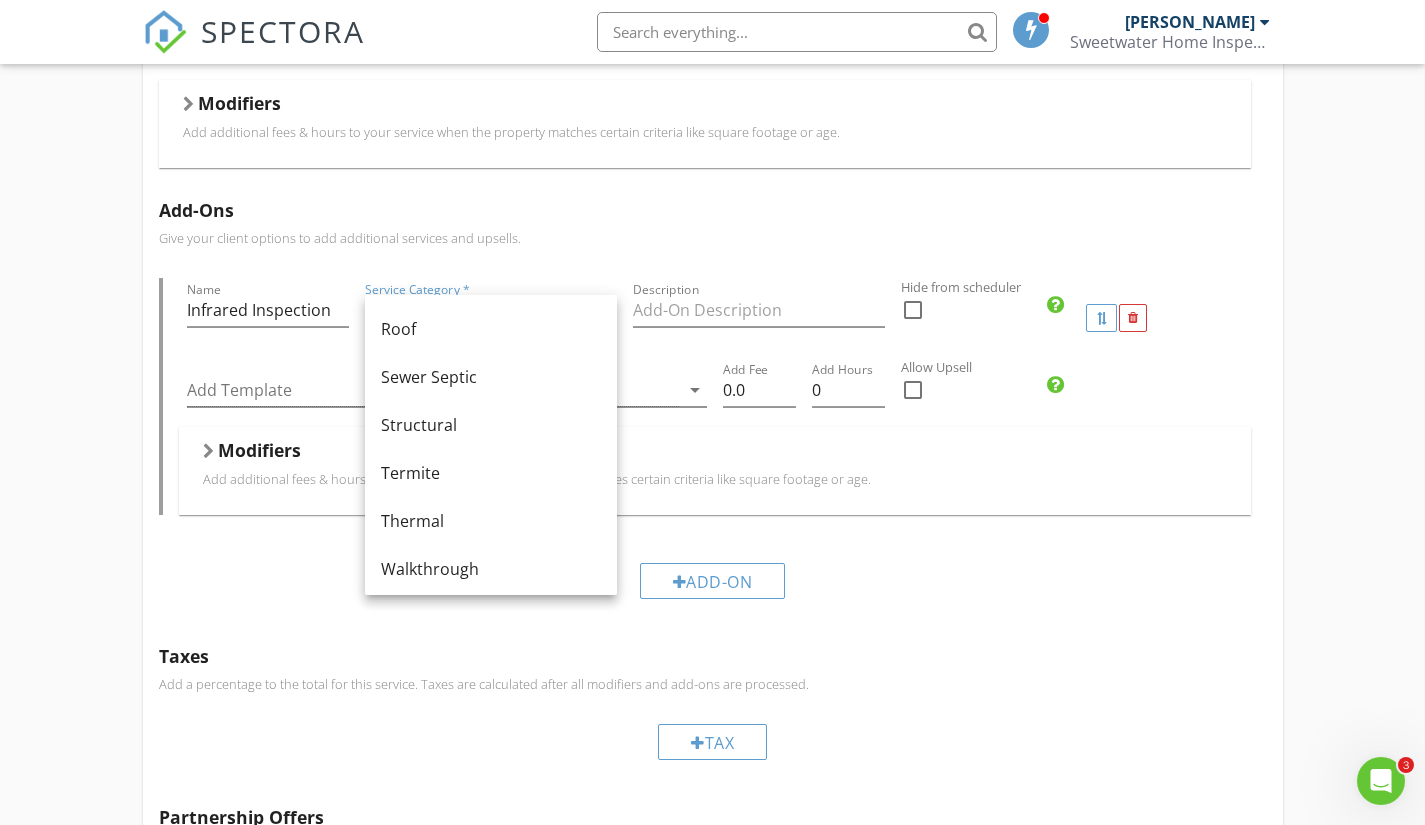 scroll, scrollTop: 1082, scrollLeft: 0, axis: vertical 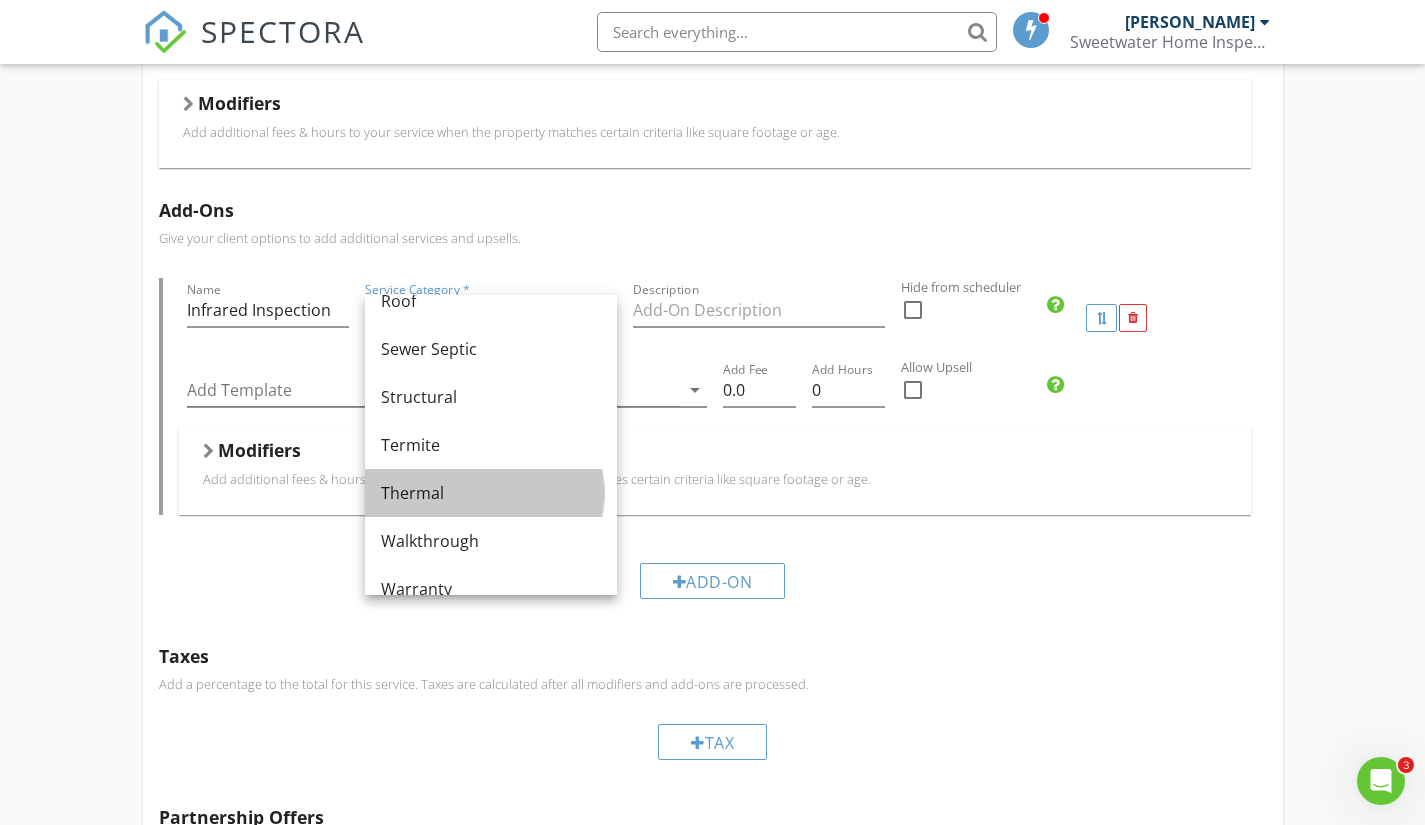click on "Thermal" at bounding box center [491, 493] 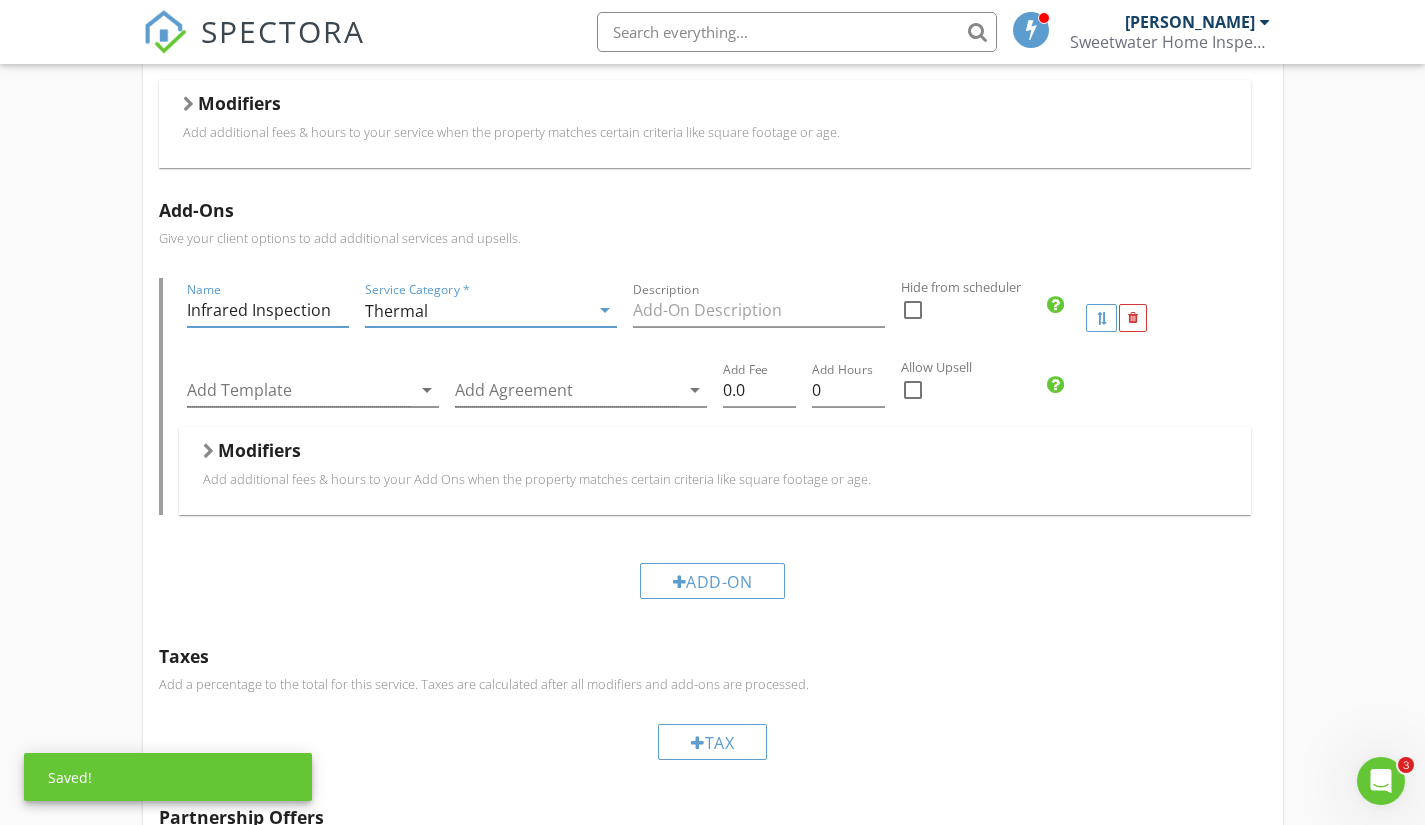 click on "Infrared Inspection" at bounding box center (268, 310) 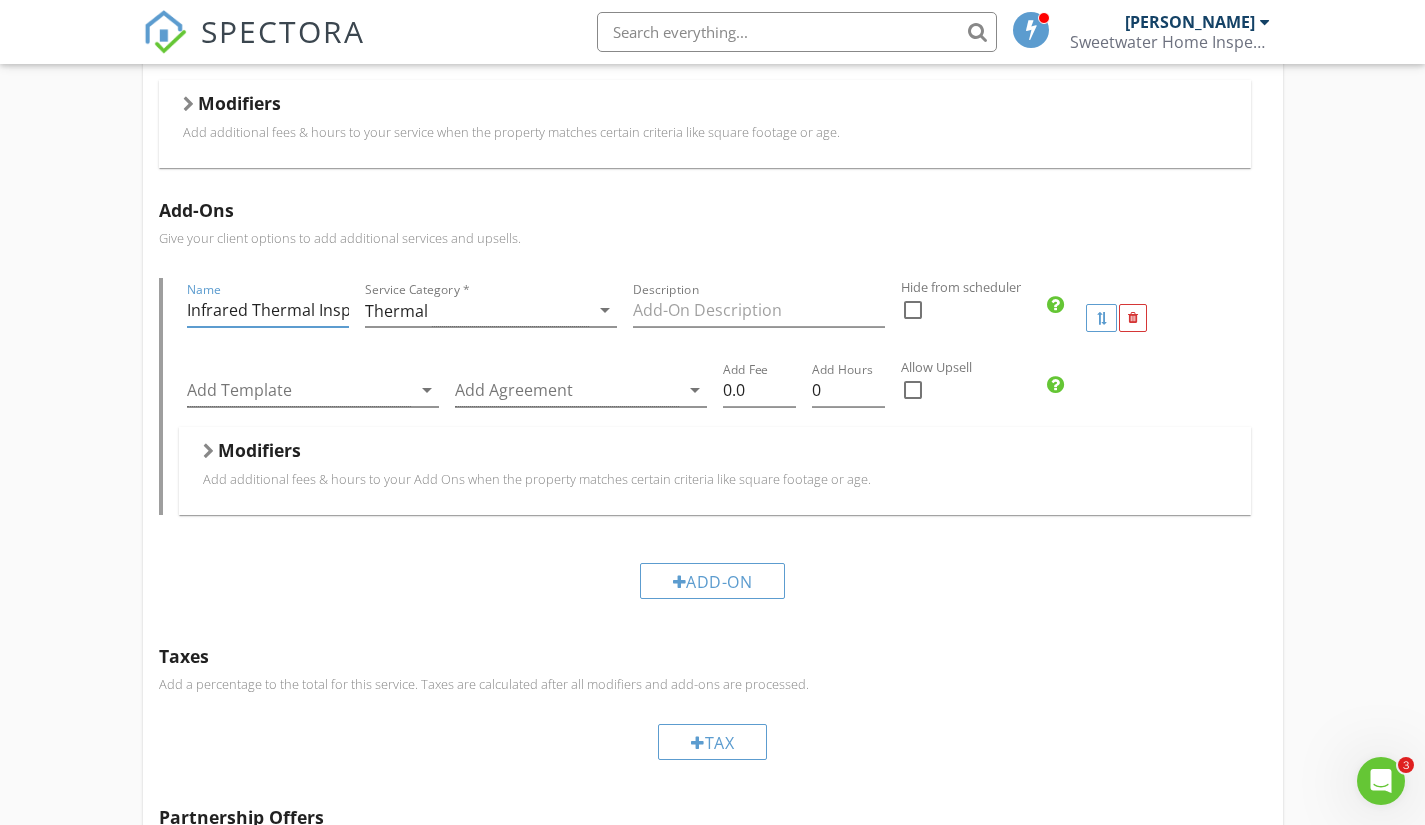 type on "Infrared Thermal Inspection" 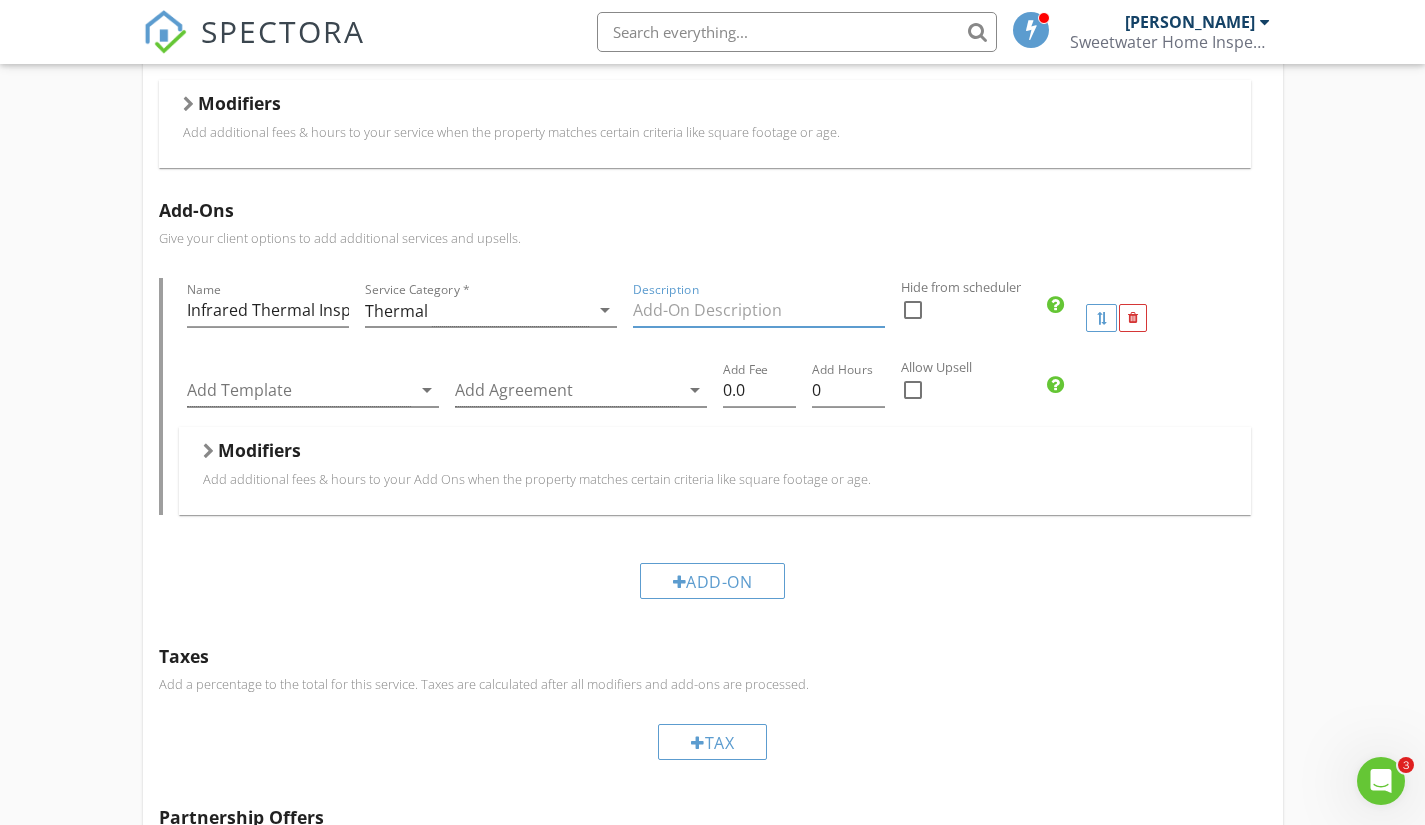 click at bounding box center [759, 310] 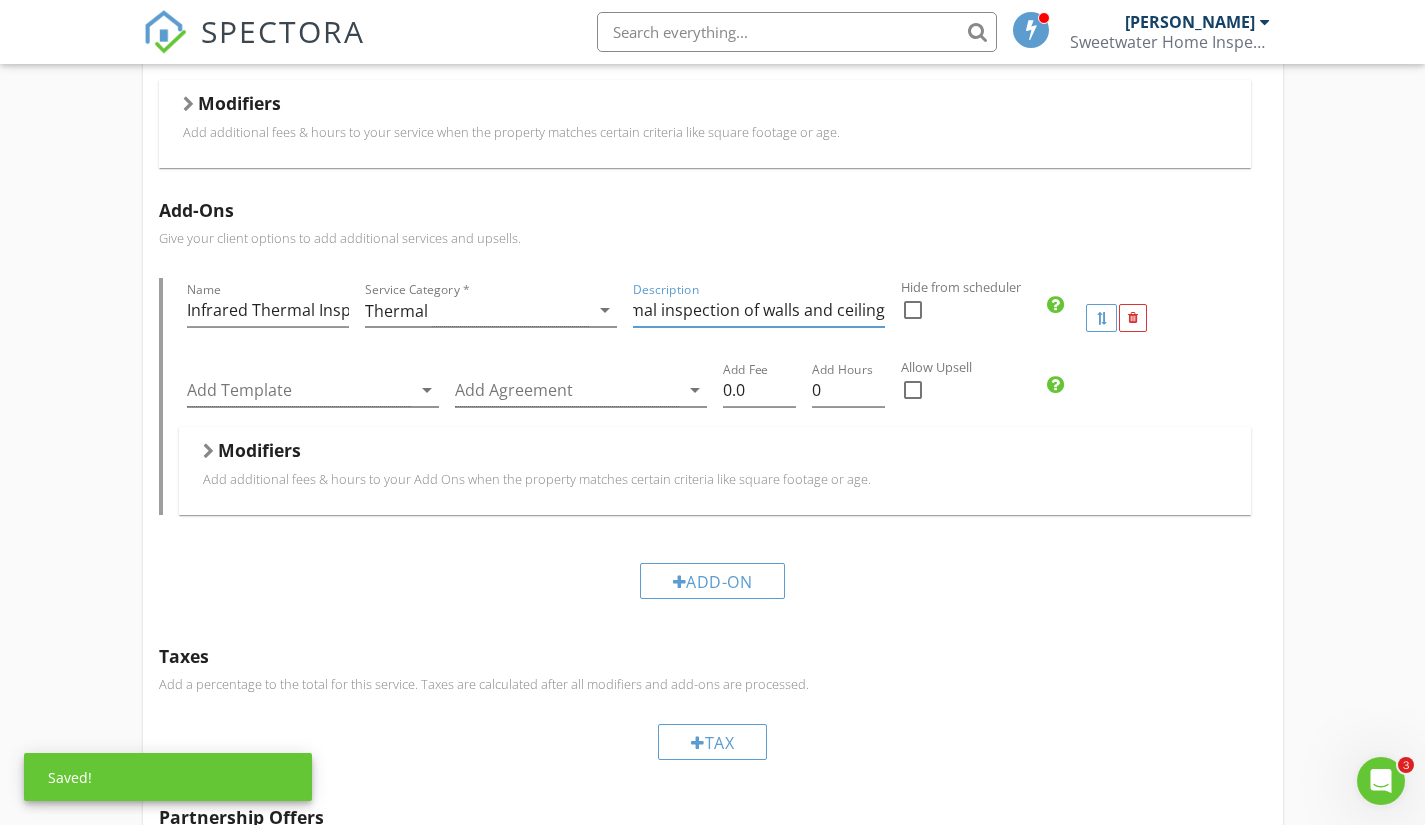 scroll, scrollTop: 0, scrollLeft: 35, axis: horizontal 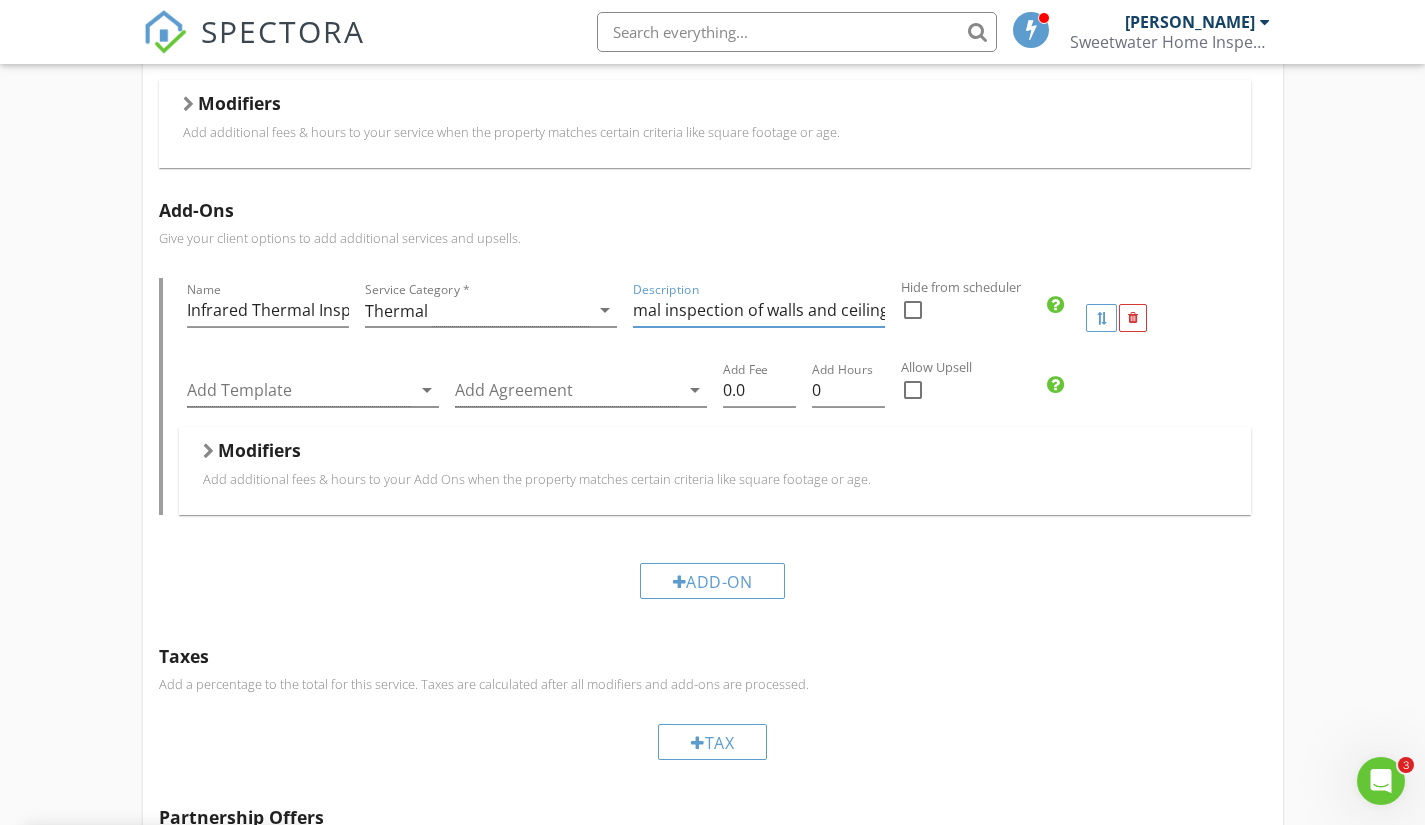 type on "Thermal inspection of walls and ceiling" 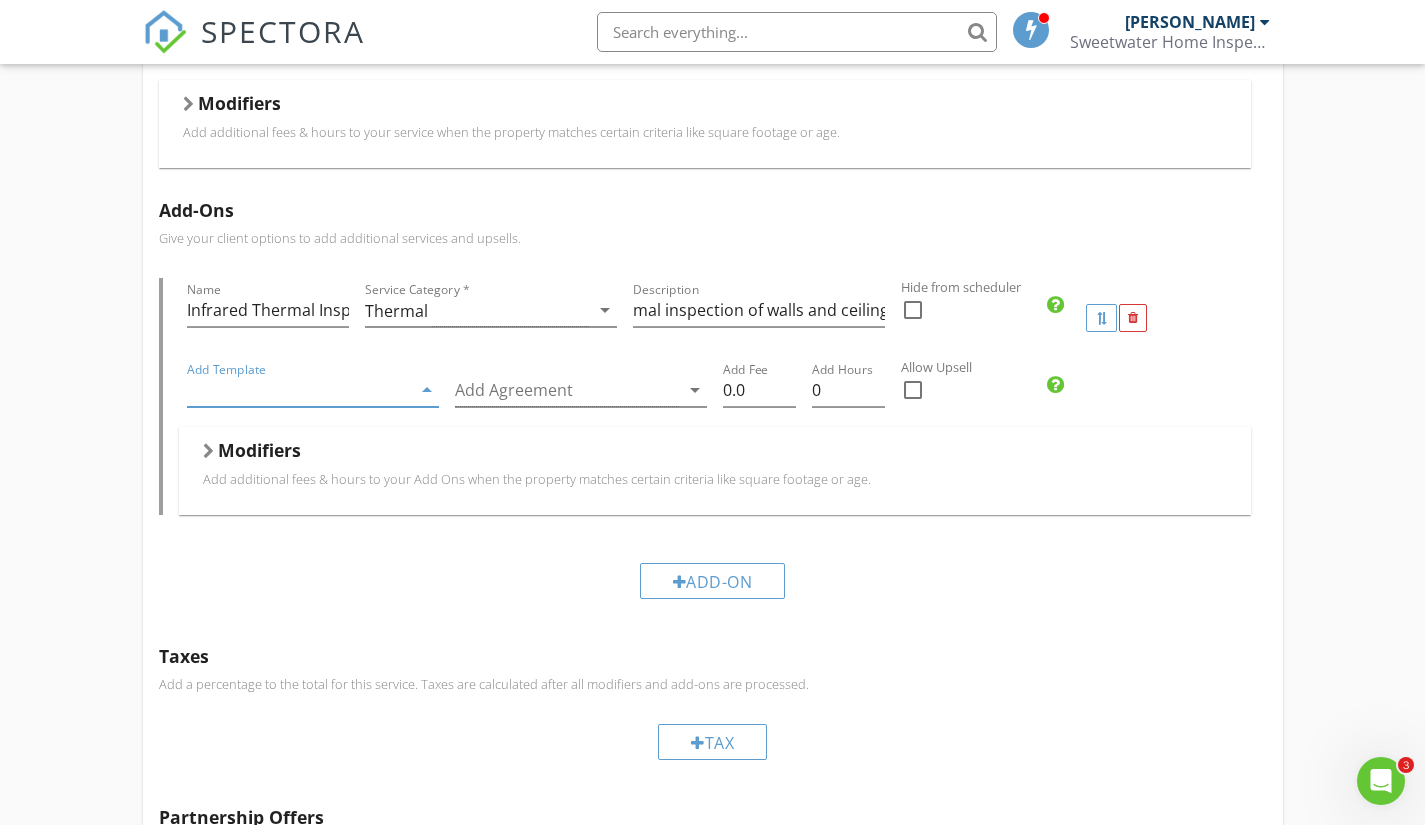 scroll, scrollTop: 0, scrollLeft: 0, axis: both 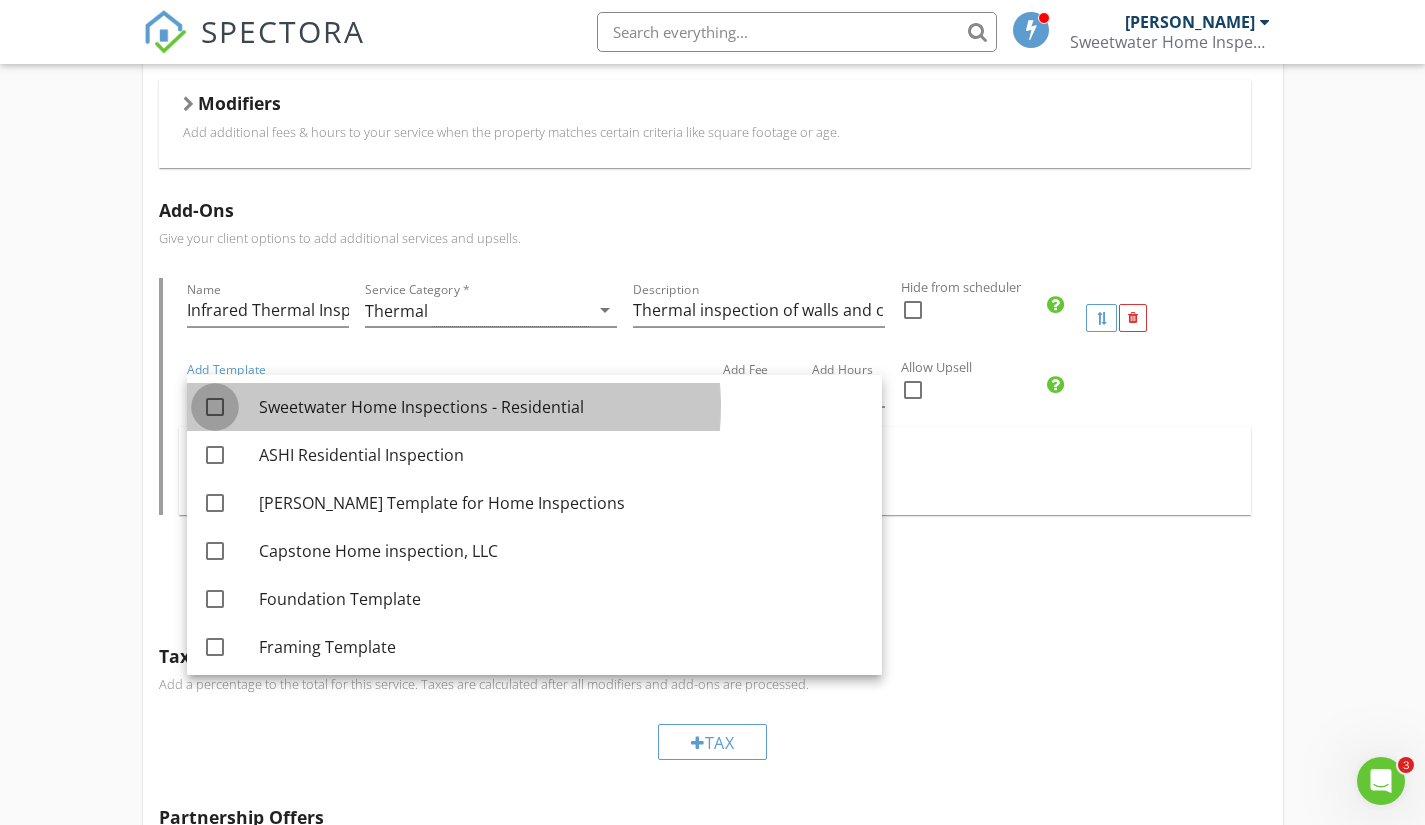 click at bounding box center [215, 407] 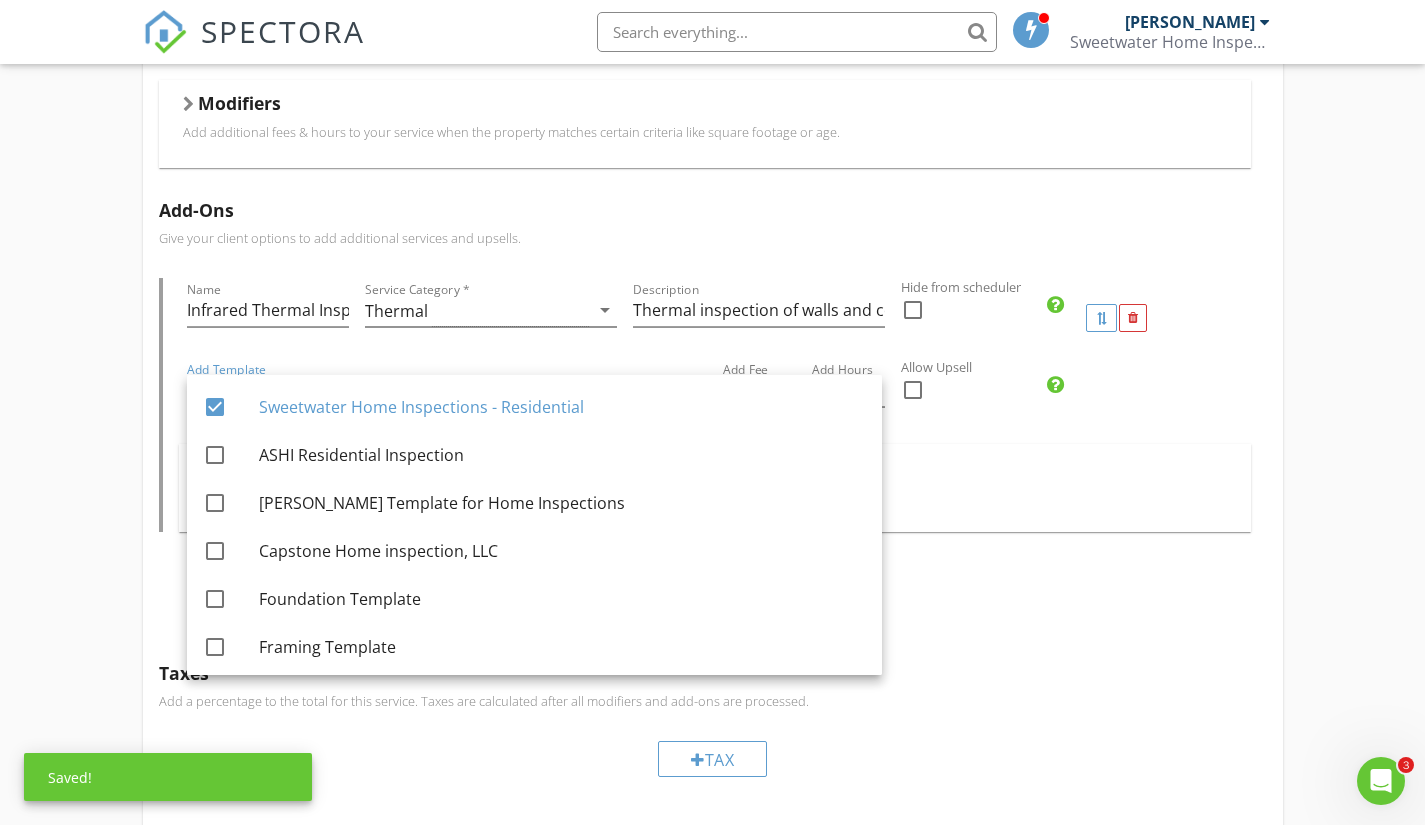 click on "Residential Inspection         Infrared Inspection         Reinspection         New Construction         Condo Inspection   Name Condo Inspection   Service Category * Residential arrow_drop_down   Description Condo Inspection of Unit where Association Maintains Exterior and Property   Hidden from scheduler   check_box_outline_blank     Template(s) Sweetwater Home Inspections - Residential arrow_drop_down   Agreement(s) Inspection Agreement arrow_drop_down   $   Base Cost 350   Base Duration (HRs) 2               Modifiers
Add additional fees & hours to your service when the
property matches certain criteria like square footage or age.
Modifiers
Add-Ons
Give your client options to add additional services and upsells.
Name Infrared Thermal Inspection   Service Category * Thermal arrow_drop_down   Description Thermal inspection of walls and ceiling   Hide from scheduler               0.0" at bounding box center [712, 323] 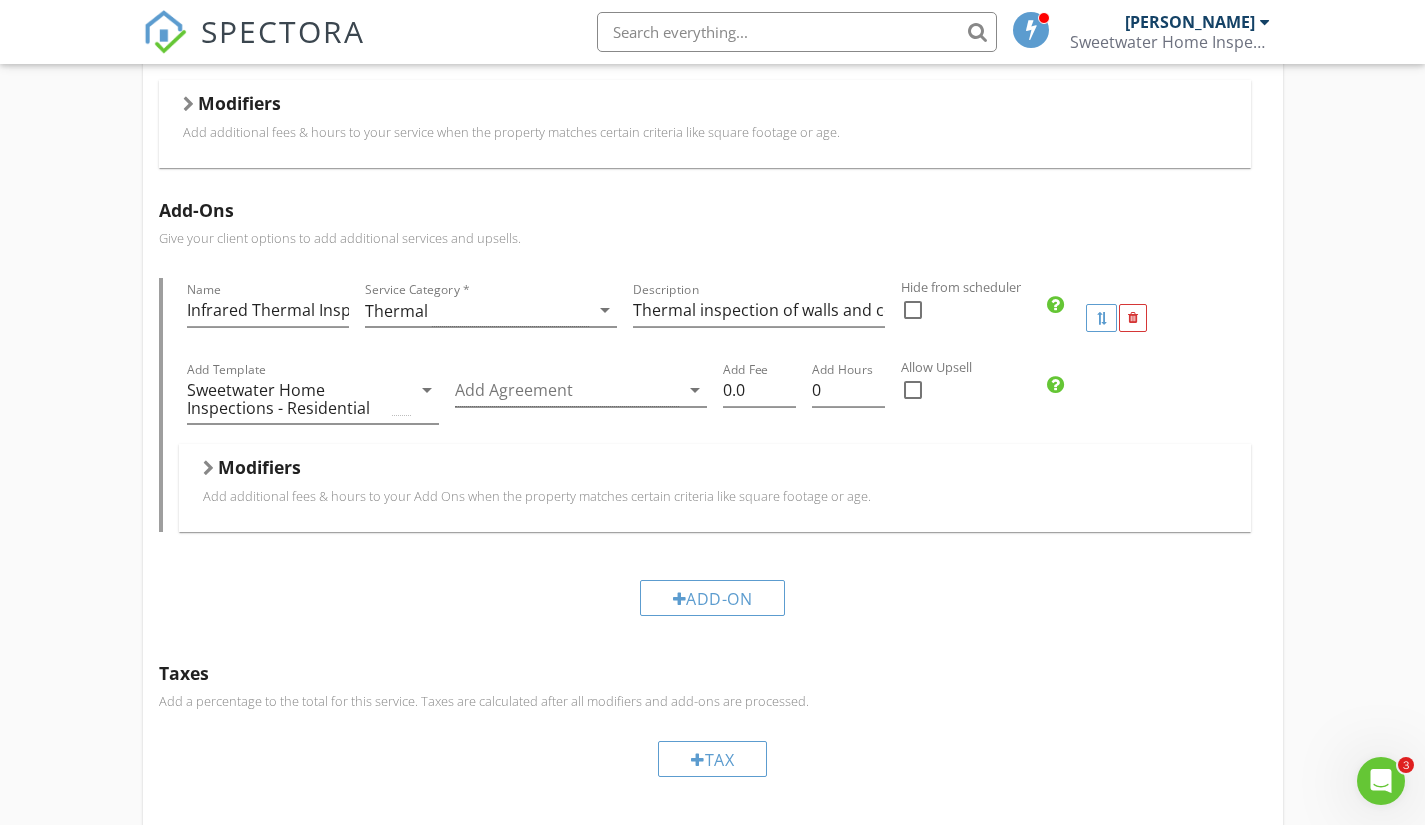 click at bounding box center (567, 390) 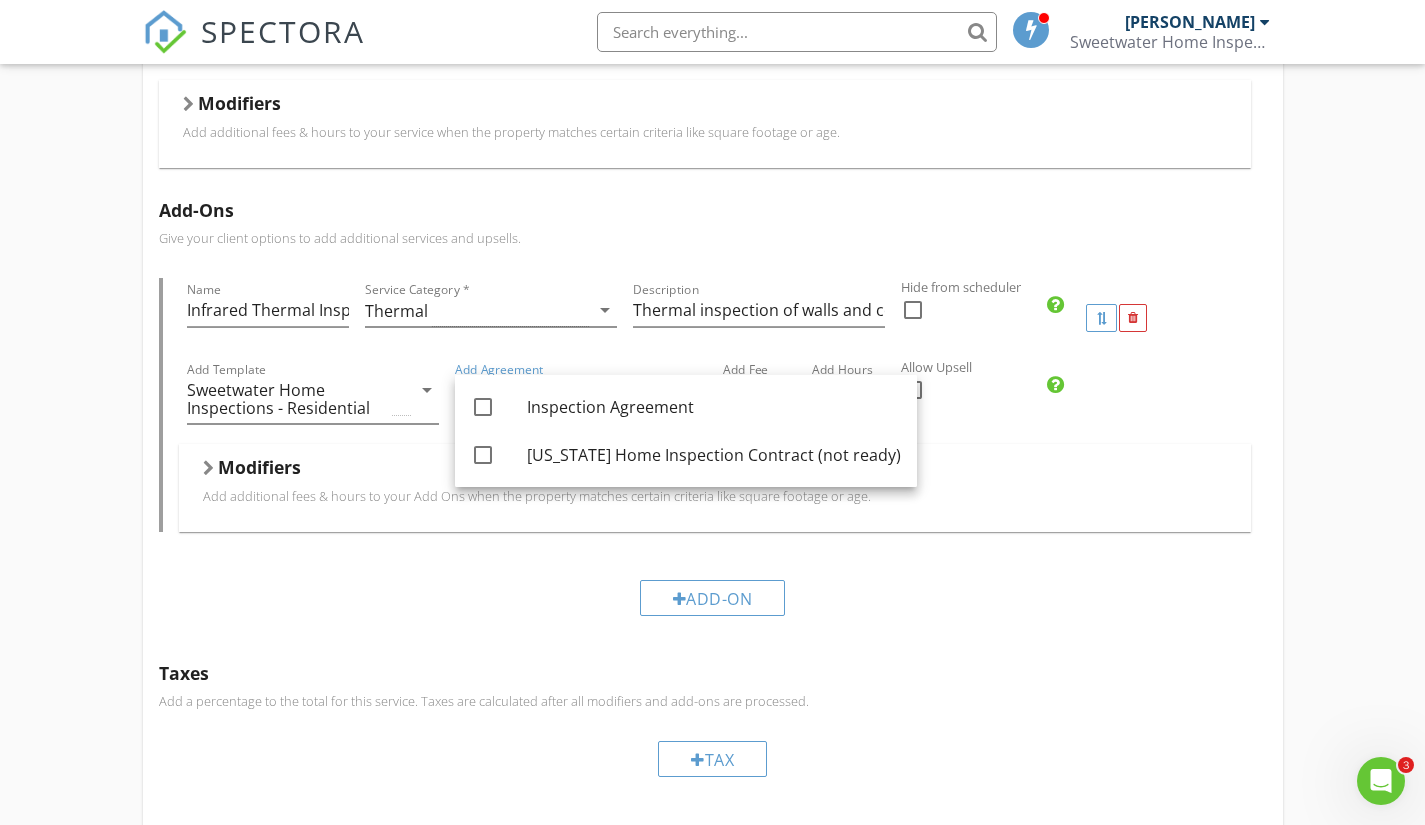 click on "Add-Ons
Give your client options to add additional services and upsells.
Name Infrared Thermal Inspection   Service Category * Thermal arrow_drop_down   Description Thermal inspection of walls and ceiling   Hide from scheduler   check_box_outline_blank         Add Template Sweetwater Home Inspections - Residential arrow_drop_down   Add Agreement arrow_drop_down   Add Fee 0.0   Add Hours 0   Allow Upsell   check_box_outline_blank           Modifiers
Add additional fees & hours to your Add Ons when the property
matches certain criteria like square footage or age.
Modifiers
Add-On" at bounding box center [713, 415] 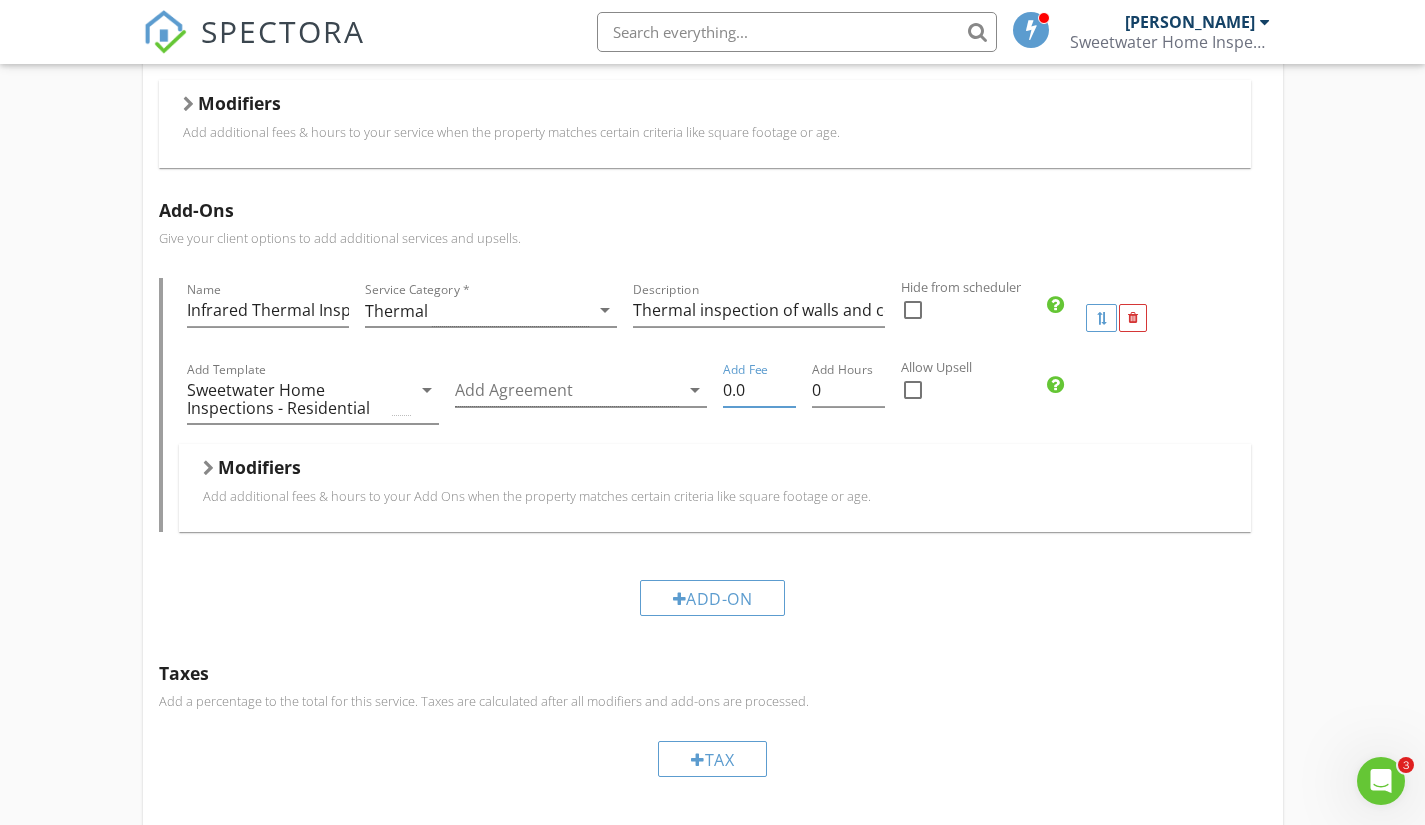 click on "0.0" at bounding box center (759, 390) 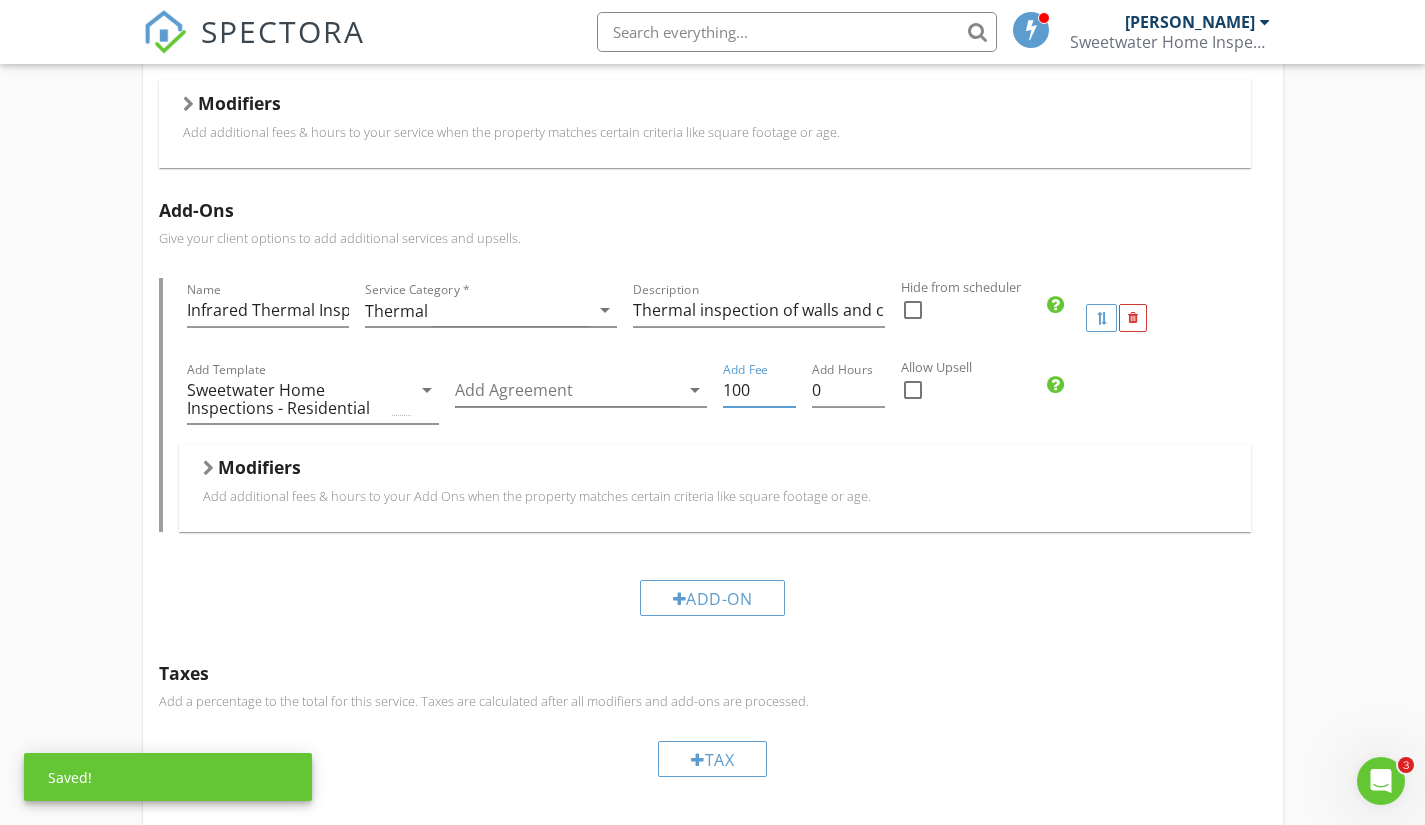 type on "100" 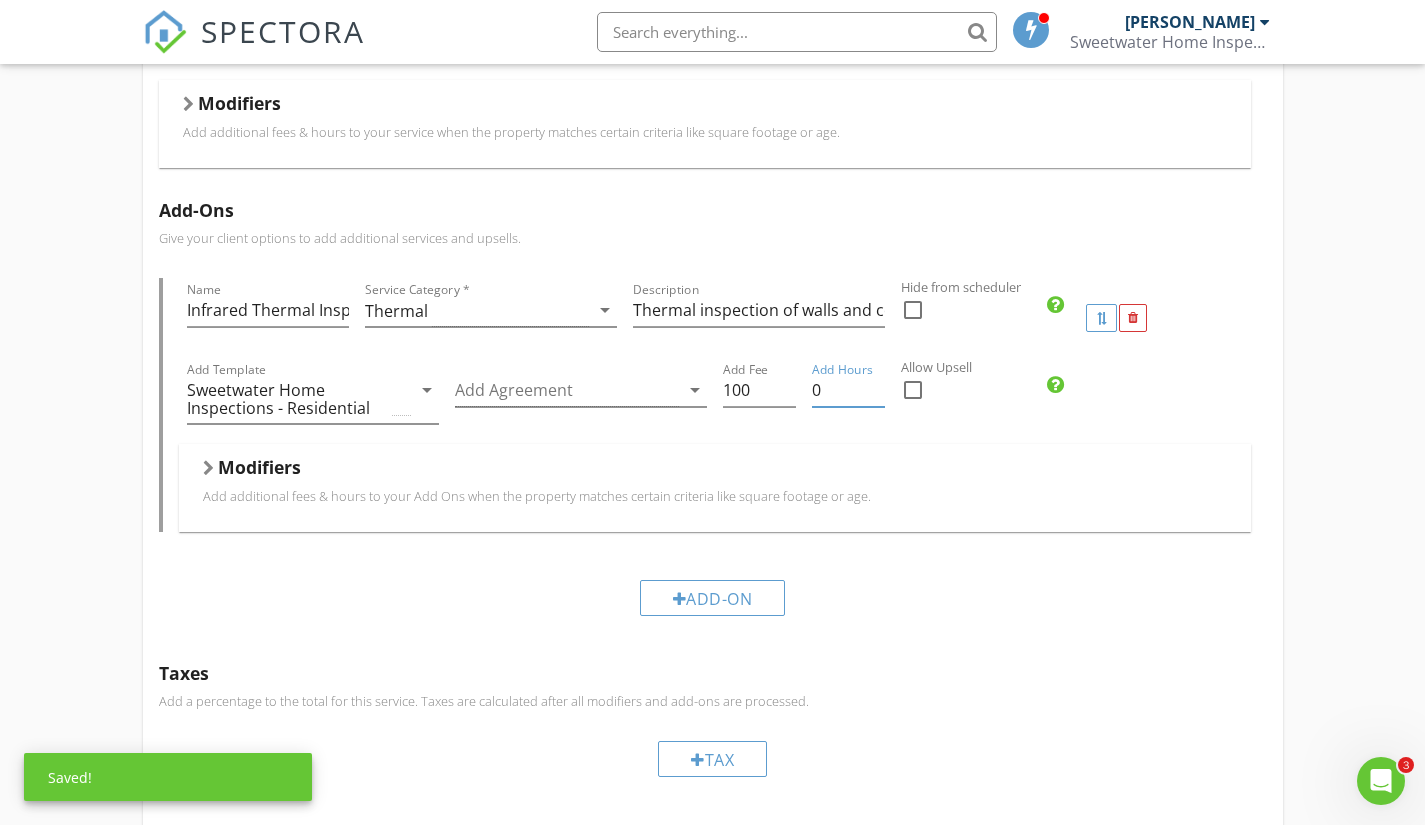 click on "0" at bounding box center [848, 390] 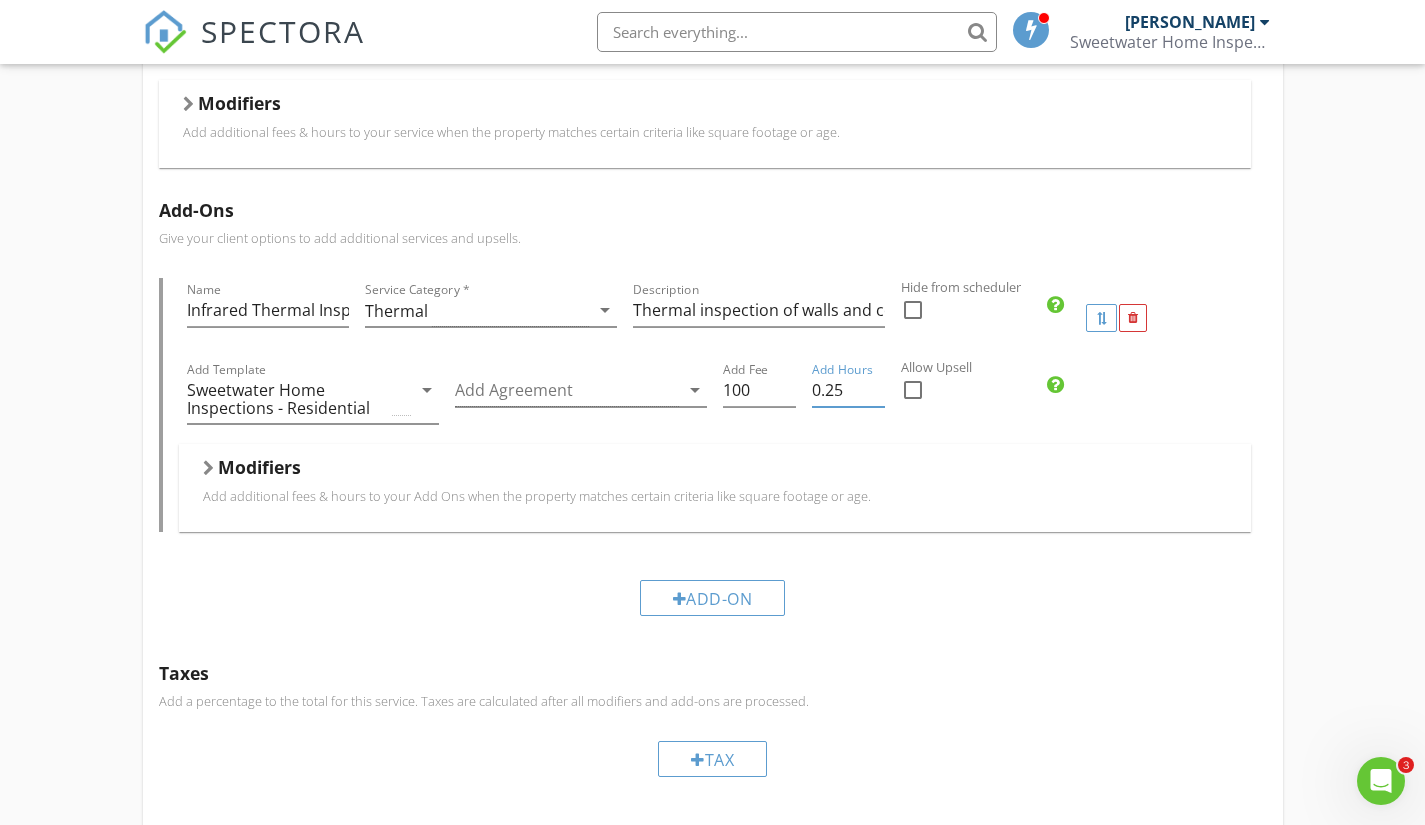 click on "0.25" at bounding box center [848, 390] 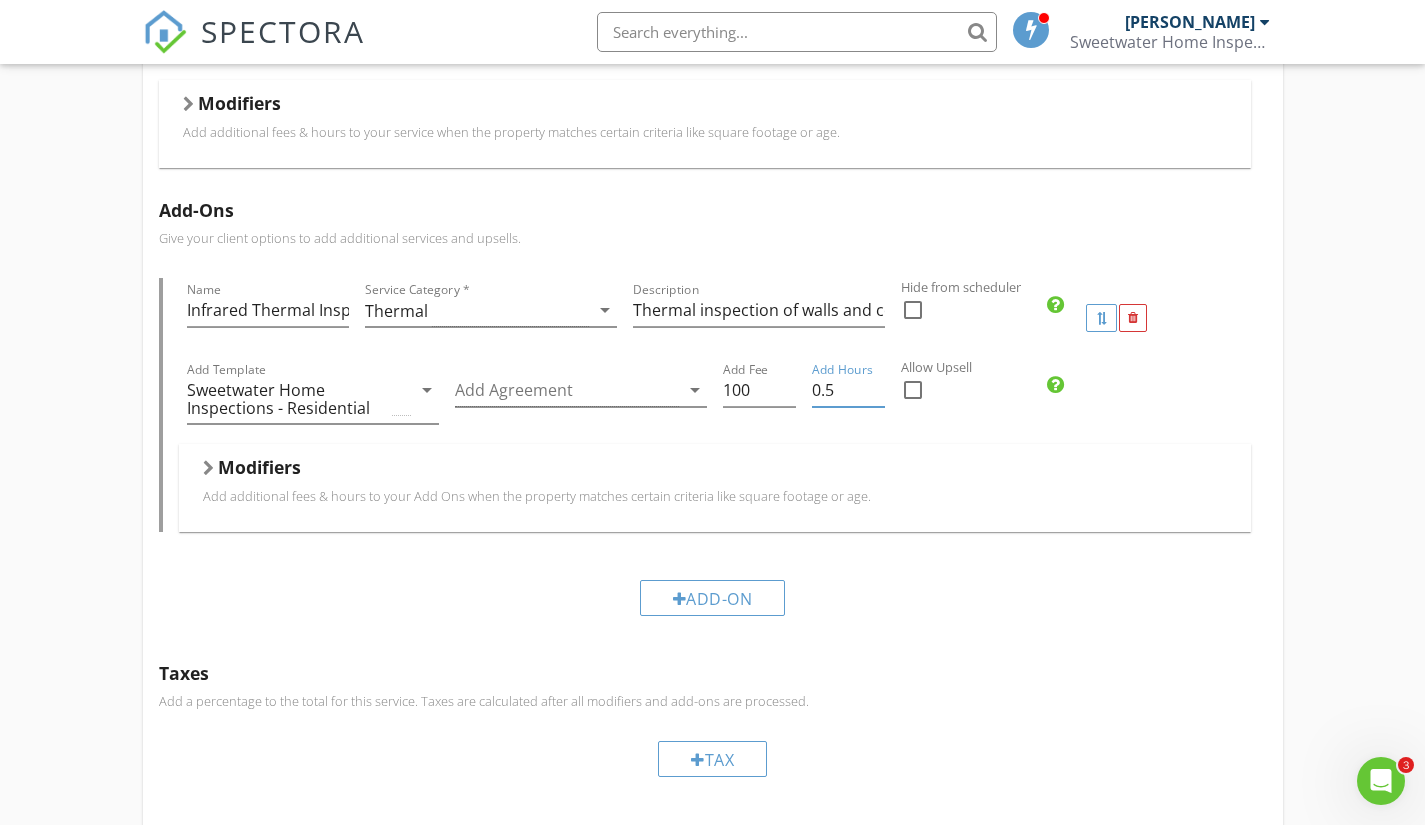click on "0.5" at bounding box center (848, 390) 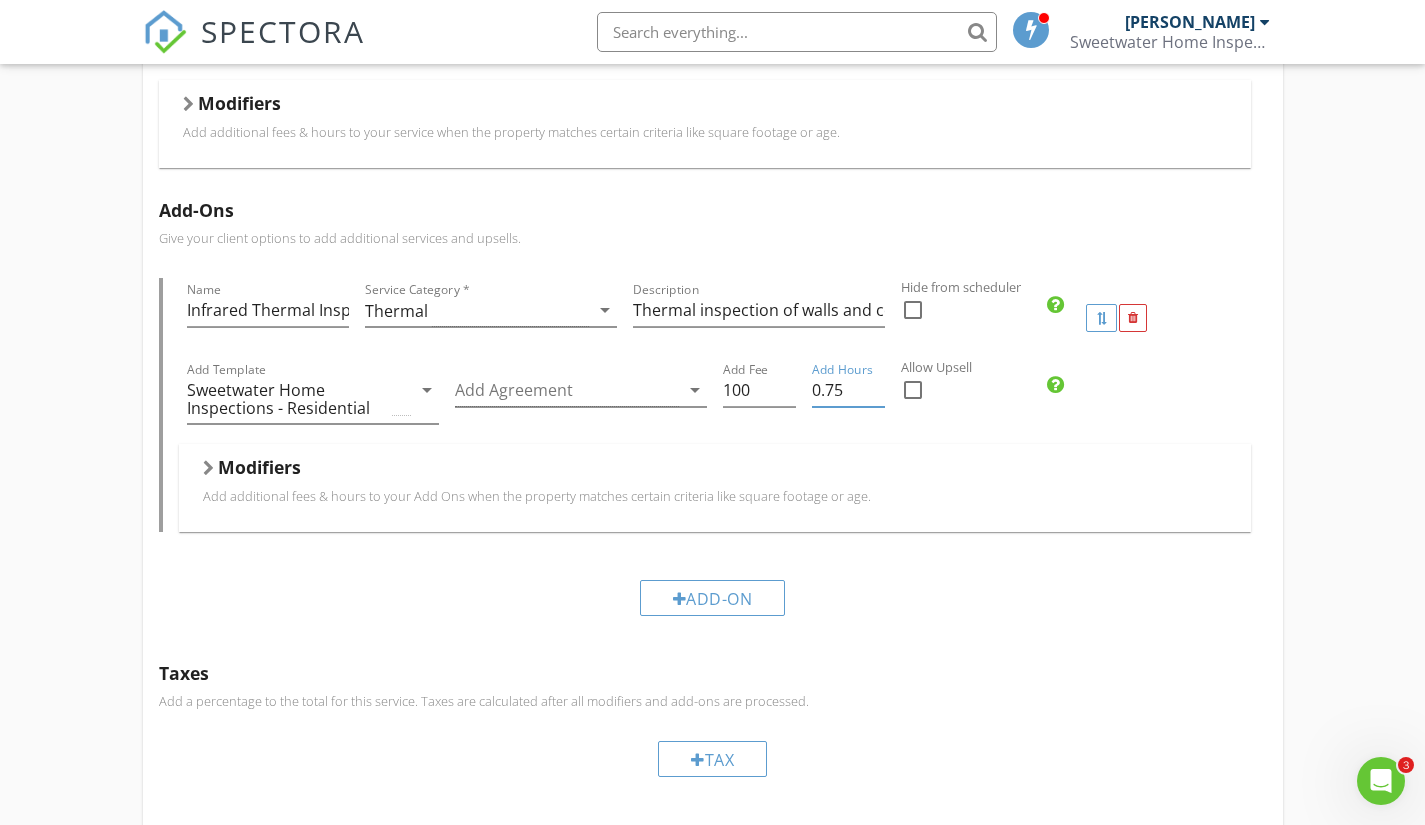 click on "0.75" at bounding box center (848, 390) 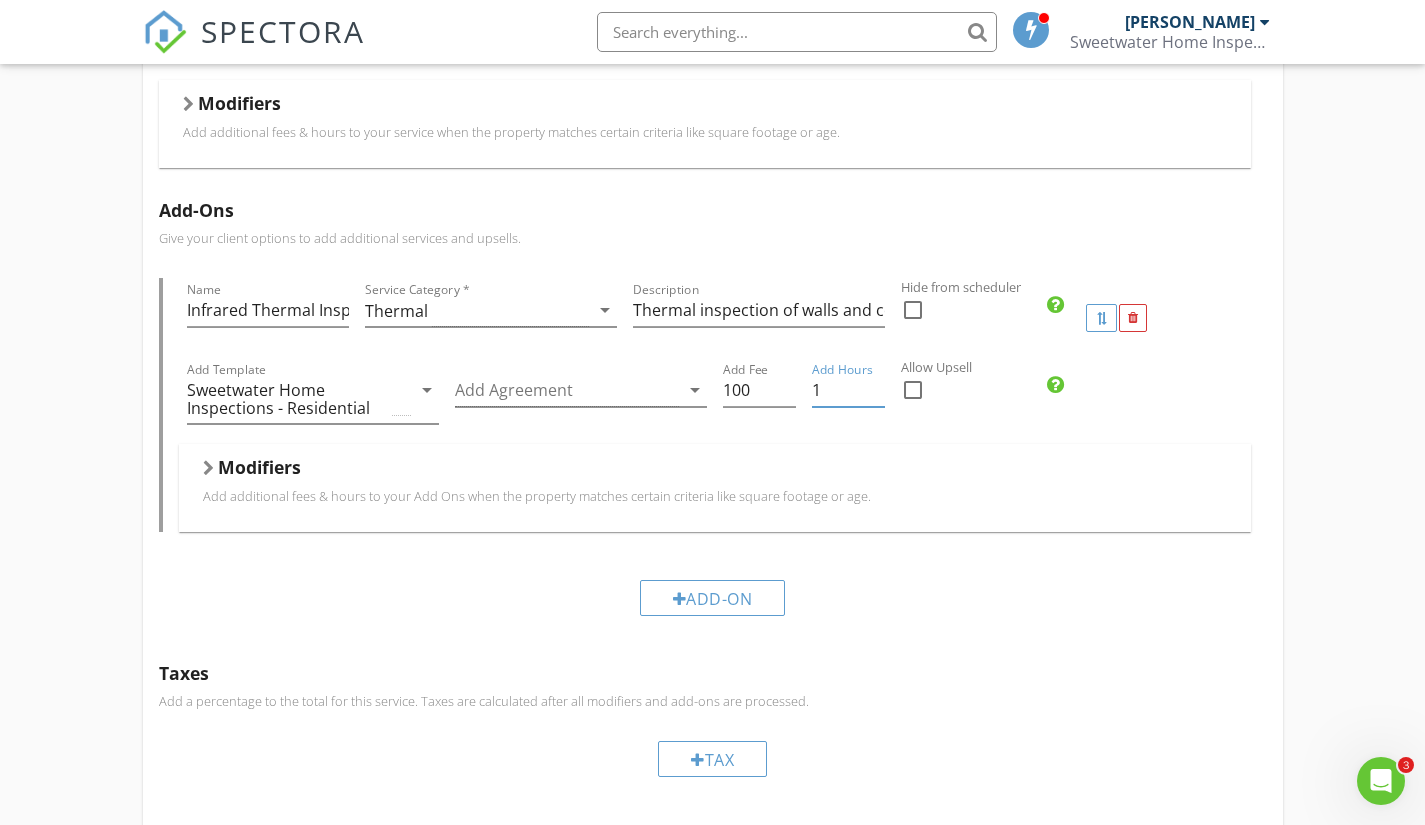 click on "1" at bounding box center (848, 390) 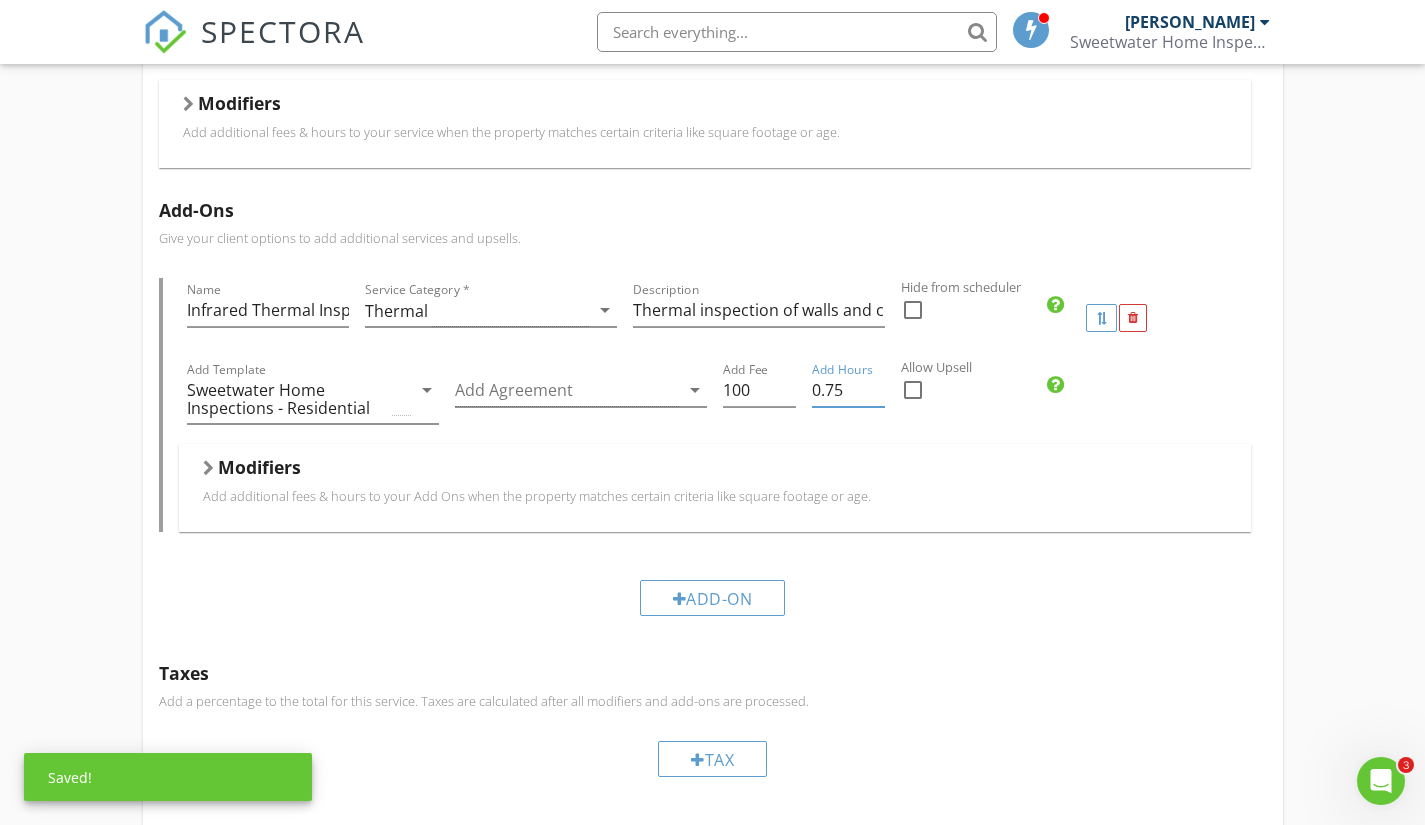 type on "0.75" 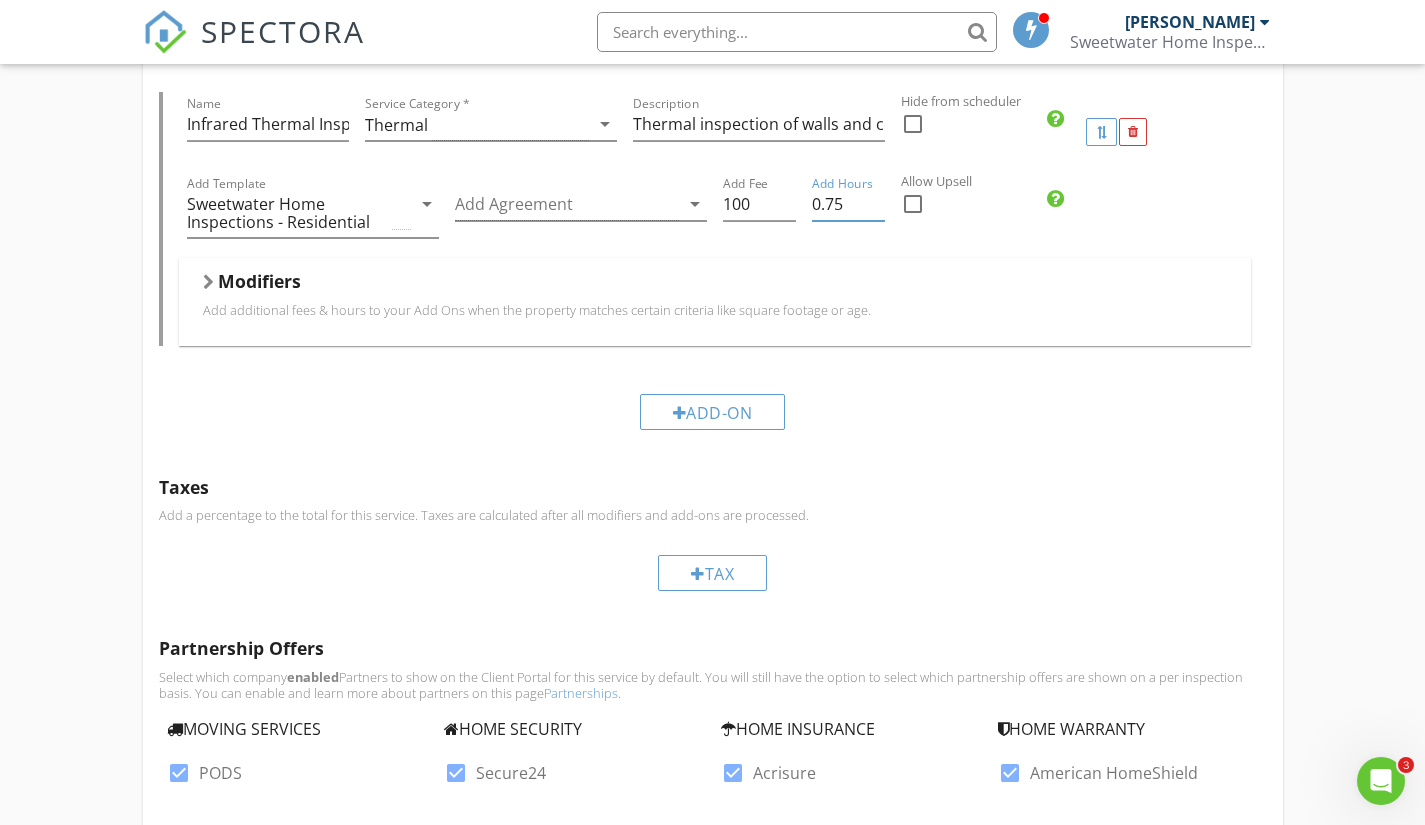 scroll, scrollTop: 966, scrollLeft: 0, axis: vertical 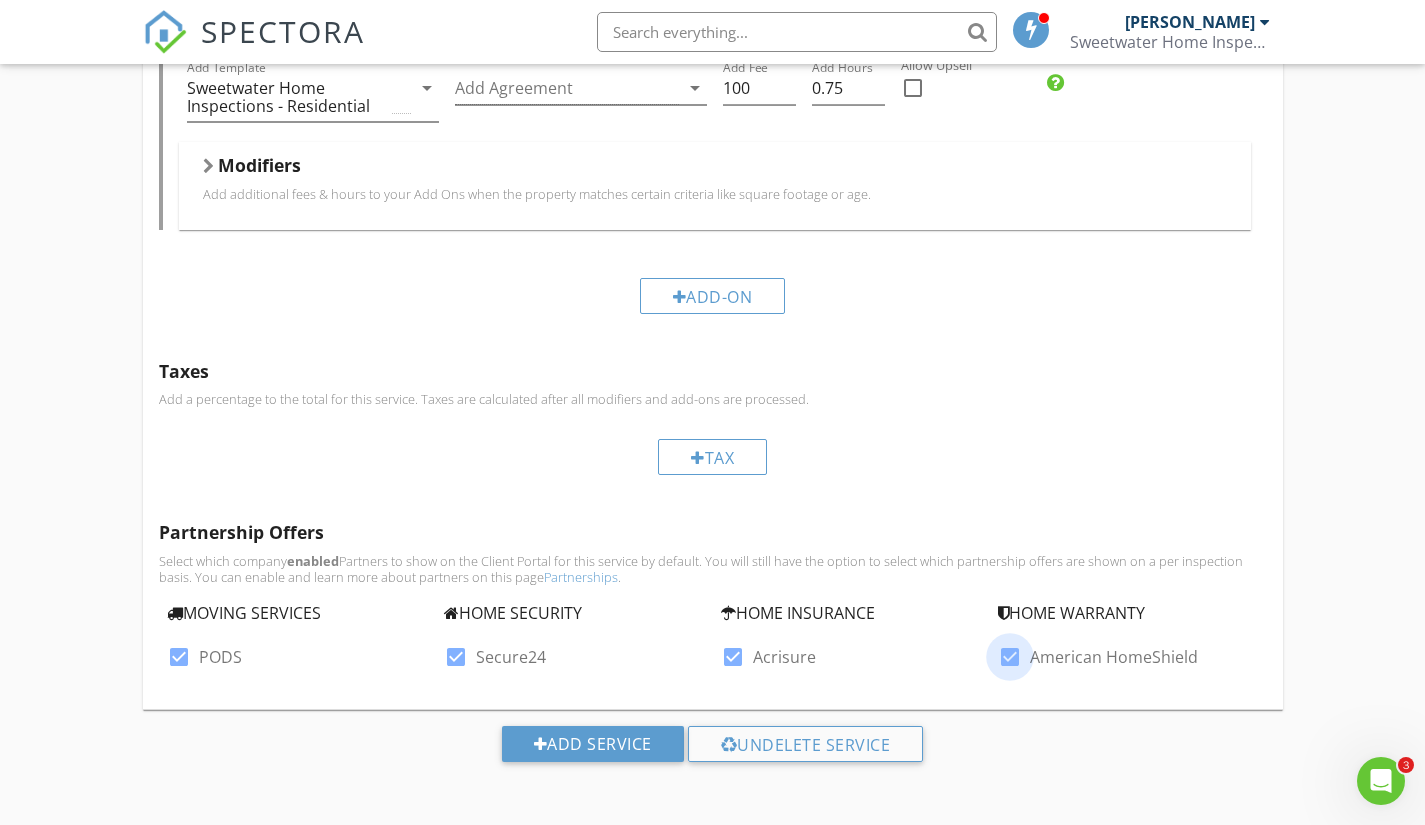 click at bounding box center [1010, 657] 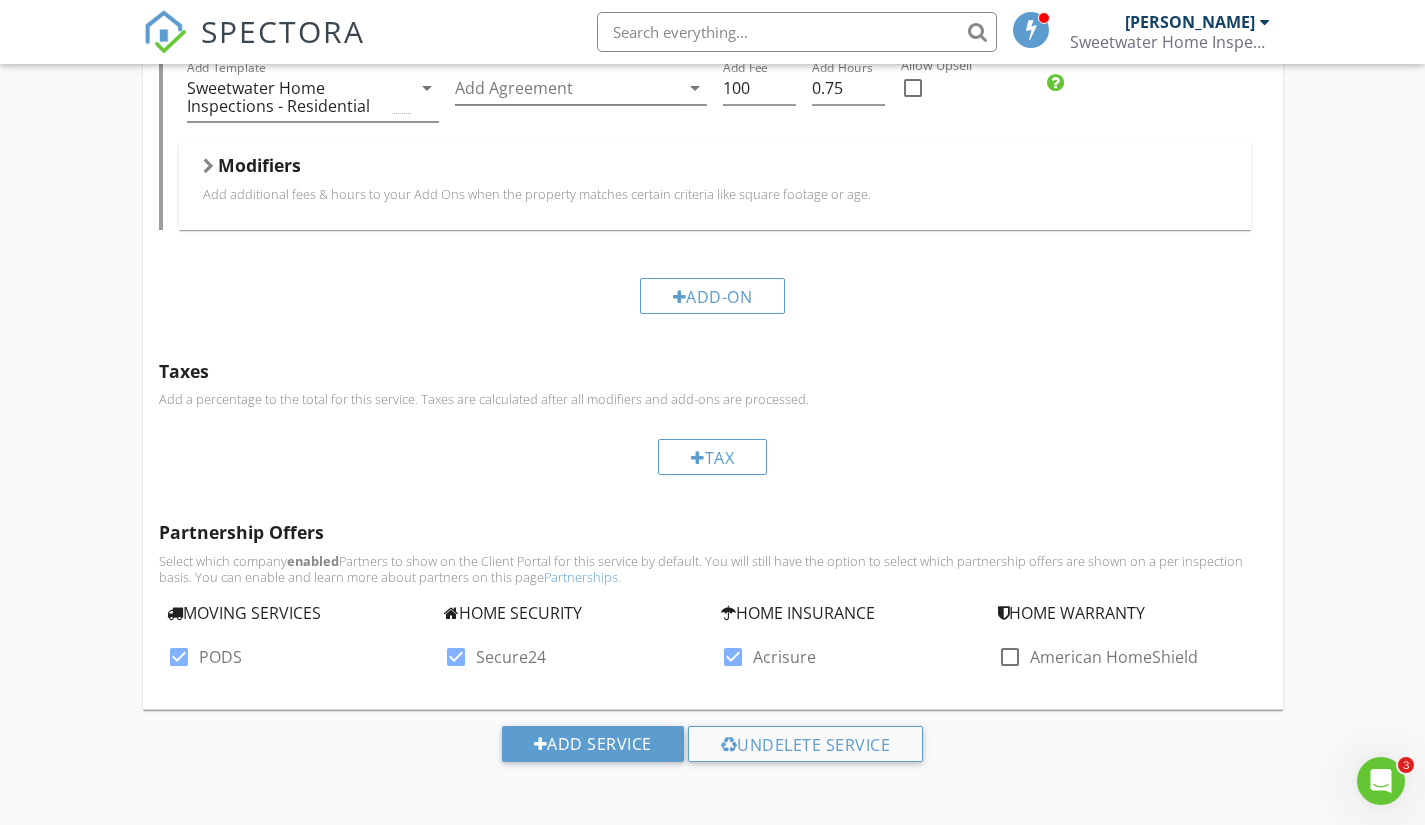 click on "Add Service" at bounding box center [593, 744] 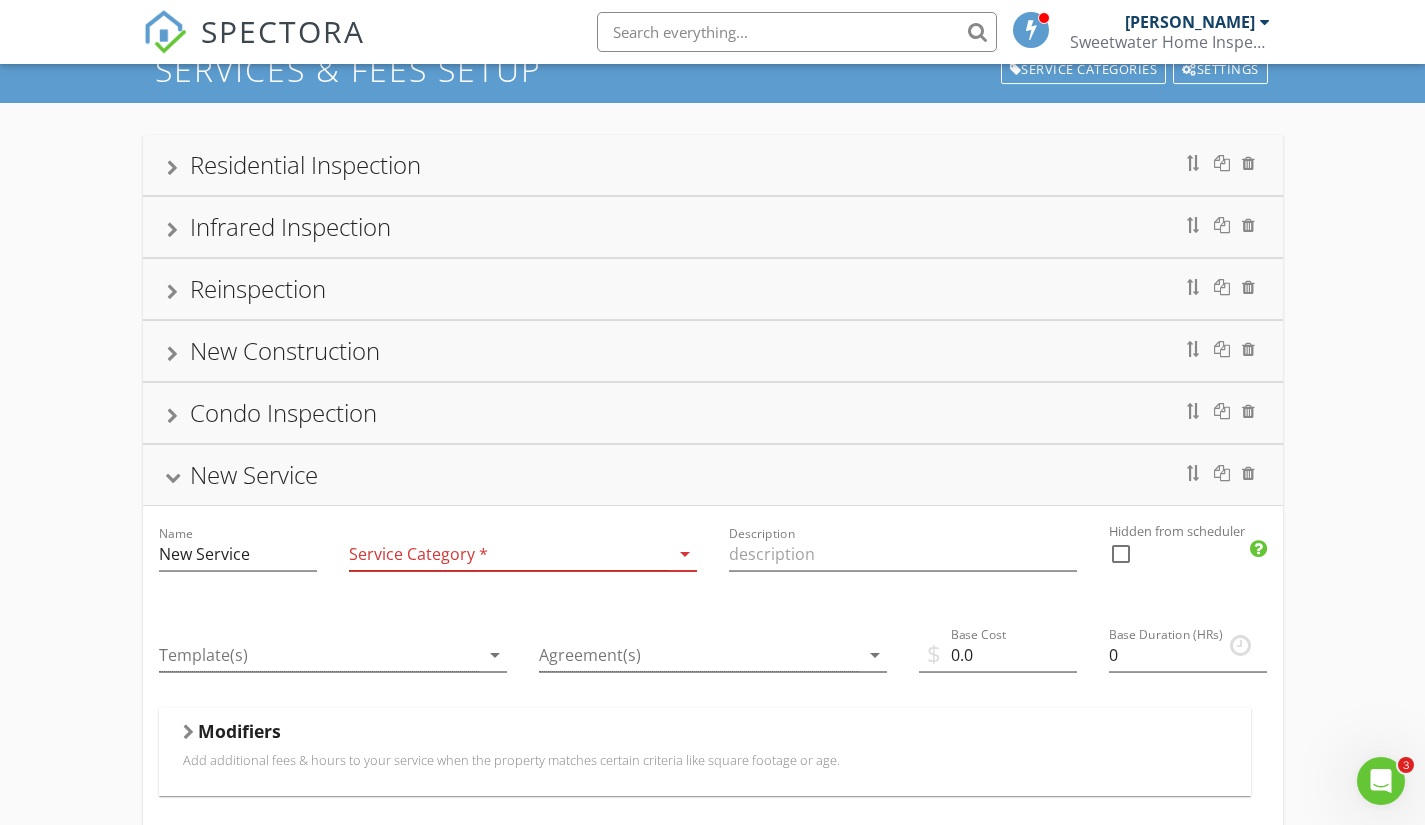 scroll, scrollTop: 0, scrollLeft: 0, axis: both 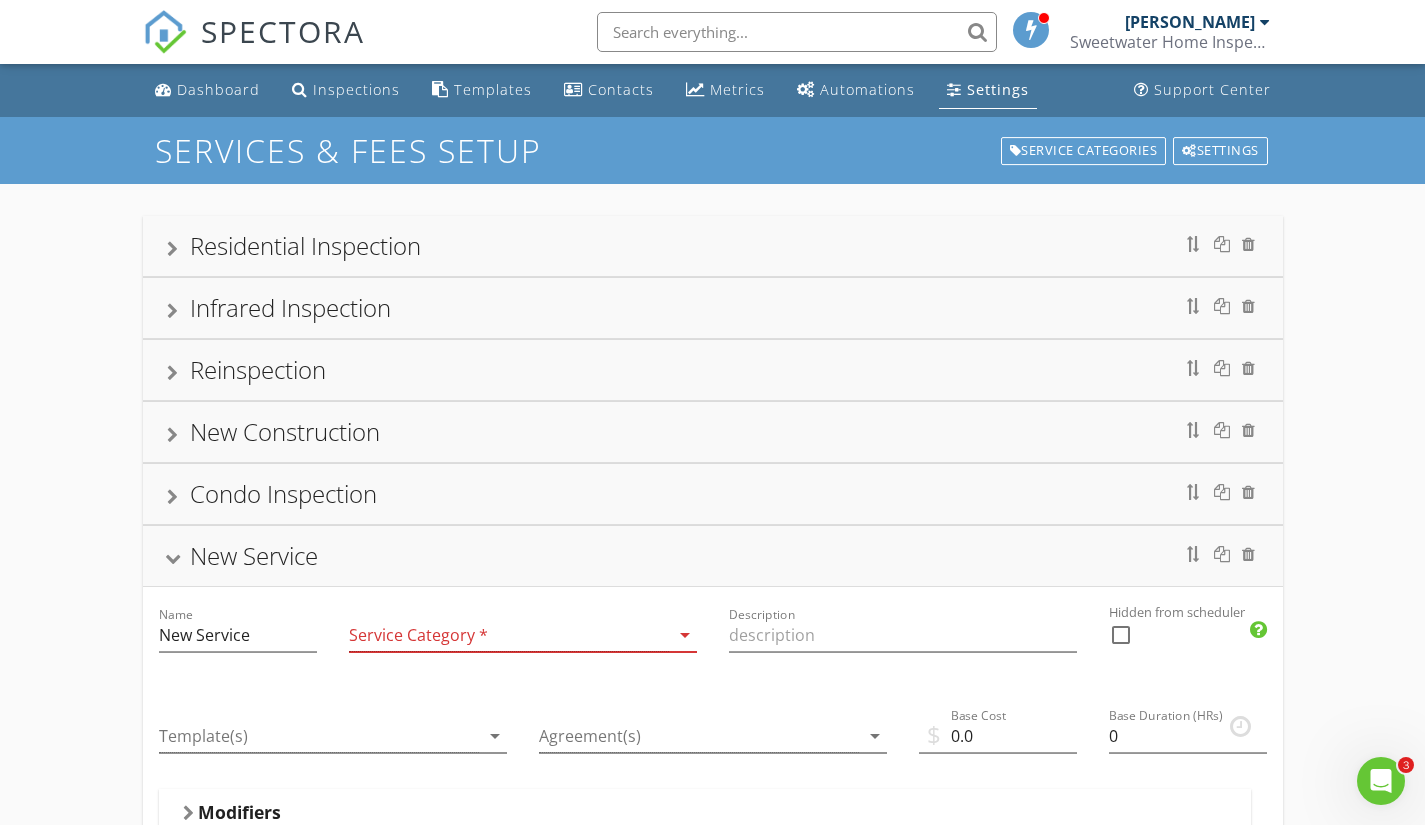 click on "Dashboard" at bounding box center [218, 89] 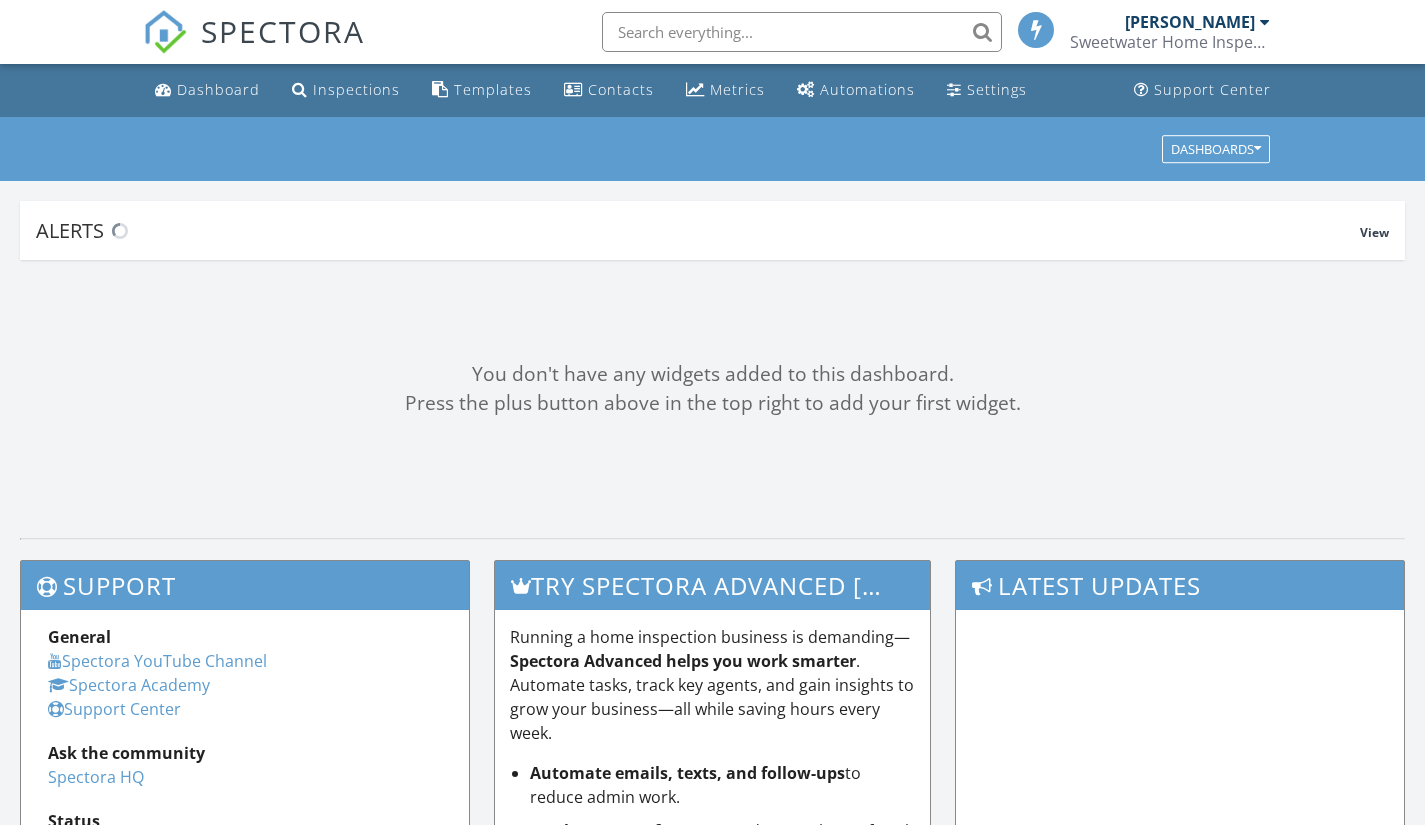 scroll, scrollTop: 0, scrollLeft: 0, axis: both 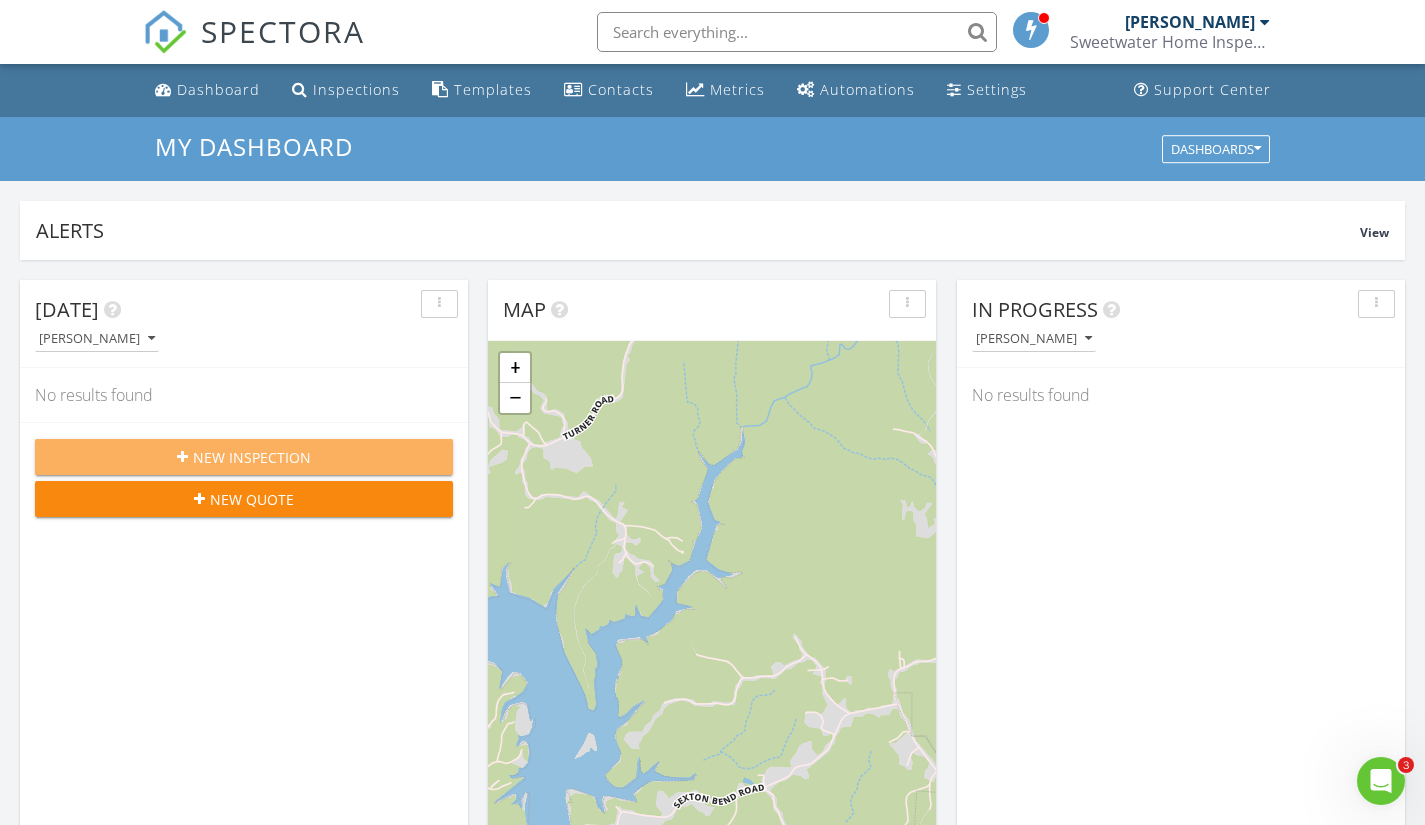 click on "New Inspection" at bounding box center (252, 457) 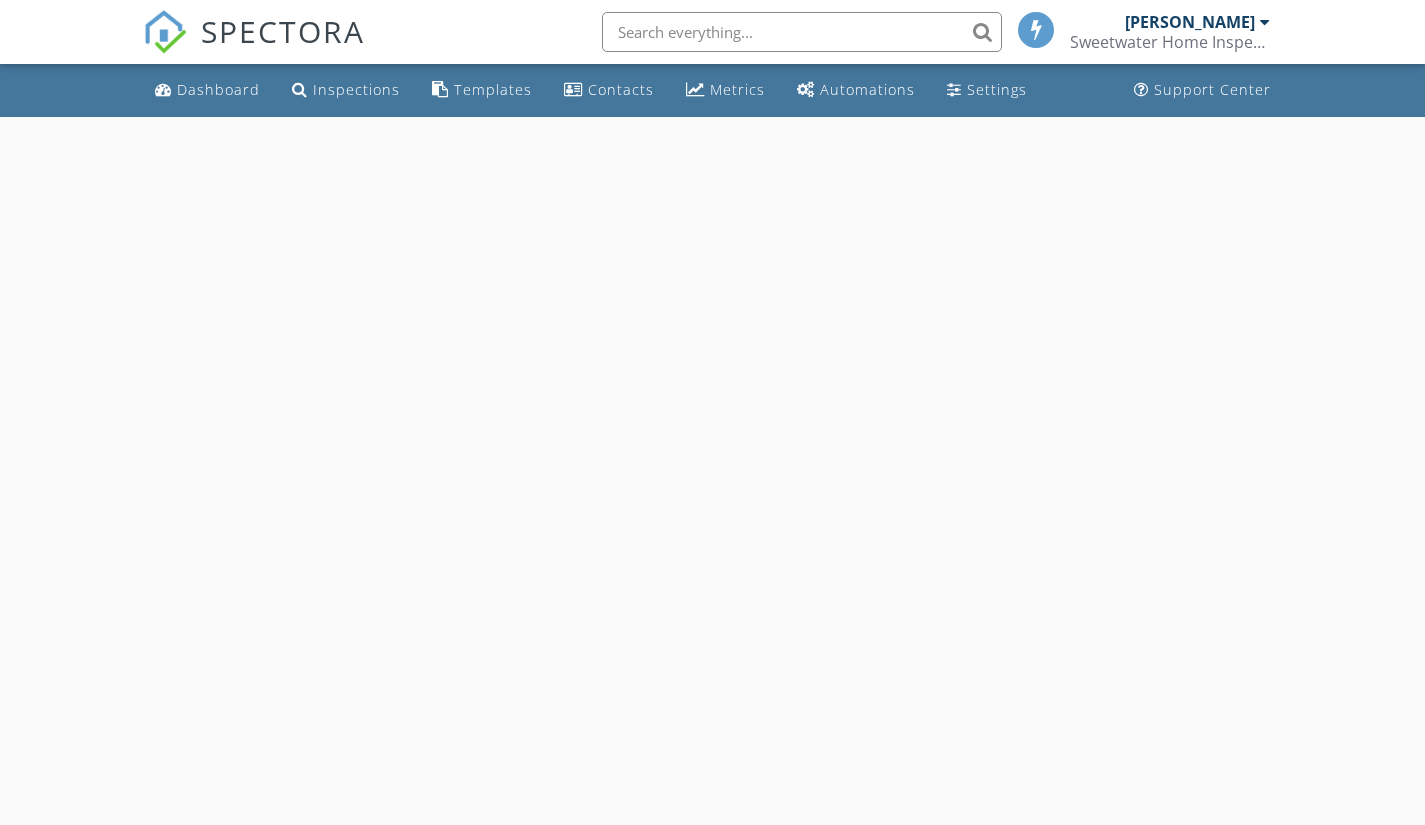 scroll, scrollTop: 0, scrollLeft: 0, axis: both 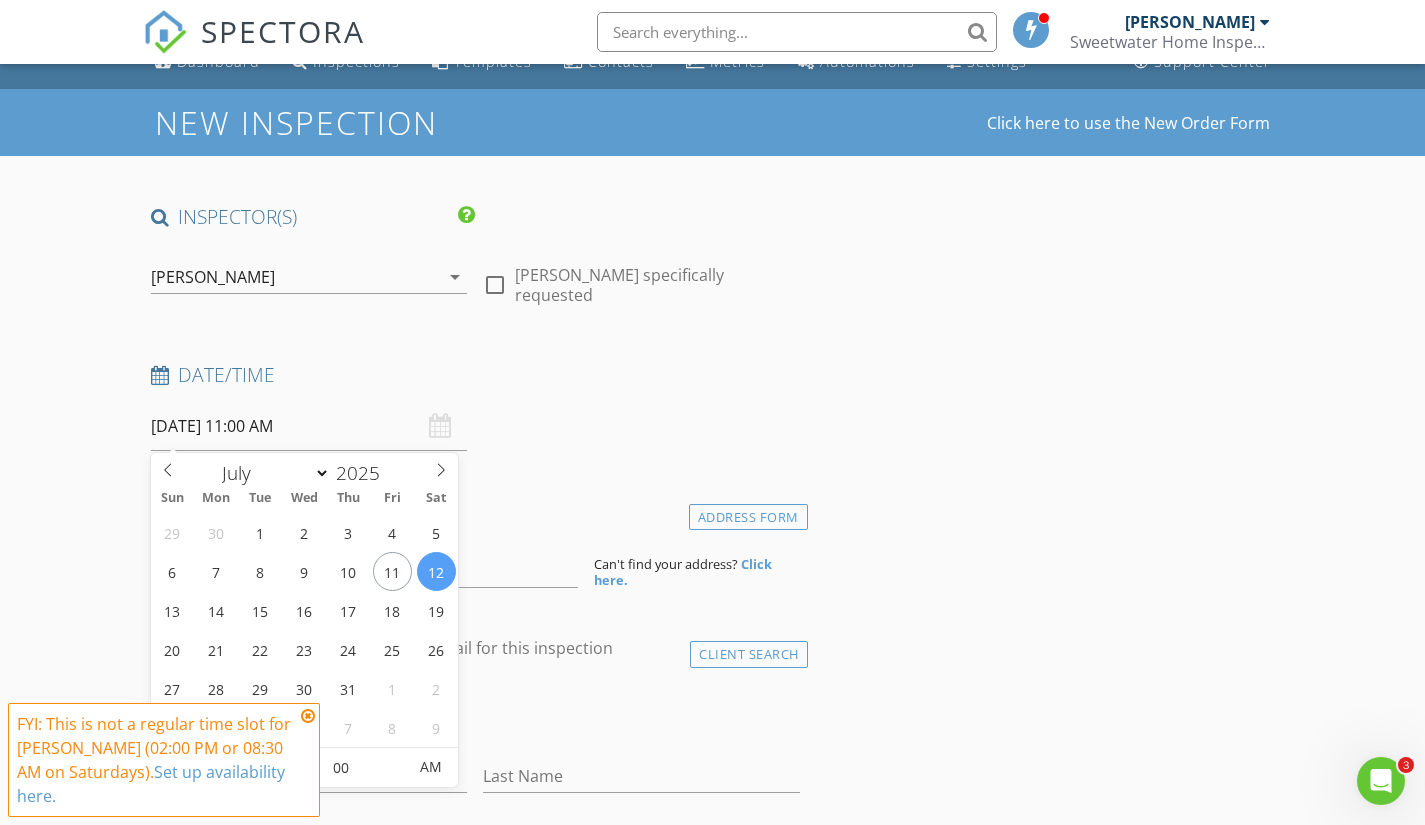 click on "[DATE] 11:00 AM" at bounding box center (309, 426) 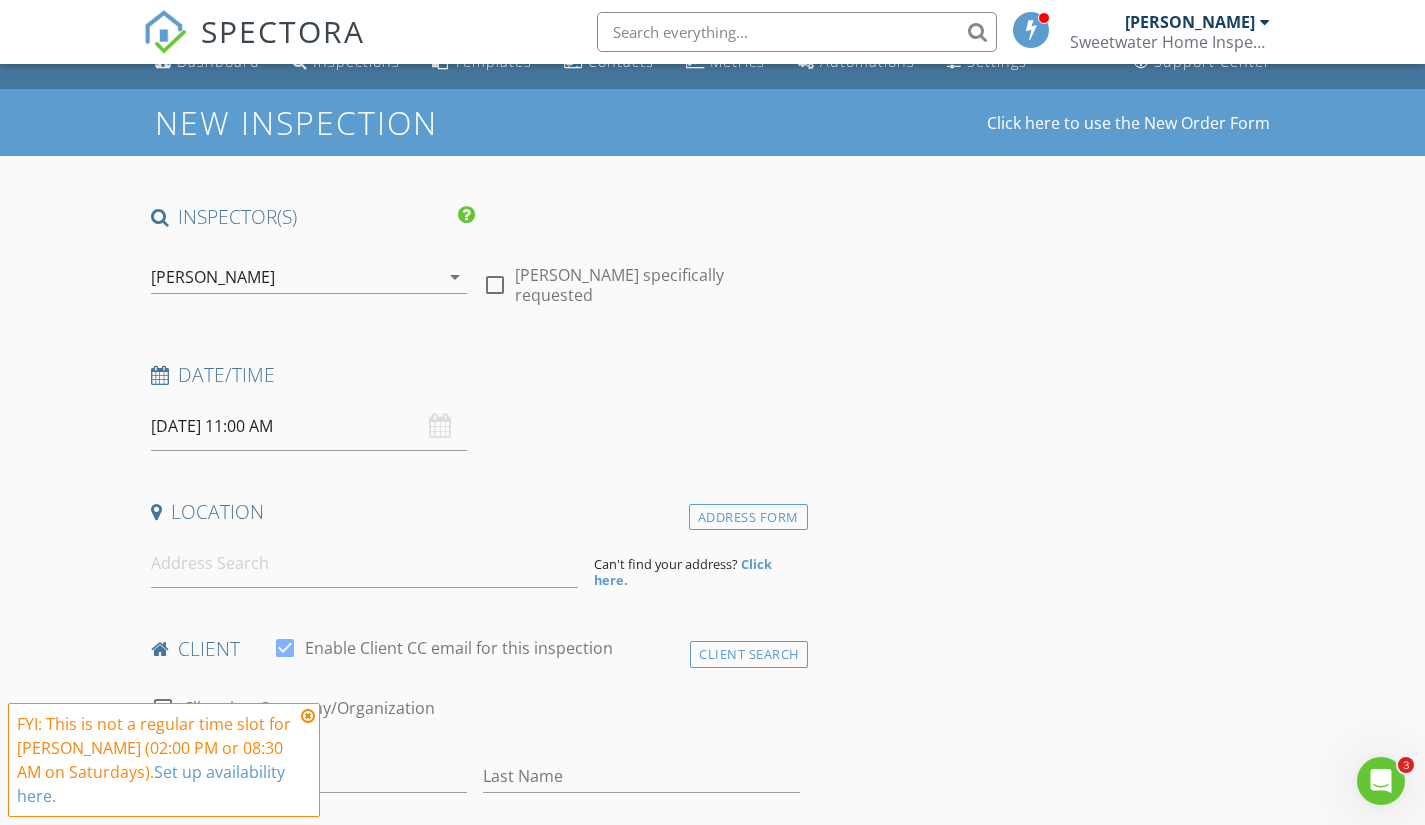 click at bounding box center [308, 716] 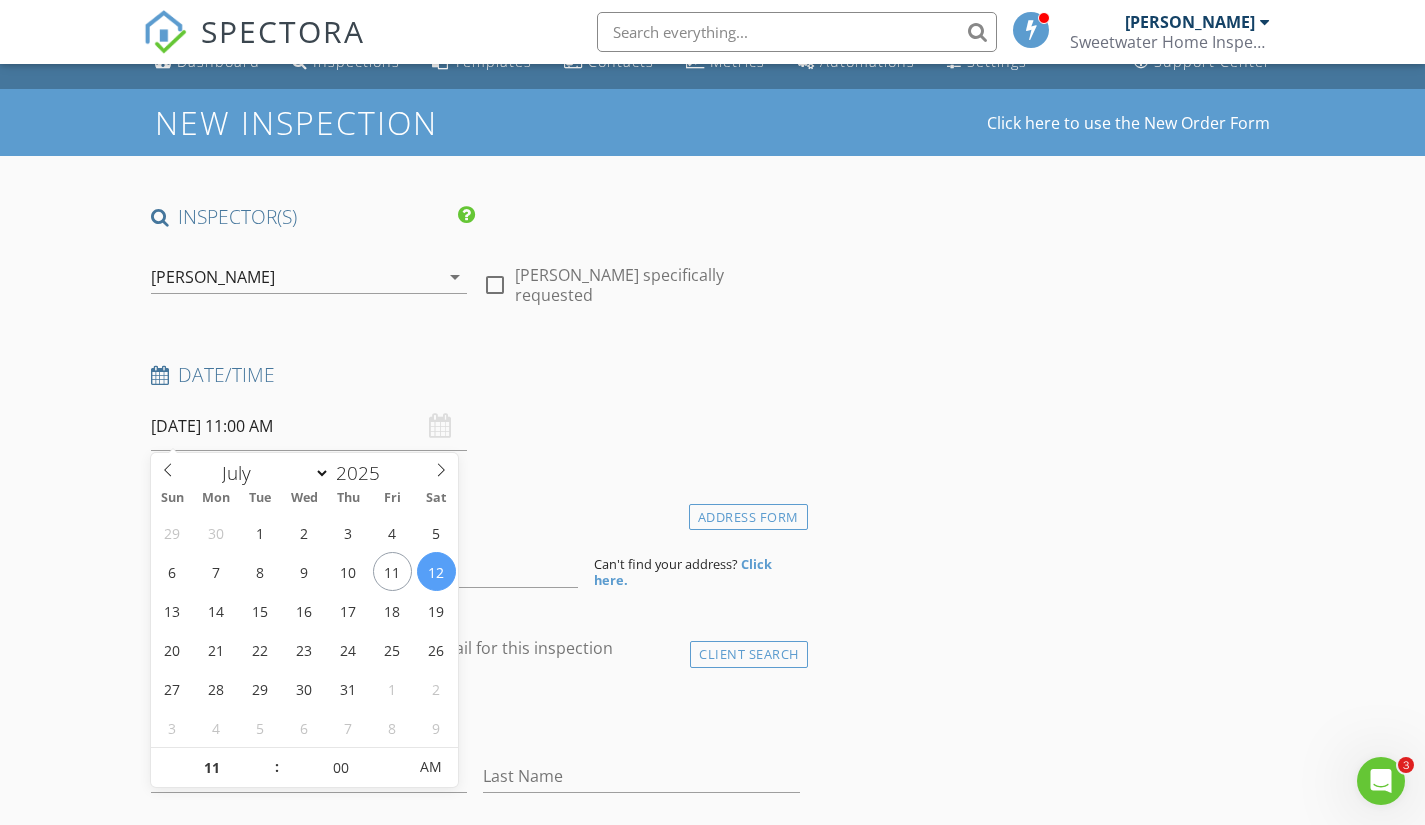 click on "[DATE] 11:00 AM" at bounding box center [309, 426] 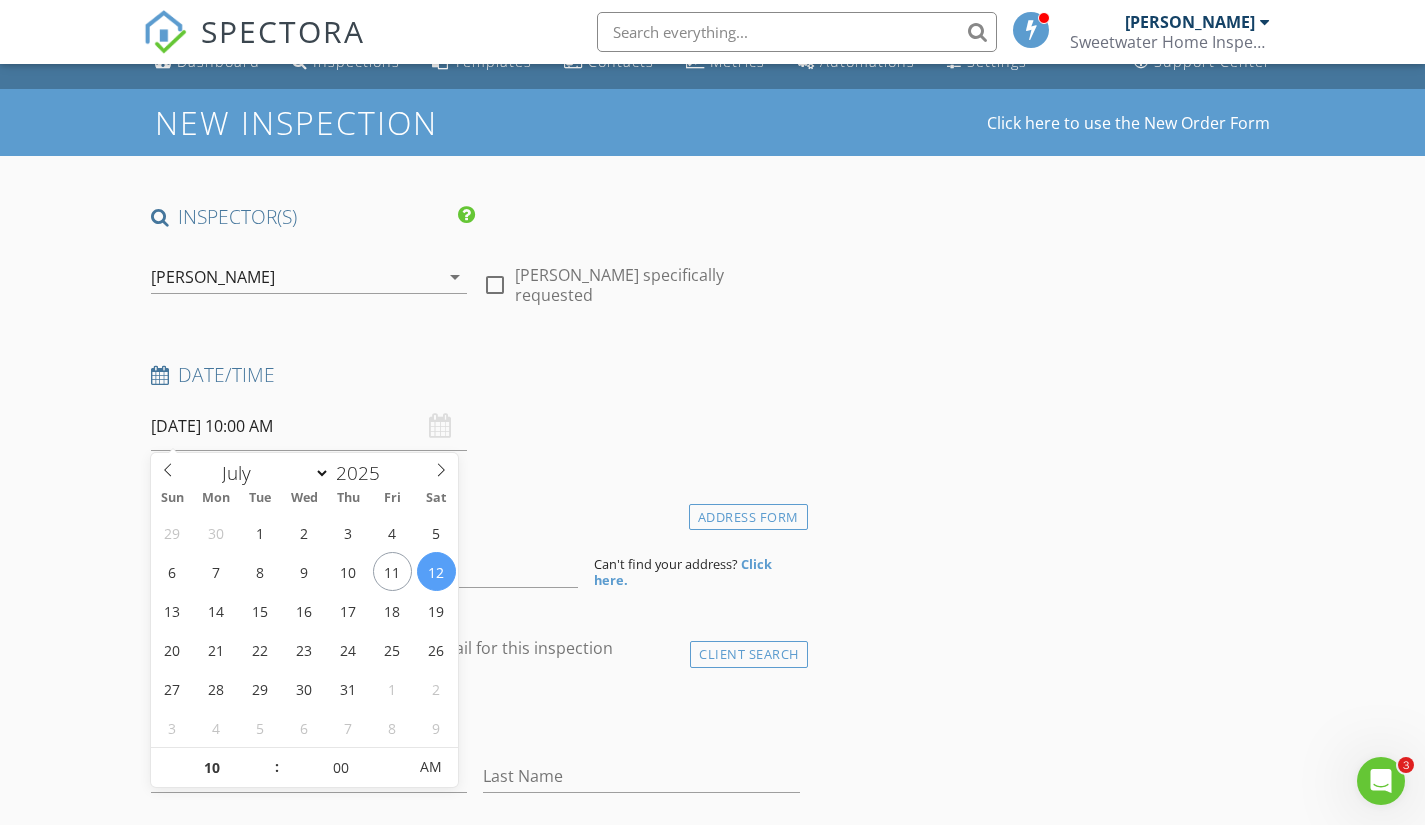 click at bounding box center [267, 778] 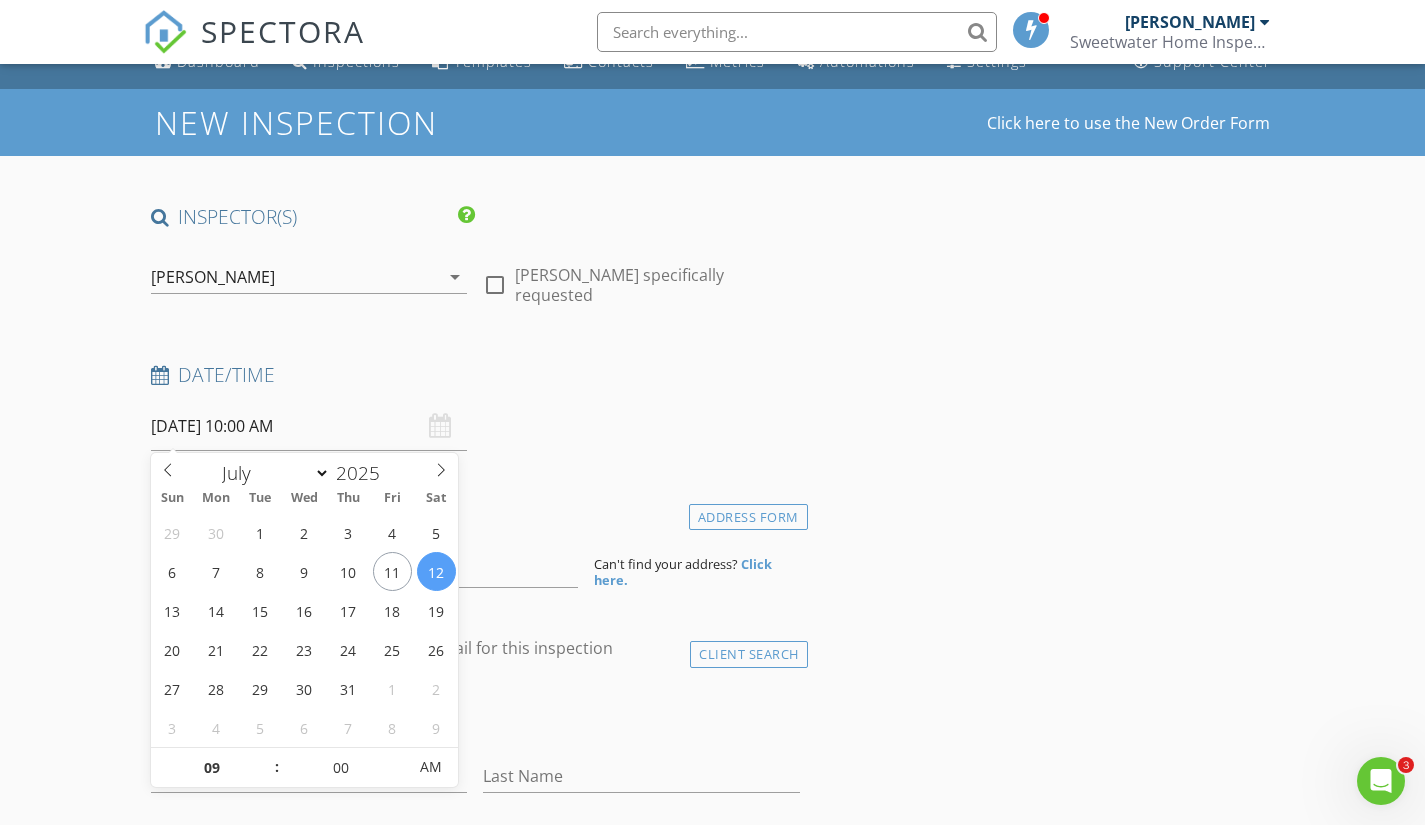 type on "[DATE] 9:00 AM" 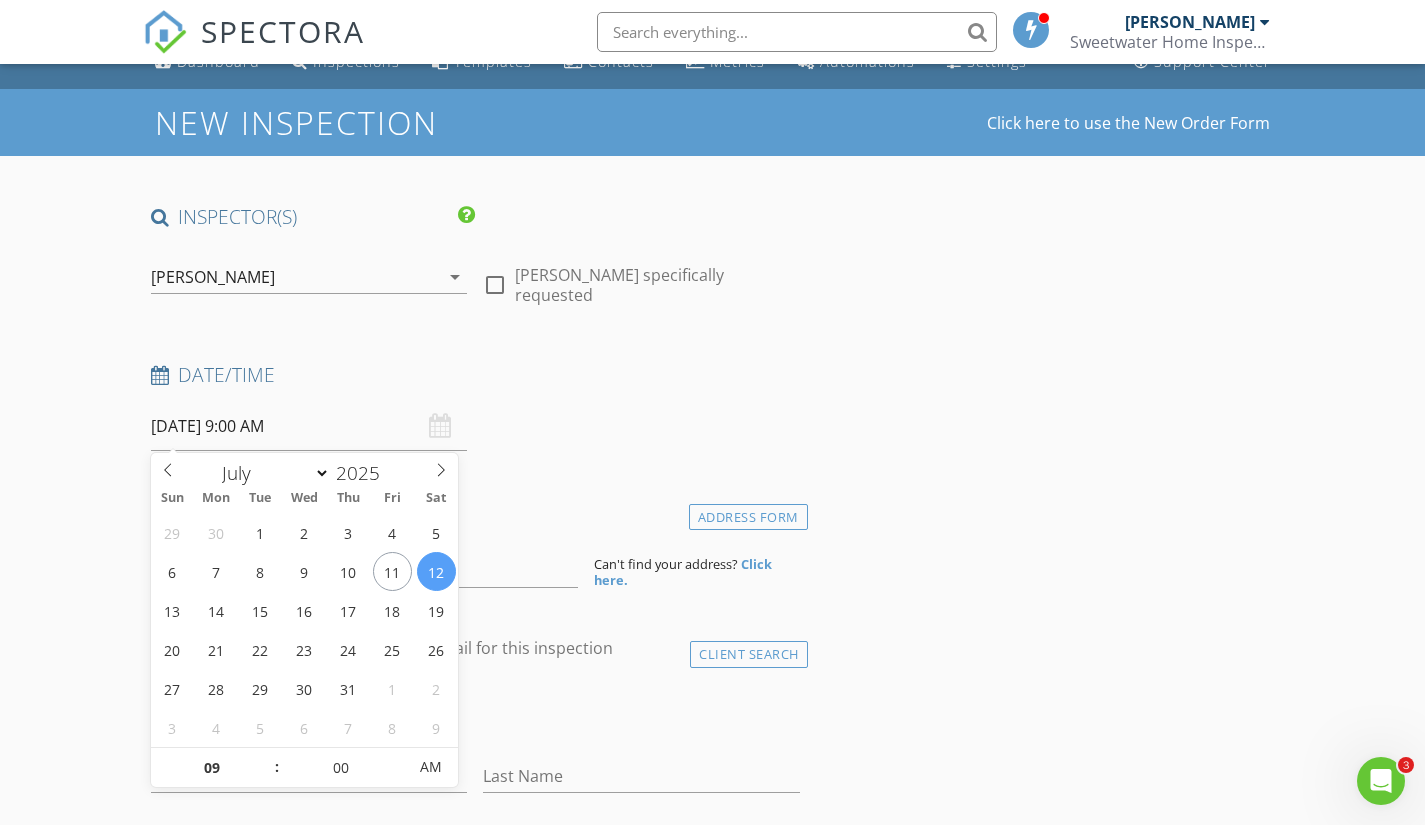 click at bounding box center [267, 778] 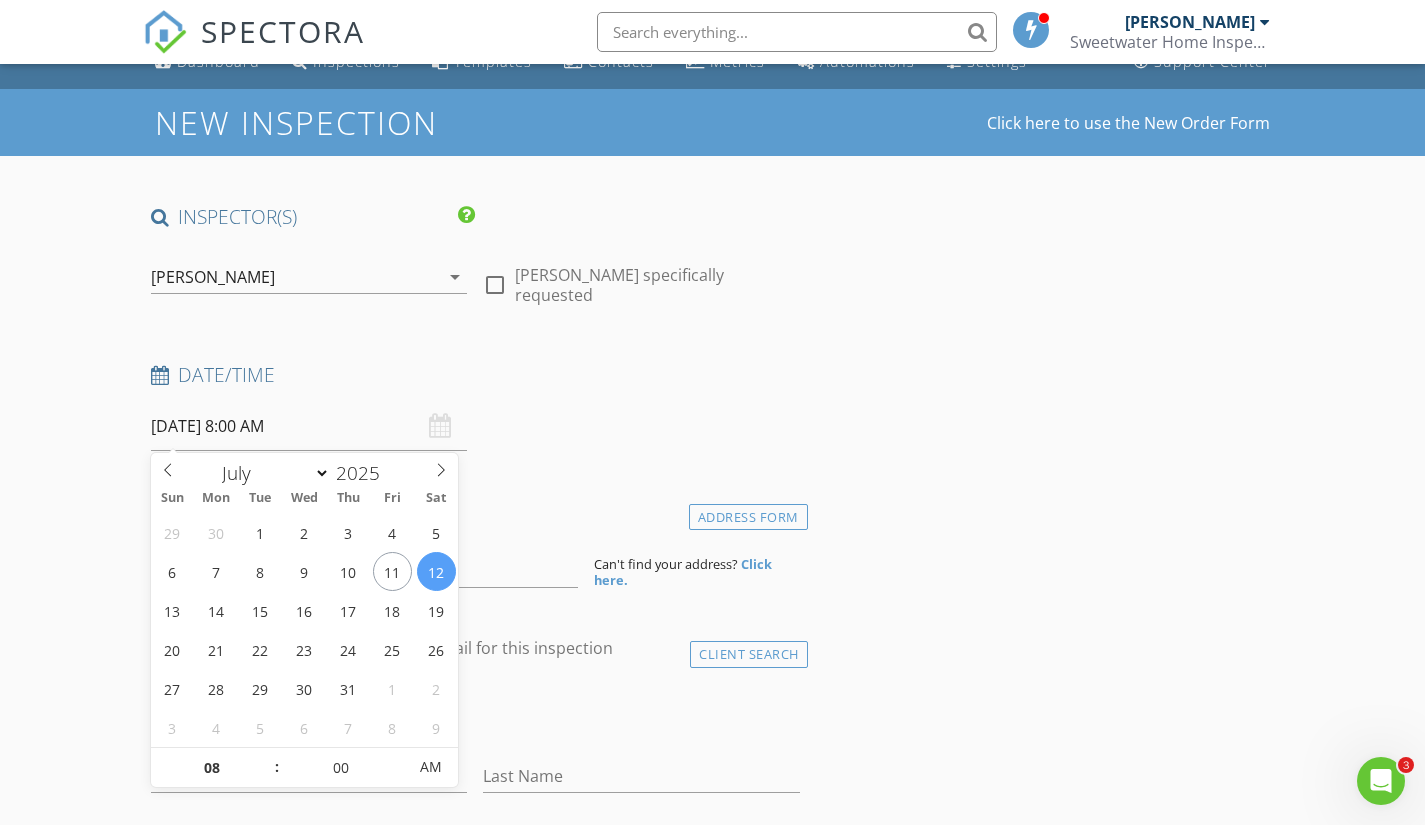 click at bounding box center (267, 778) 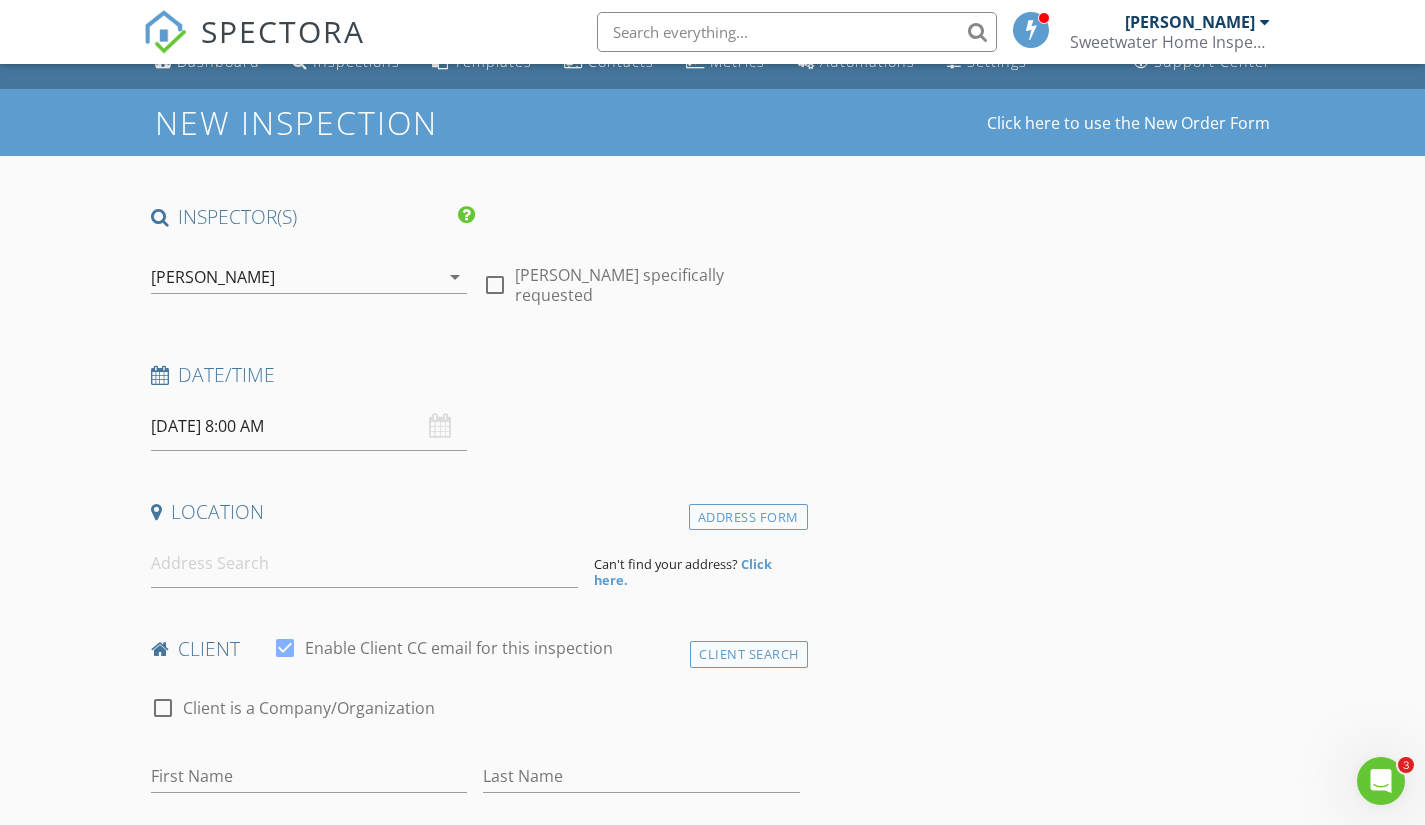 click on "INSPECTOR(S)
check_box   Josh Henry   PRIMARY   Josh Henry arrow_drop_down   check_box_outline_blank Josh Henry specifically requested
Date/Time
07/12/2025 8:00 AM
Location
Address Form       Can't find your address?   Click here.
client
check_box Enable Client CC email for this inspection   Client Search     check_box_outline_blank Client is a Company/Organization     First Name   Last Name   Email   CC Email   Phone   Address   City   State   Zip       Notes   Private Notes
ADD ADDITIONAL client
SERVICES
arrow_drop_down     Select Discount Code arrow_drop_down    Charges       TOTAL   $0.00    Duration    No services with durations selected      Templates    No templates selected    Agreements    No agreements selected
Manual Edit
TOTAL:   $0.00" at bounding box center [475, 1605] 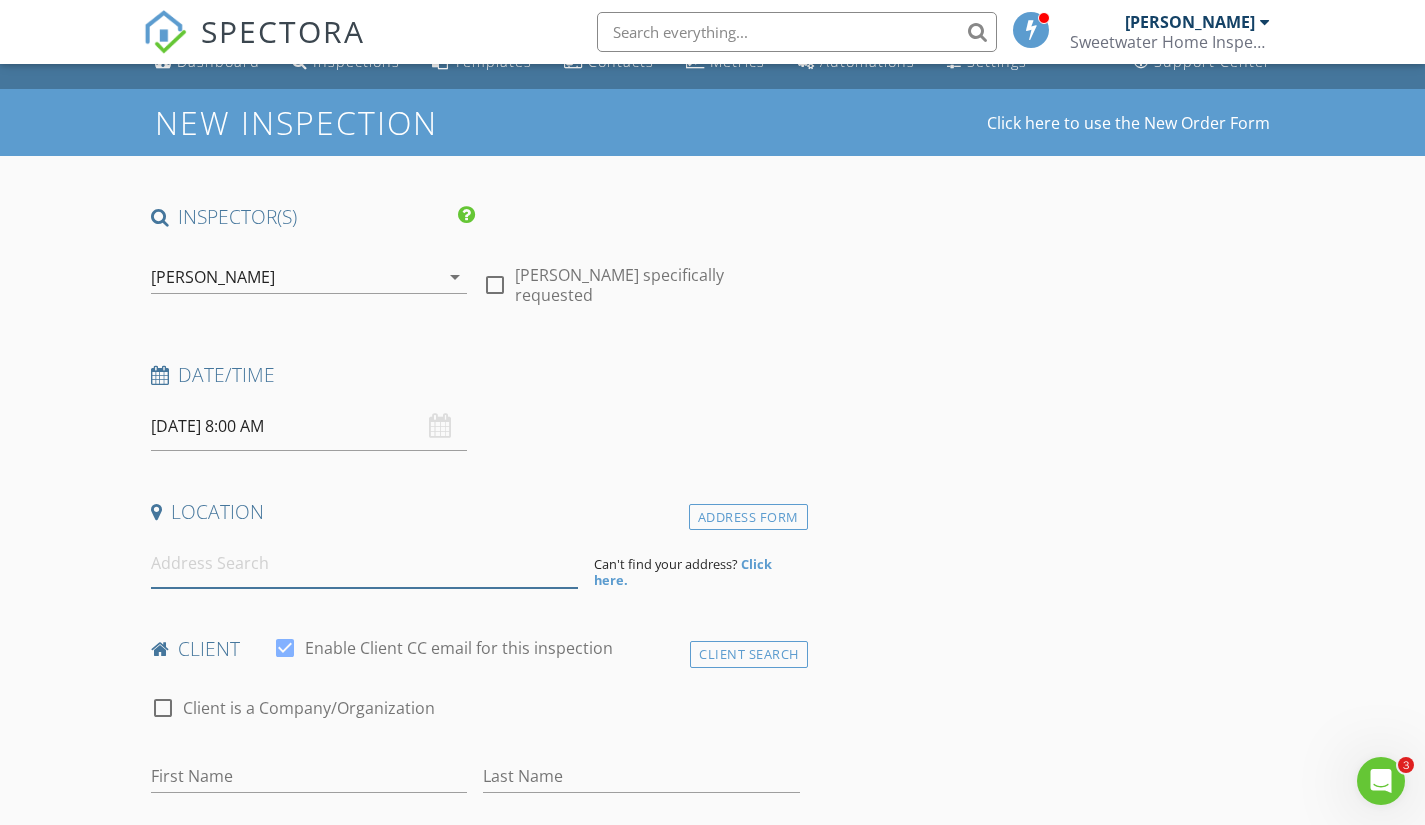 click at bounding box center [364, 563] 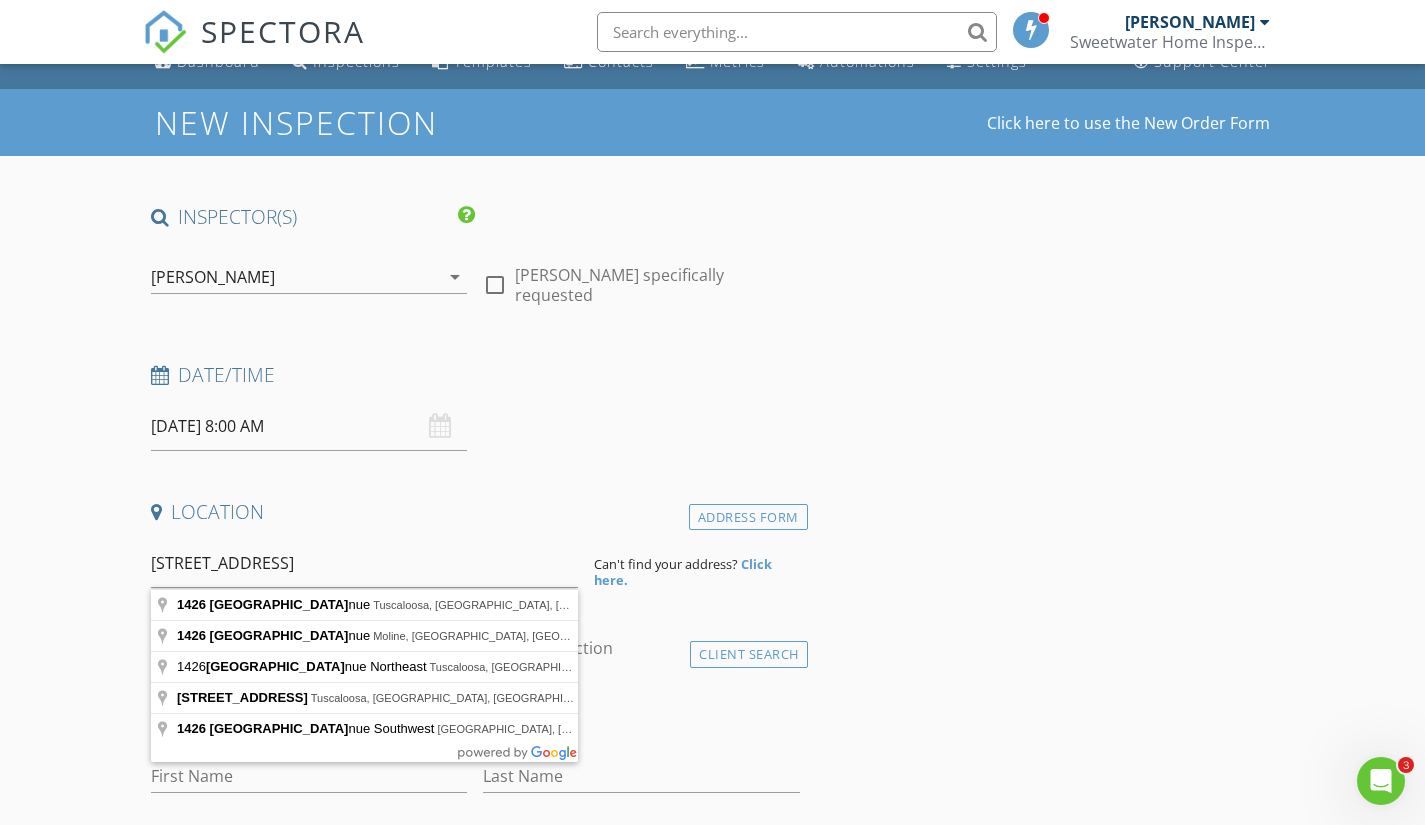 type on "1426 23rd Avenue, Tuscaloosa, AL, USA" 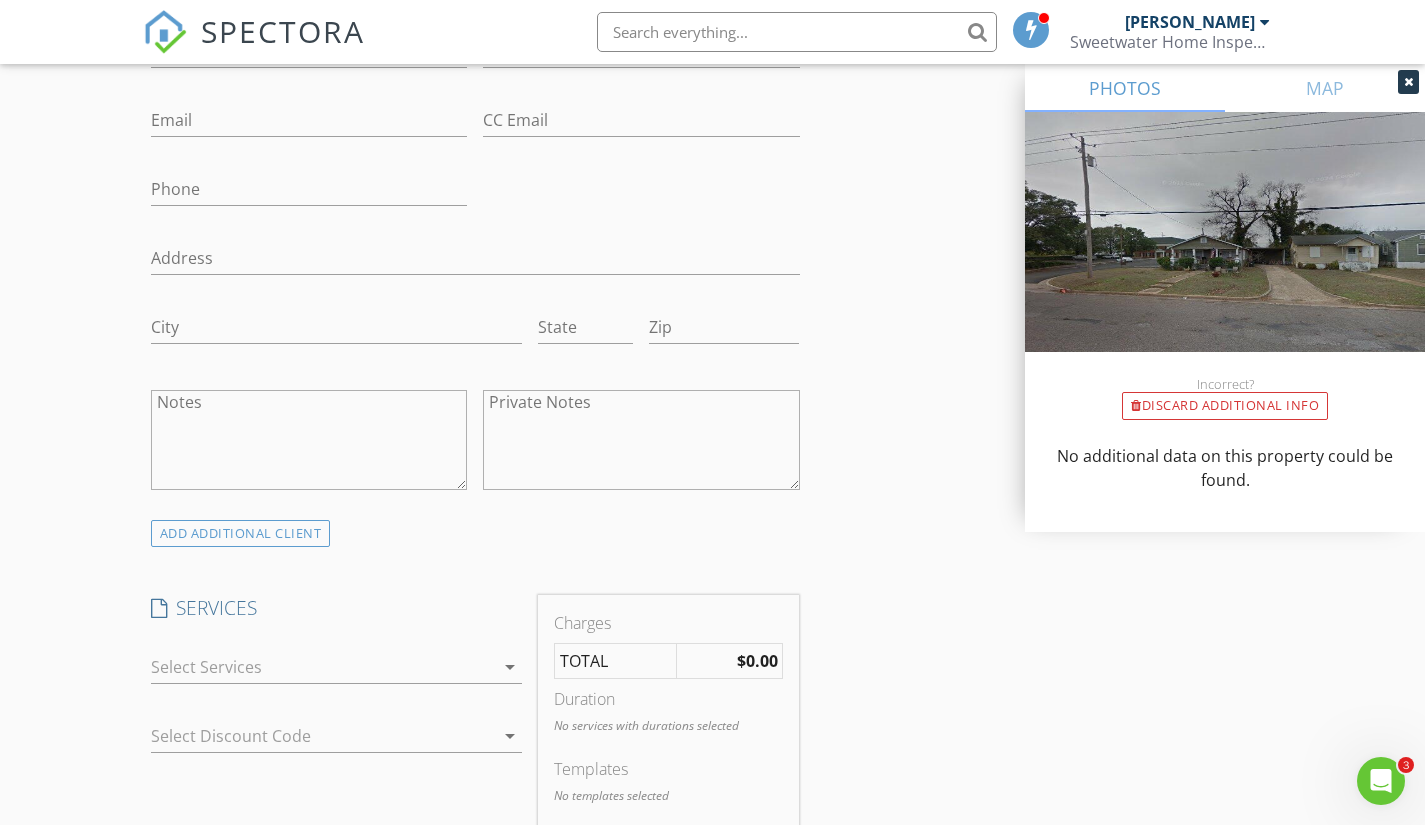 scroll, scrollTop: 1161, scrollLeft: 0, axis: vertical 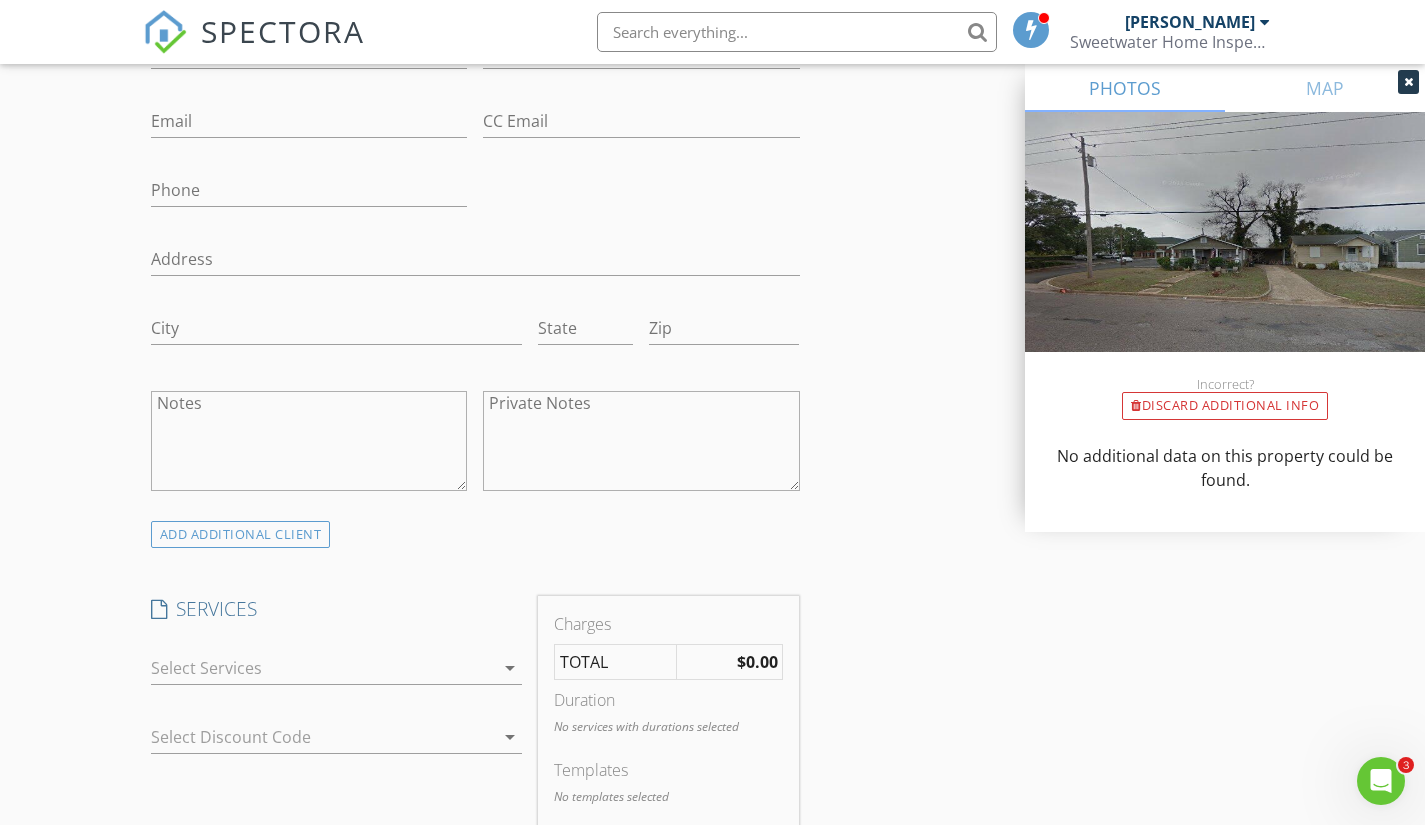 click at bounding box center [323, 668] 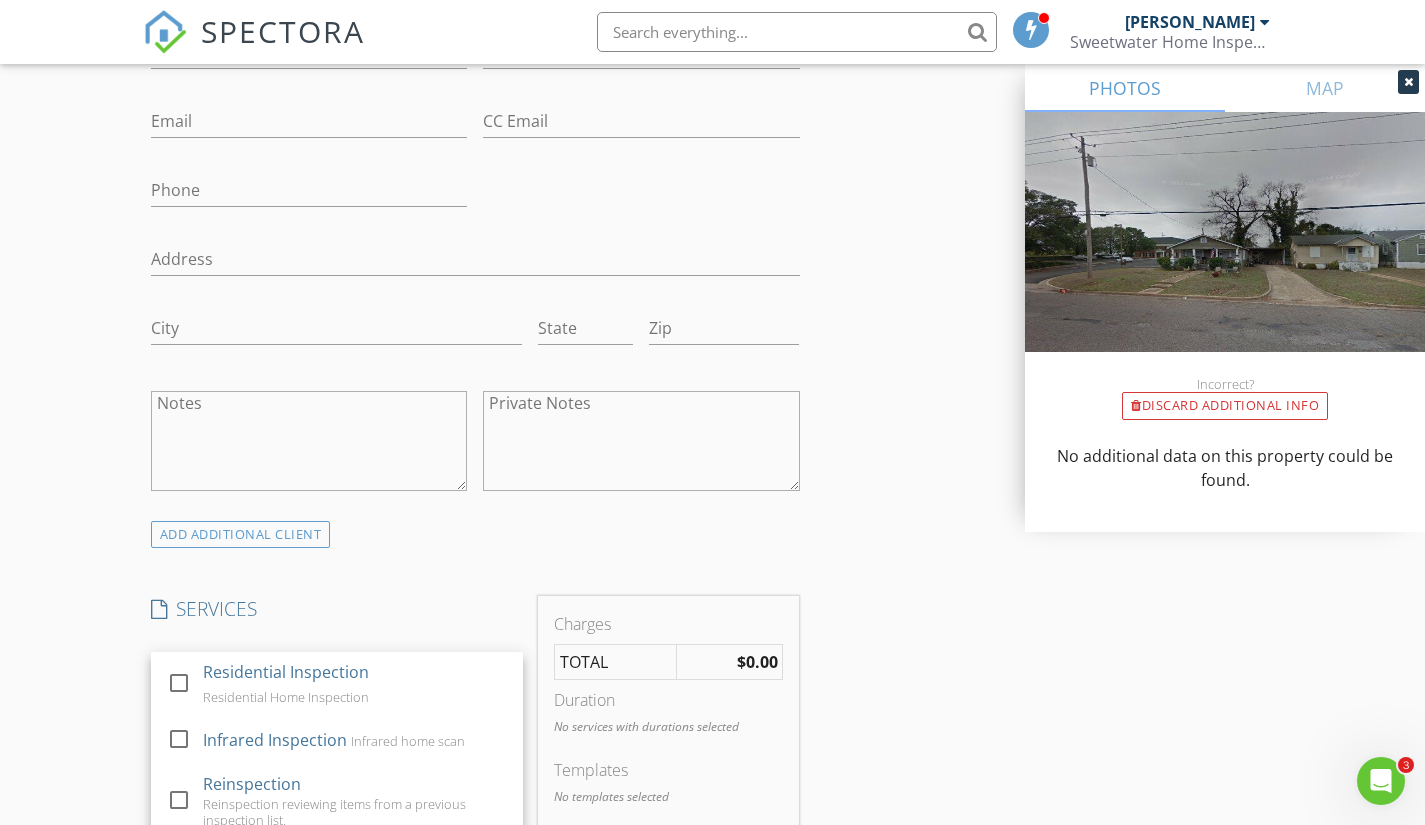 scroll, scrollTop: 83, scrollLeft: 0, axis: vertical 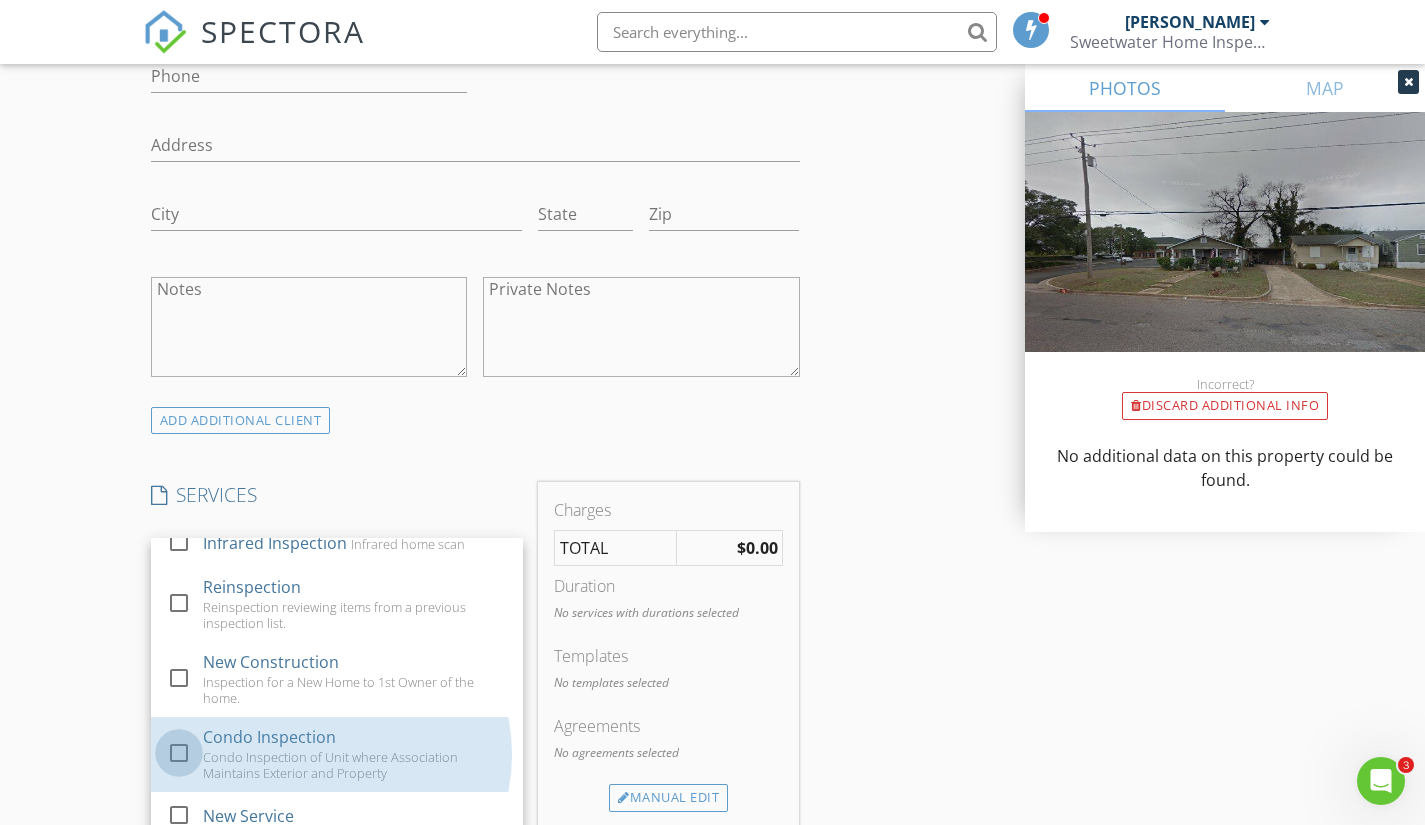 click at bounding box center (179, 753) 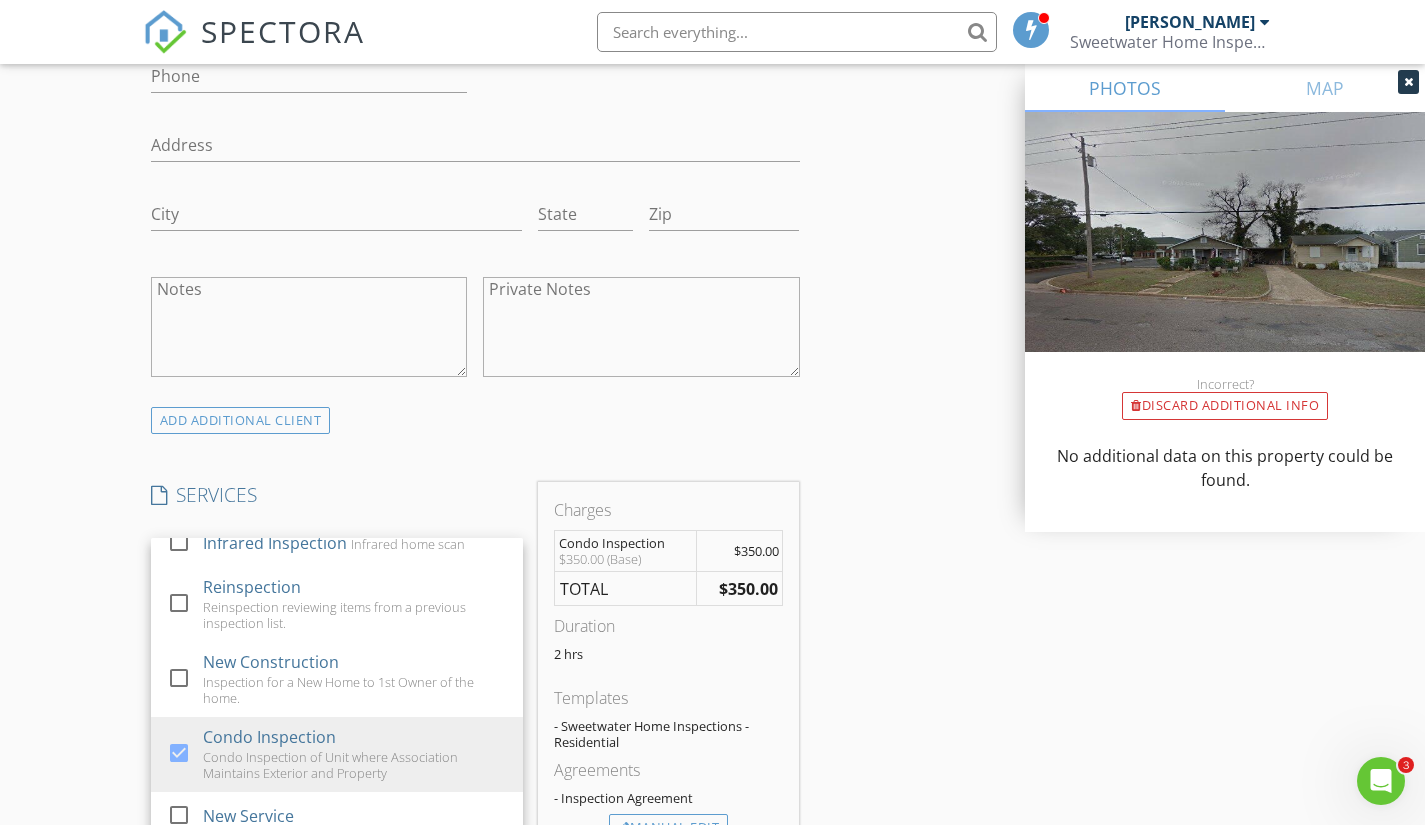 click on "New Inspection
Click here to use the New Order Form
INSPECTOR(S)
check_box   Josh Henry   PRIMARY   Josh Henry arrow_drop_down   check_box_outline_blank Josh Henry specifically requested
Date/Time
07/12/2025 8:00 AM
Location
Address Search       Address 1426 23rd Ave   Unit   City Tuscaloosa   State AL   Zip 35401   County Tuscaloosa     Square Feet   Year Built   Foundation arrow_drop_down     Josh Henry     14.7 miles     (29 minutes)
client
check_box Enable Client CC email for this inspection   Client Search     check_box_outline_blank Client is a Company/Organization     First Name   Last Name   Email   CC Email   Phone   Address   City   State   Zip       Notes   Private Notes
ADD ADDITIONAL client
SERVICES
check_box_outline_blank   Residential Inspection" at bounding box center [712, 603] 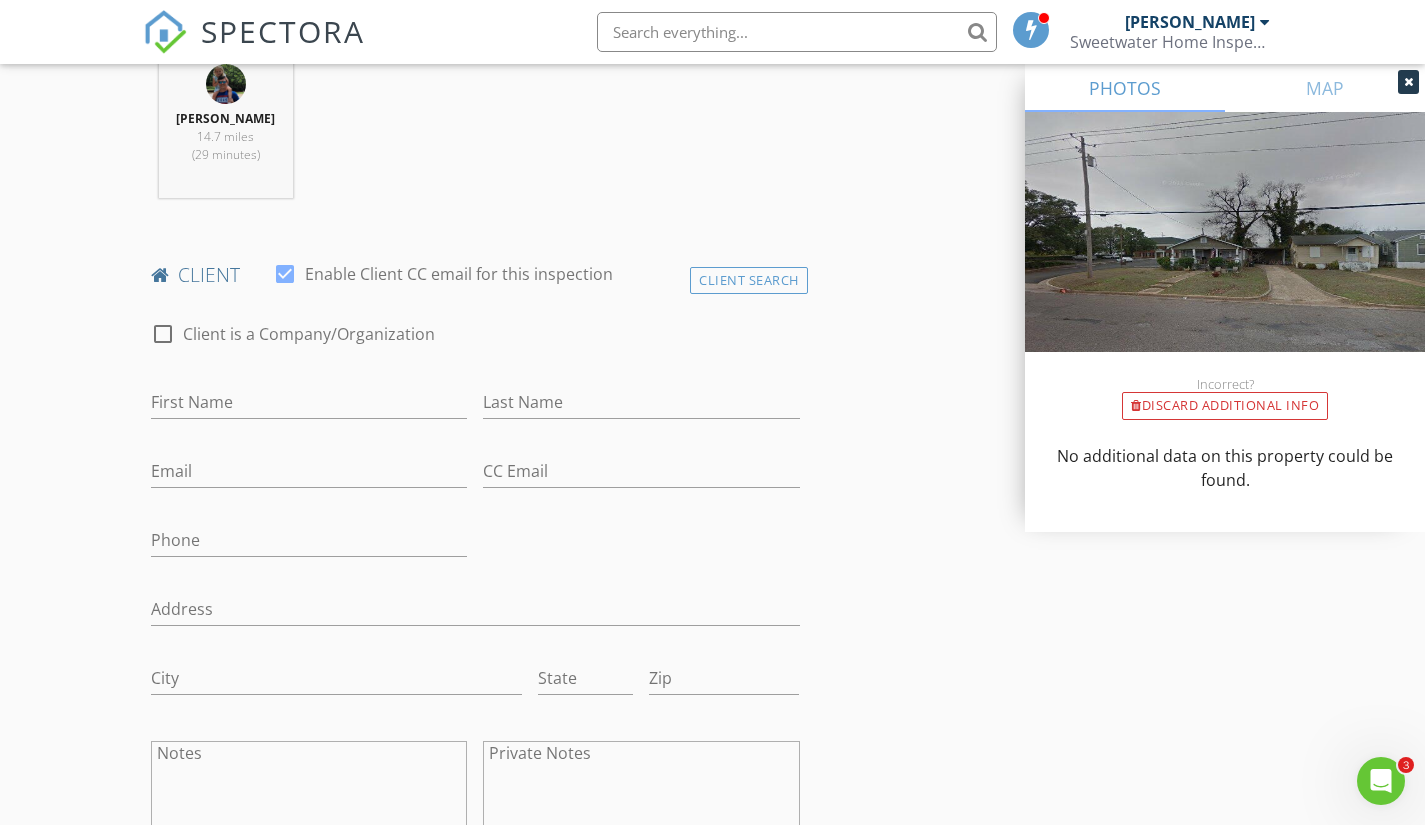 scroll, scrollTop: 740, scrollLeft: 0, axis: vertical 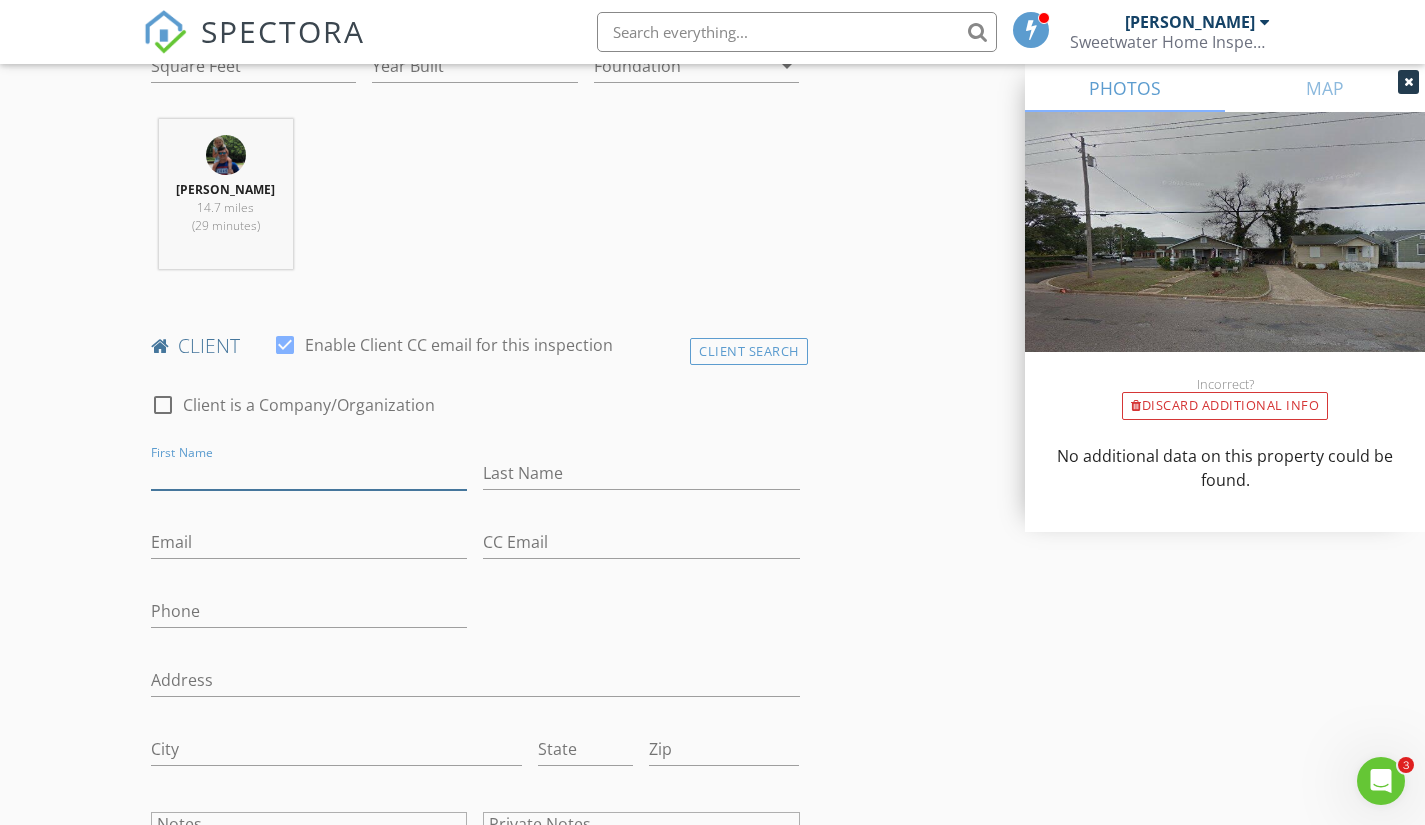 click on "First Name" at bounding box center [309, 473] 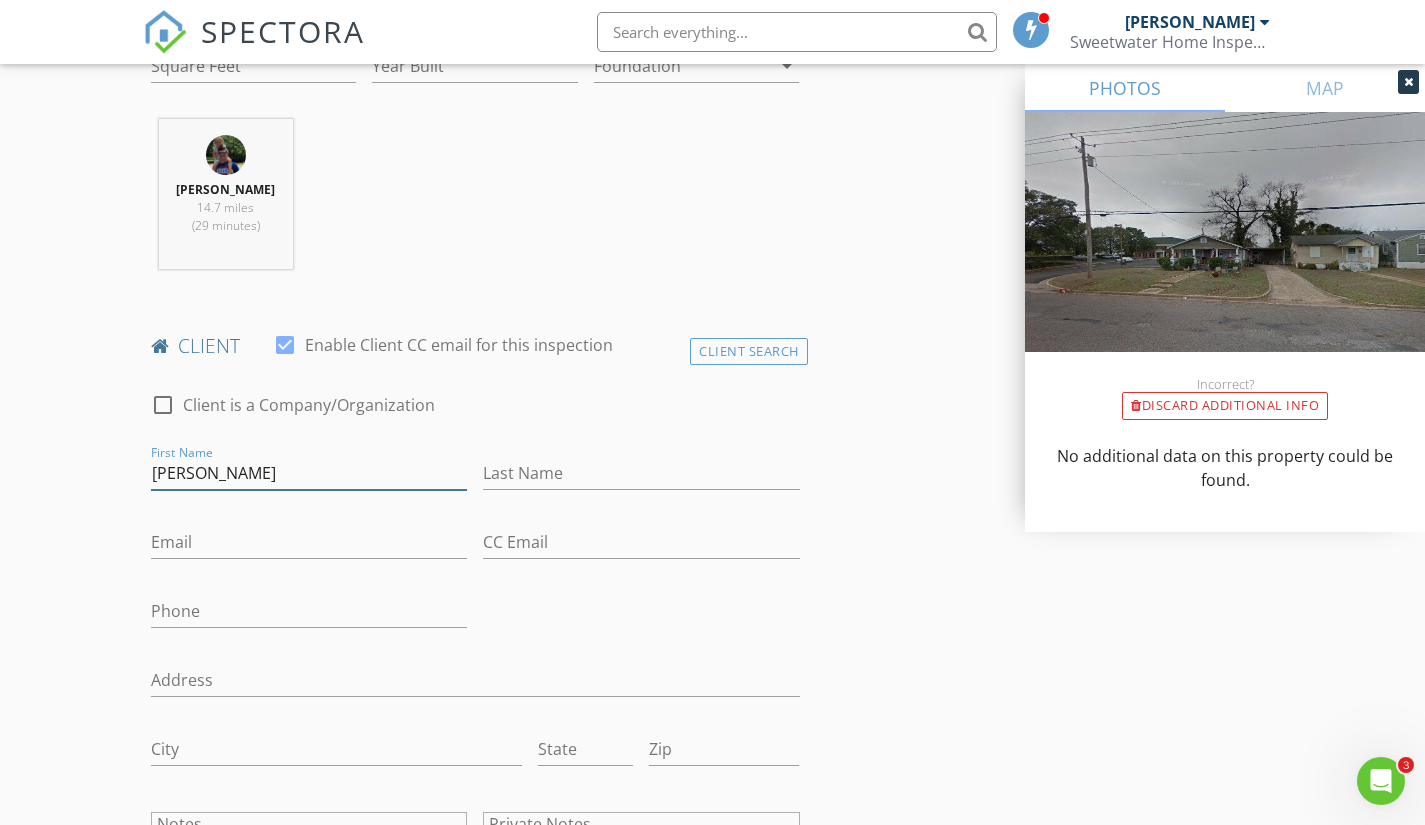 type on "[PERSON_NAME]" 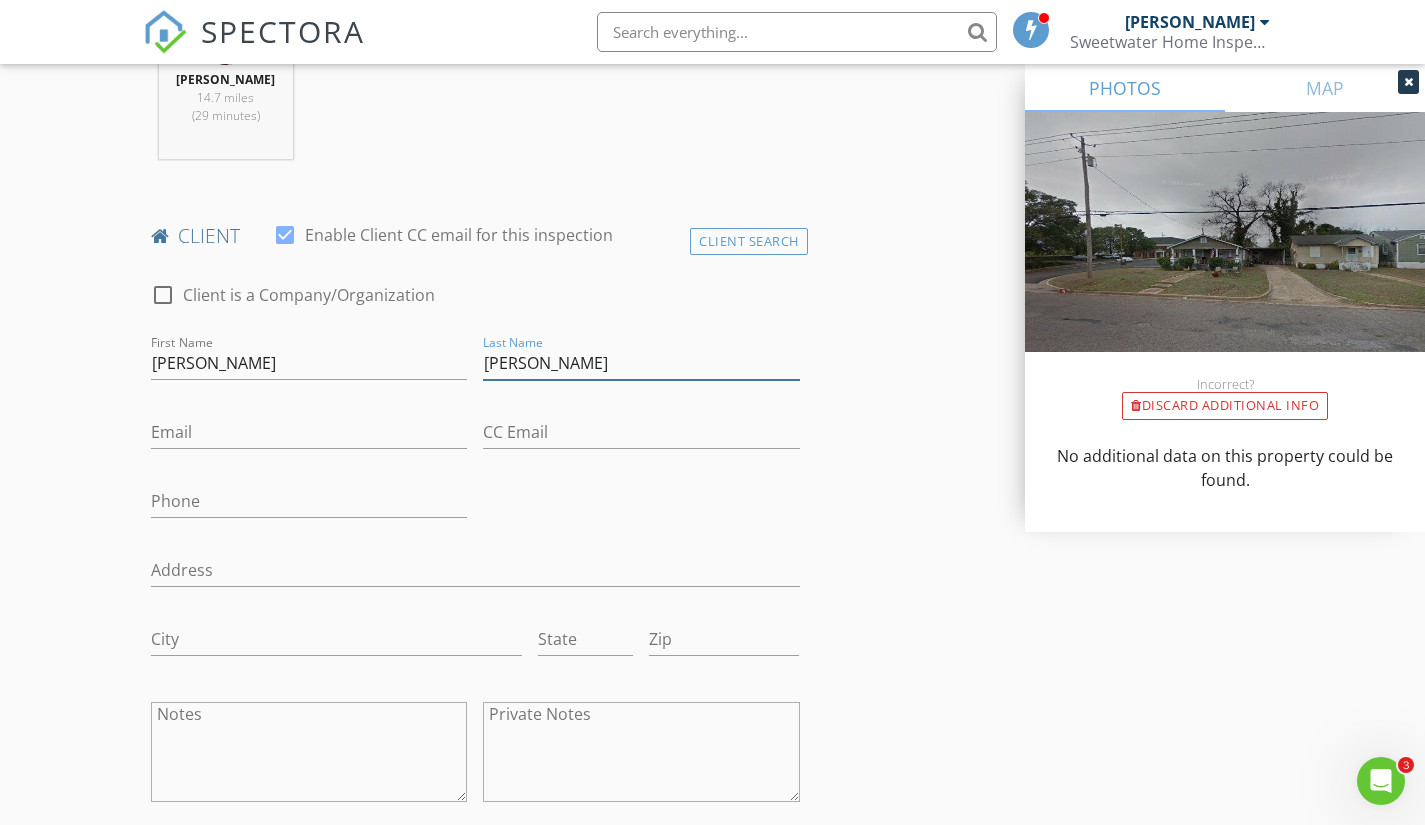 scroll, scrollTop: 851, scrollLeft: 0, axis: vertical 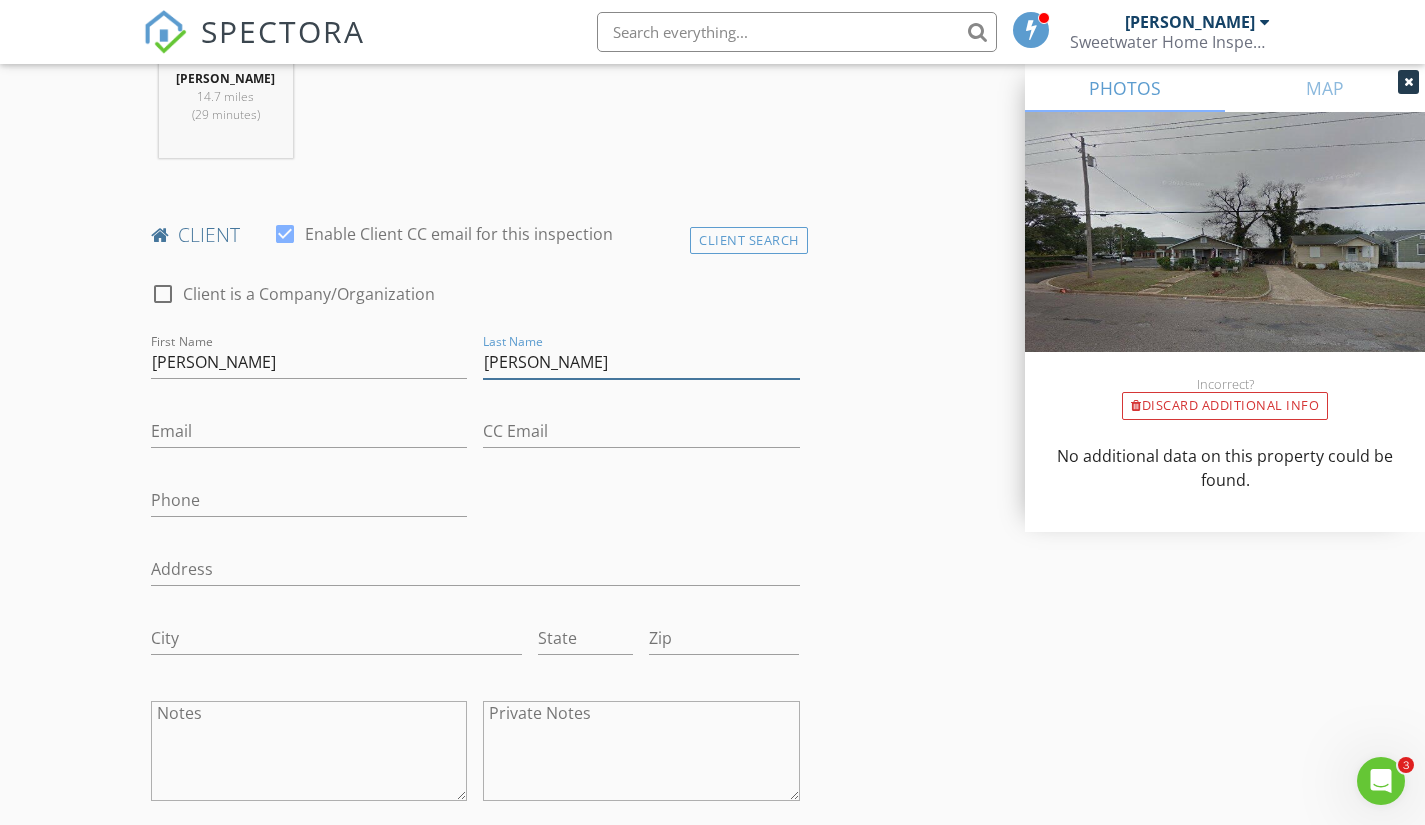 type on "[PERSON_NAME]" 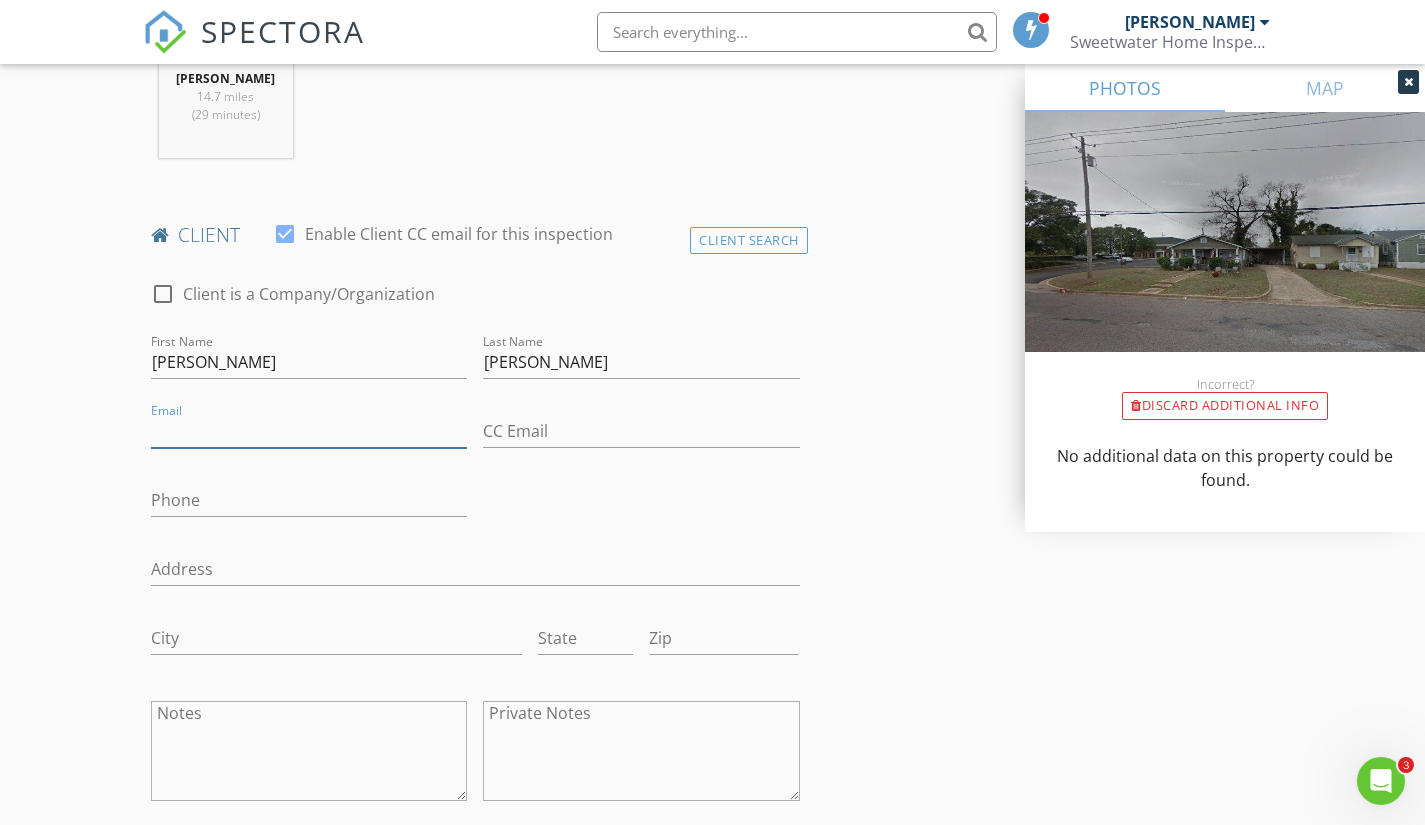 click on "Email" at bounding box center (309, 431) 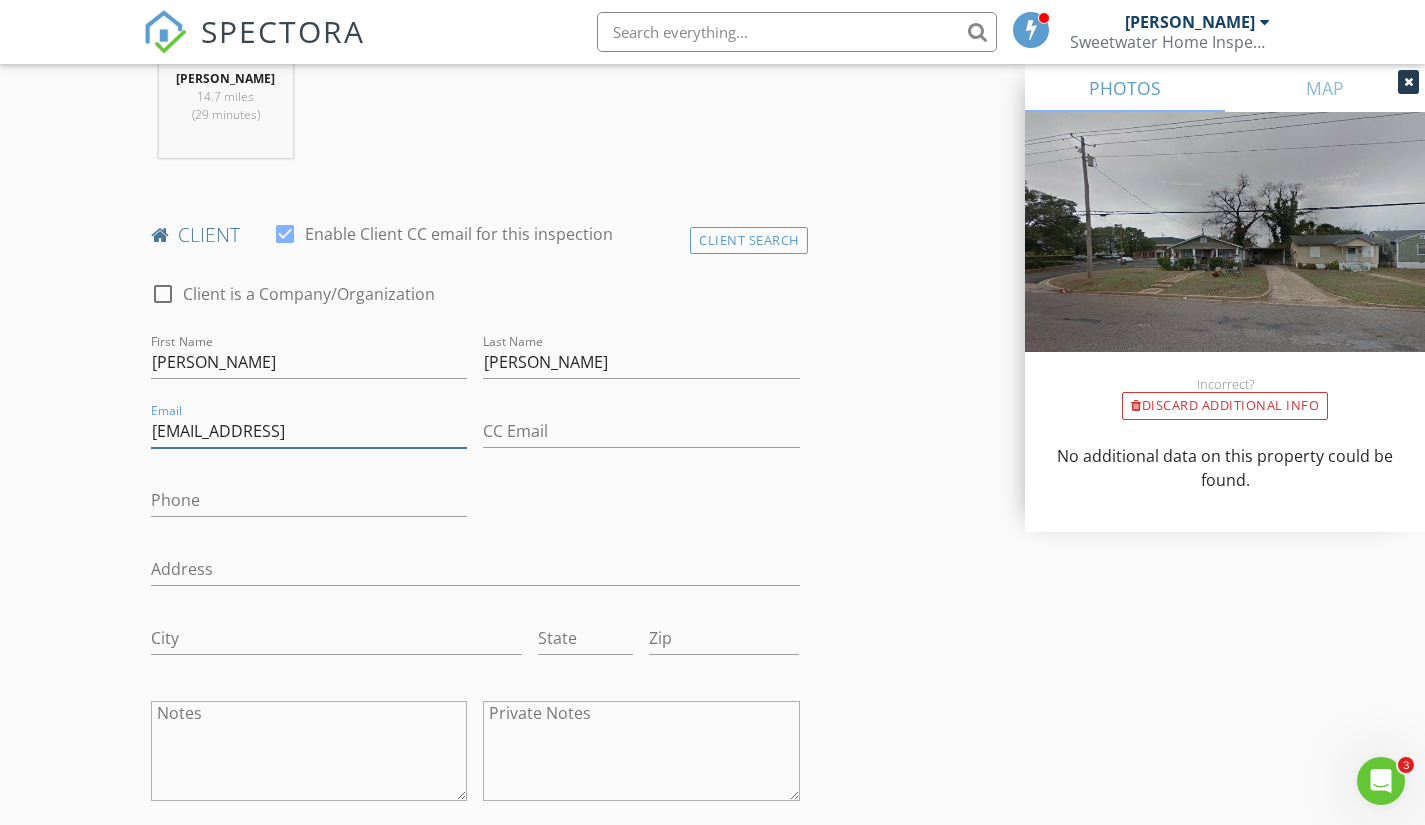 type on "Alisonstevensrealestate@gmail" 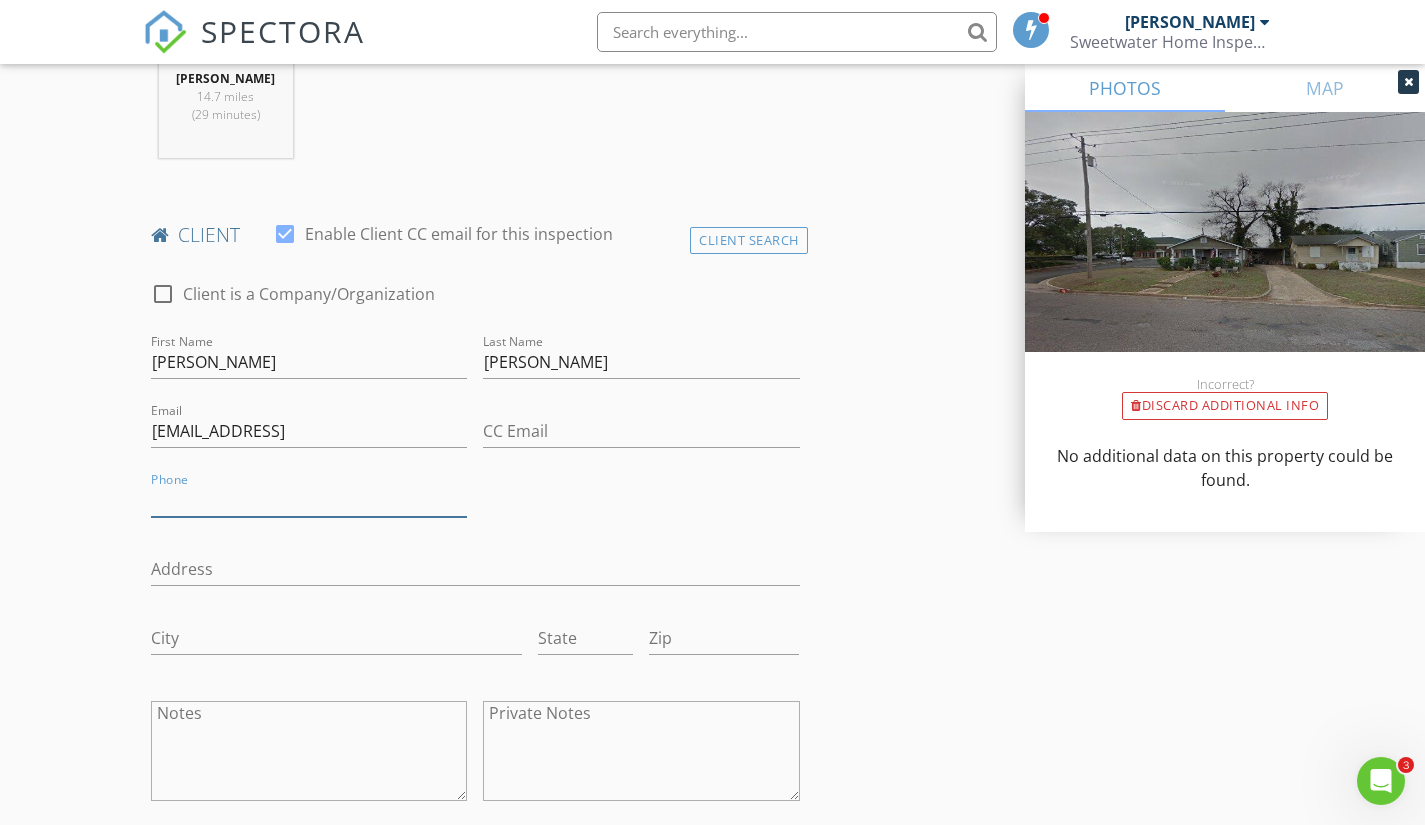 click on "Phone" at bounding box center [309, 500] 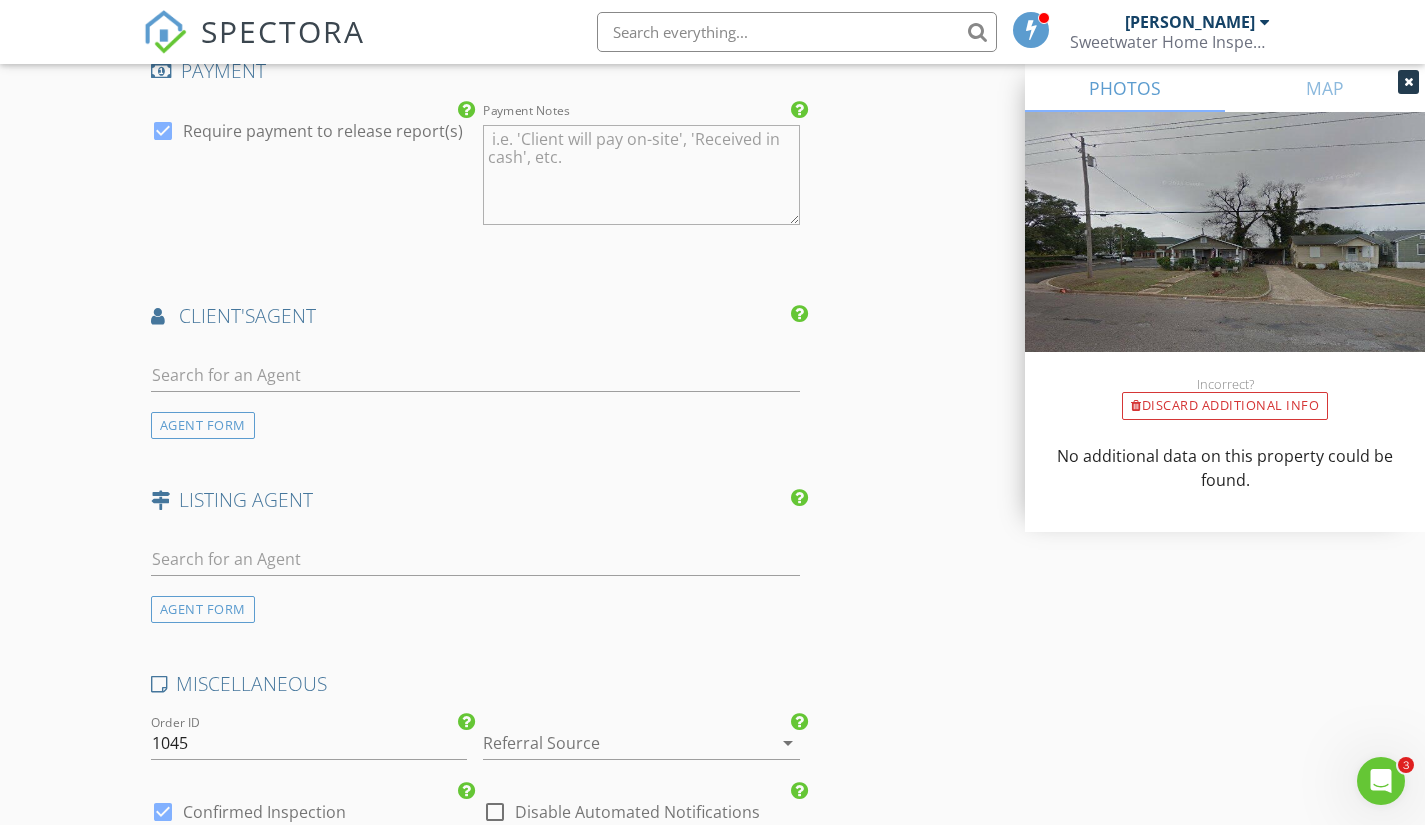 scroll, scrollTop: 2286, scrollLeft: 0, axis: vertical 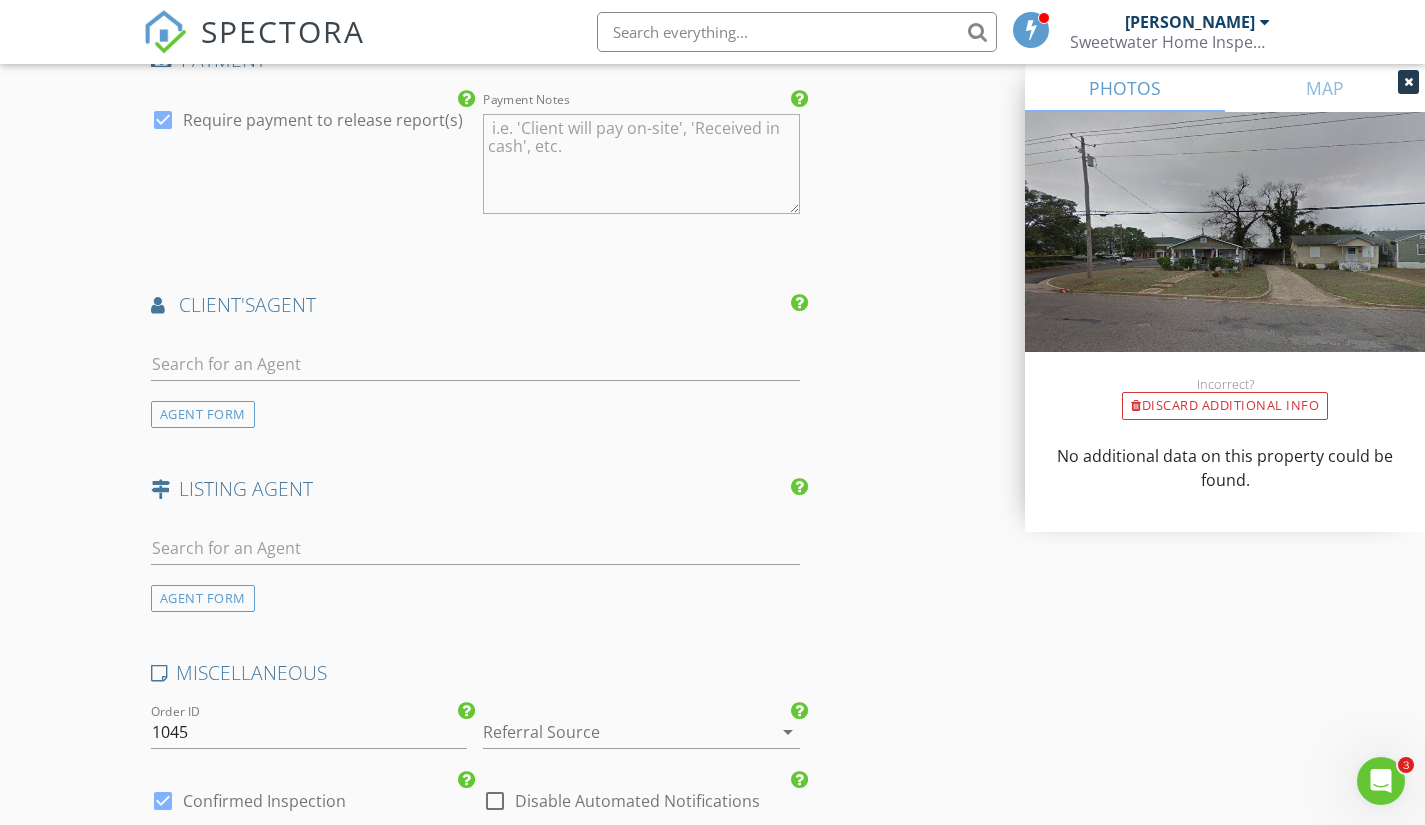 type on "[PHONE_NUMBER]" 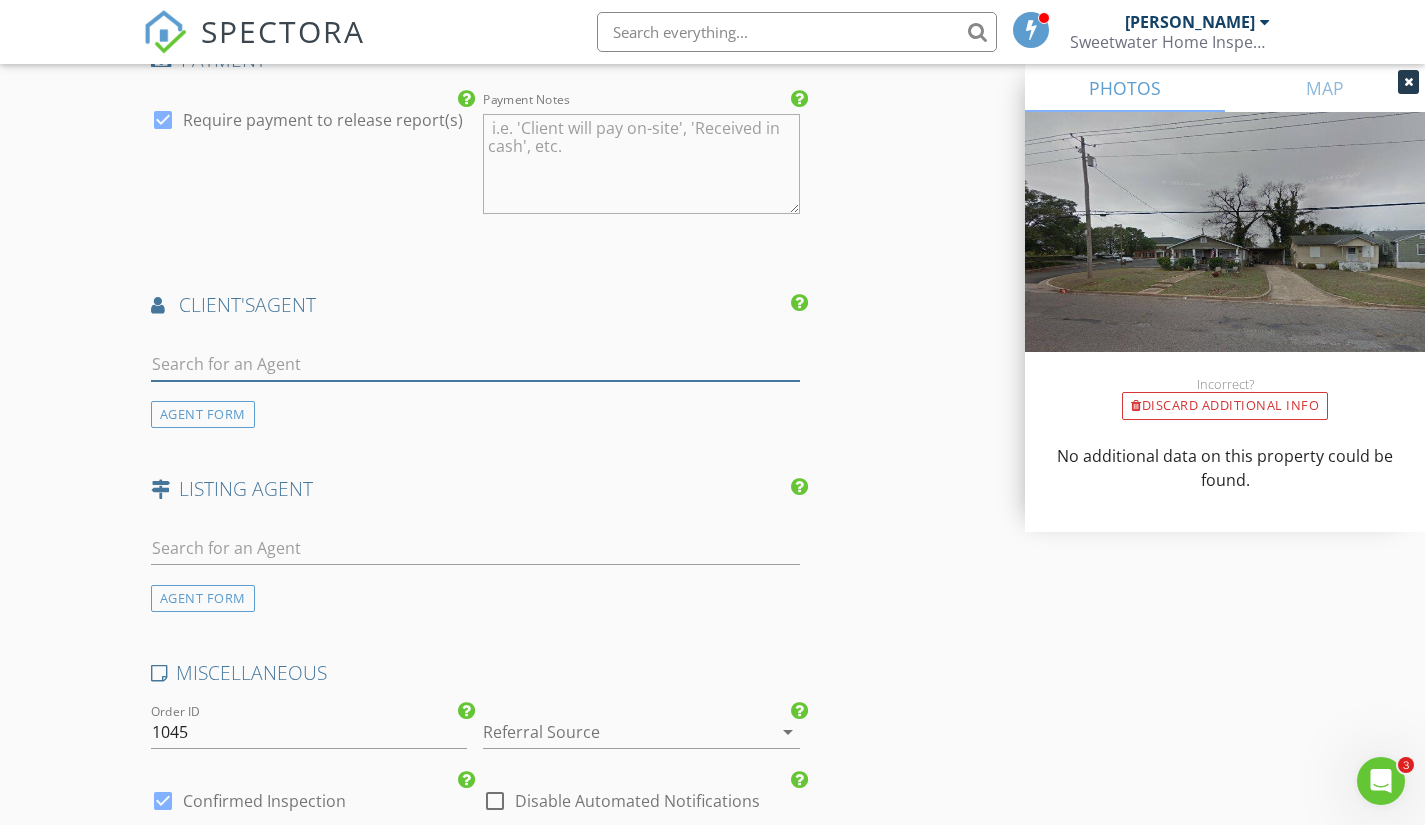 click at bounding box center (475, 364) 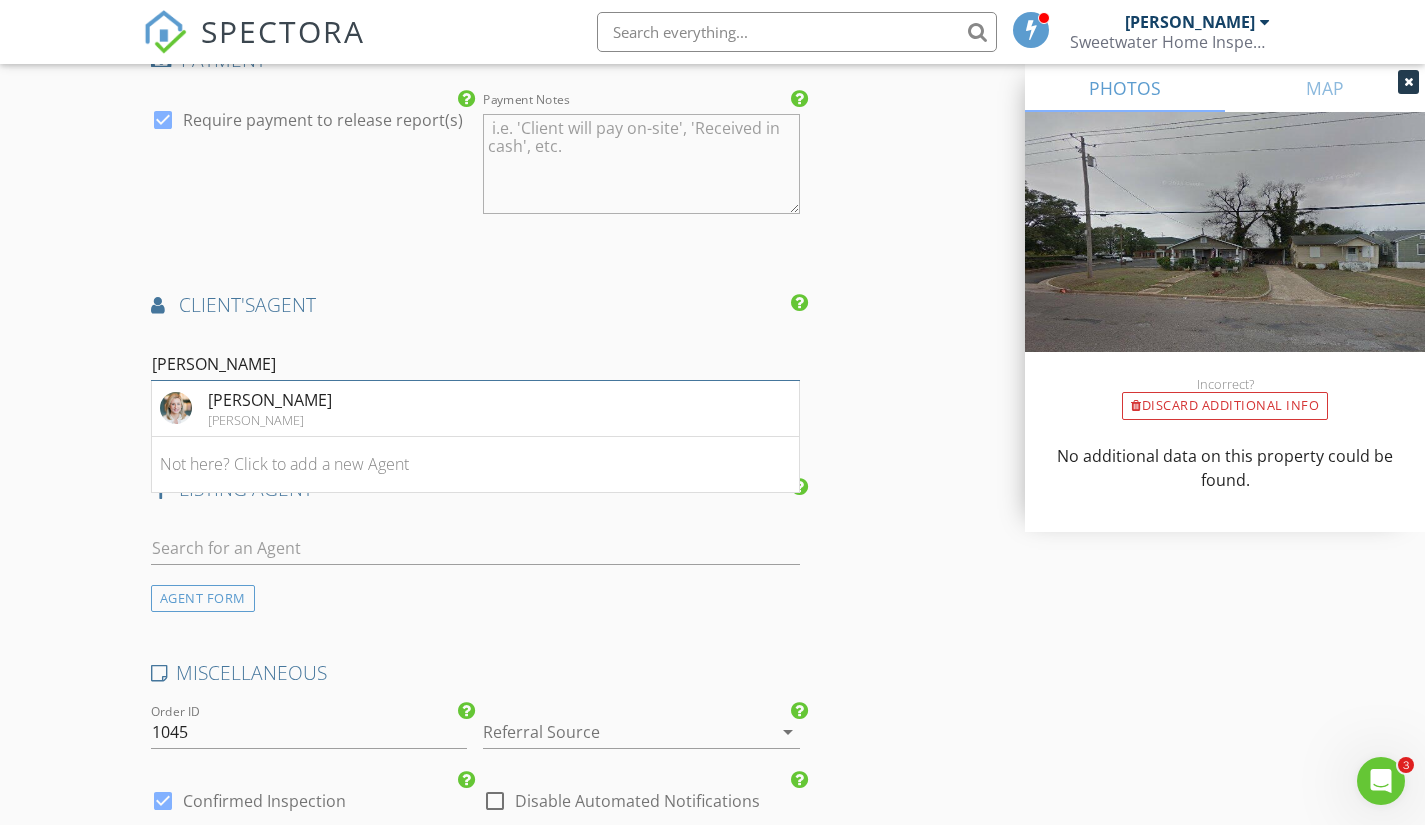 type on "morgan" 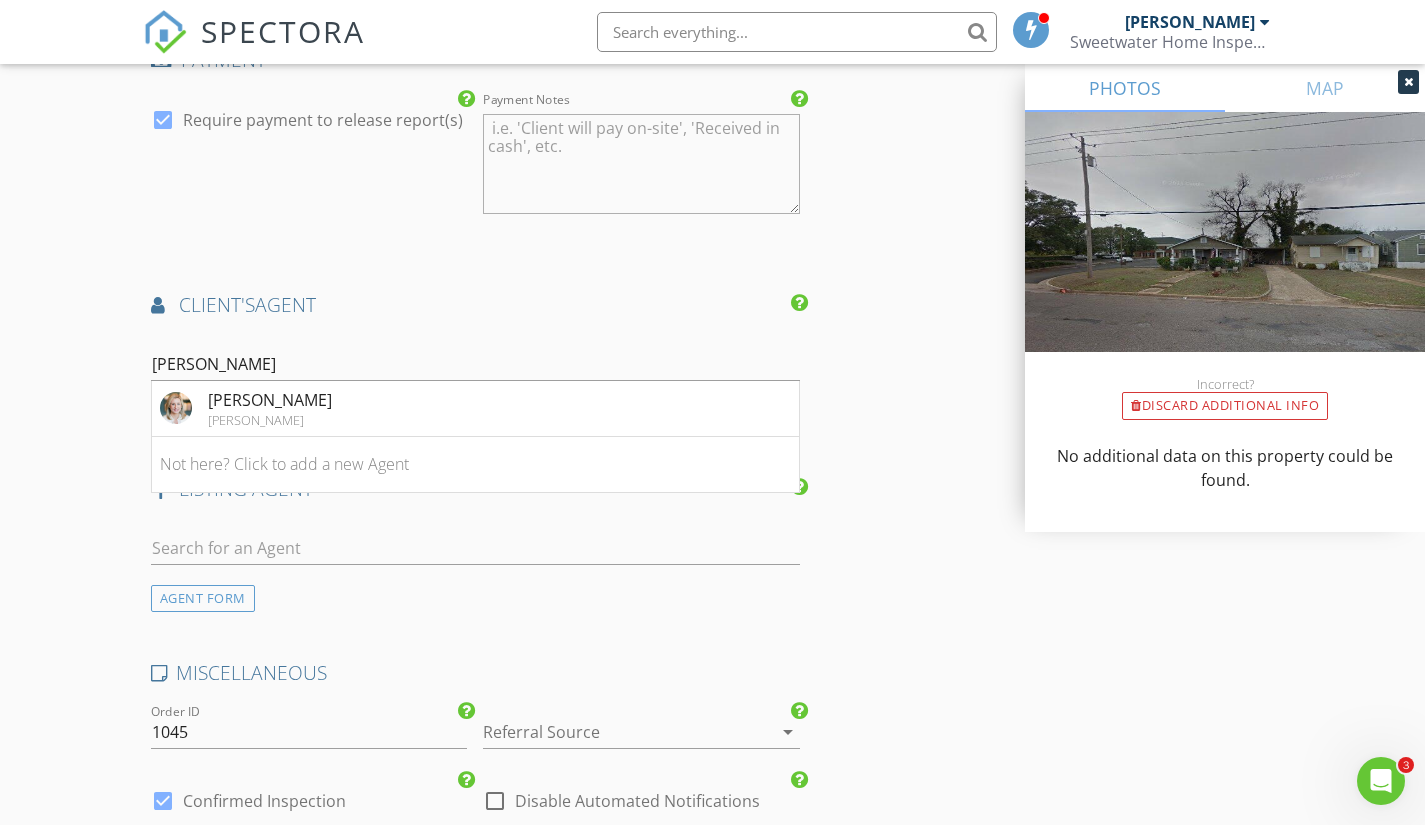 click on "Morgan Smyth
Keller Williams" at bounding box center [475, 409] 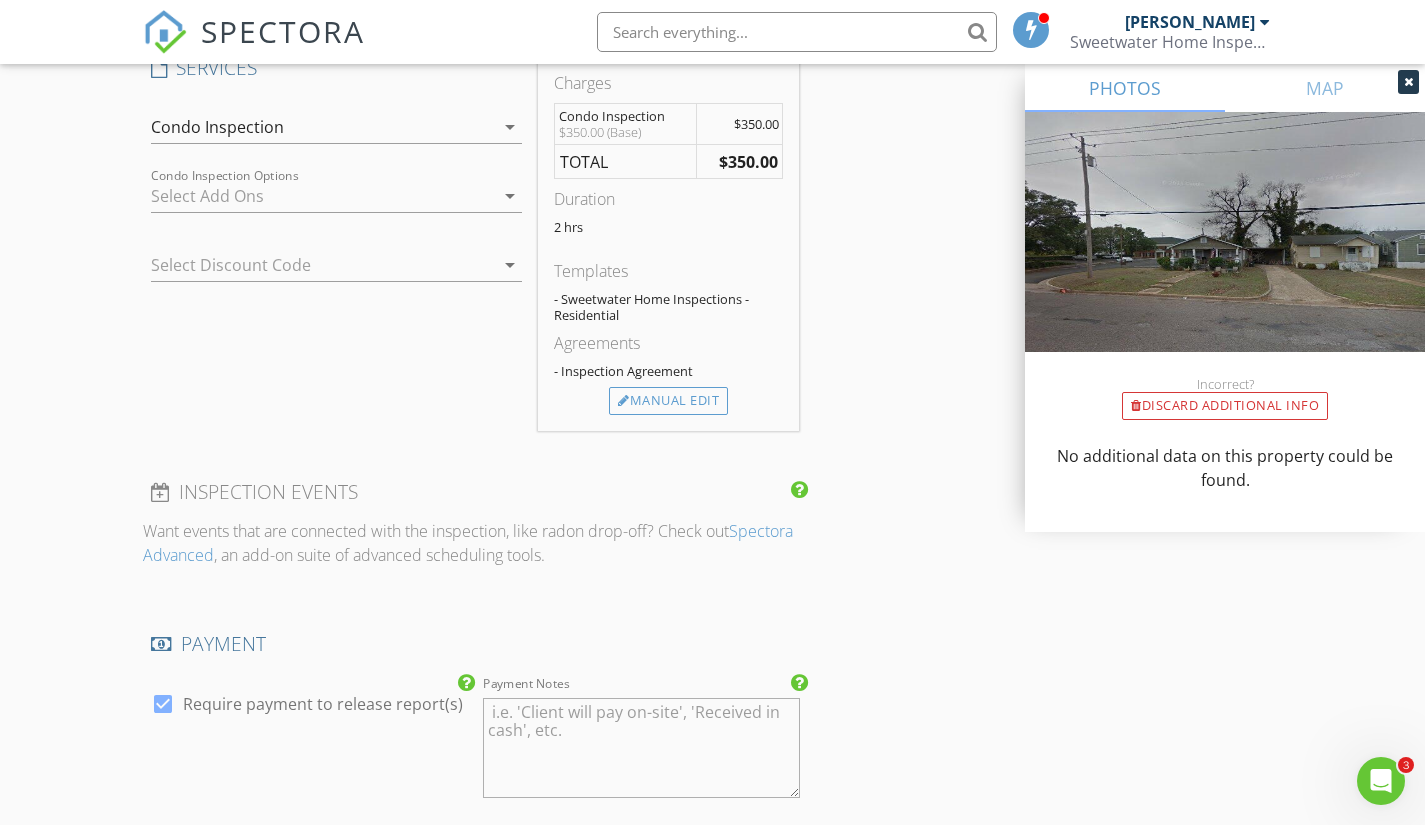 scroll, scrollTop: 1695, scrollLeft: 0, axis: vertical 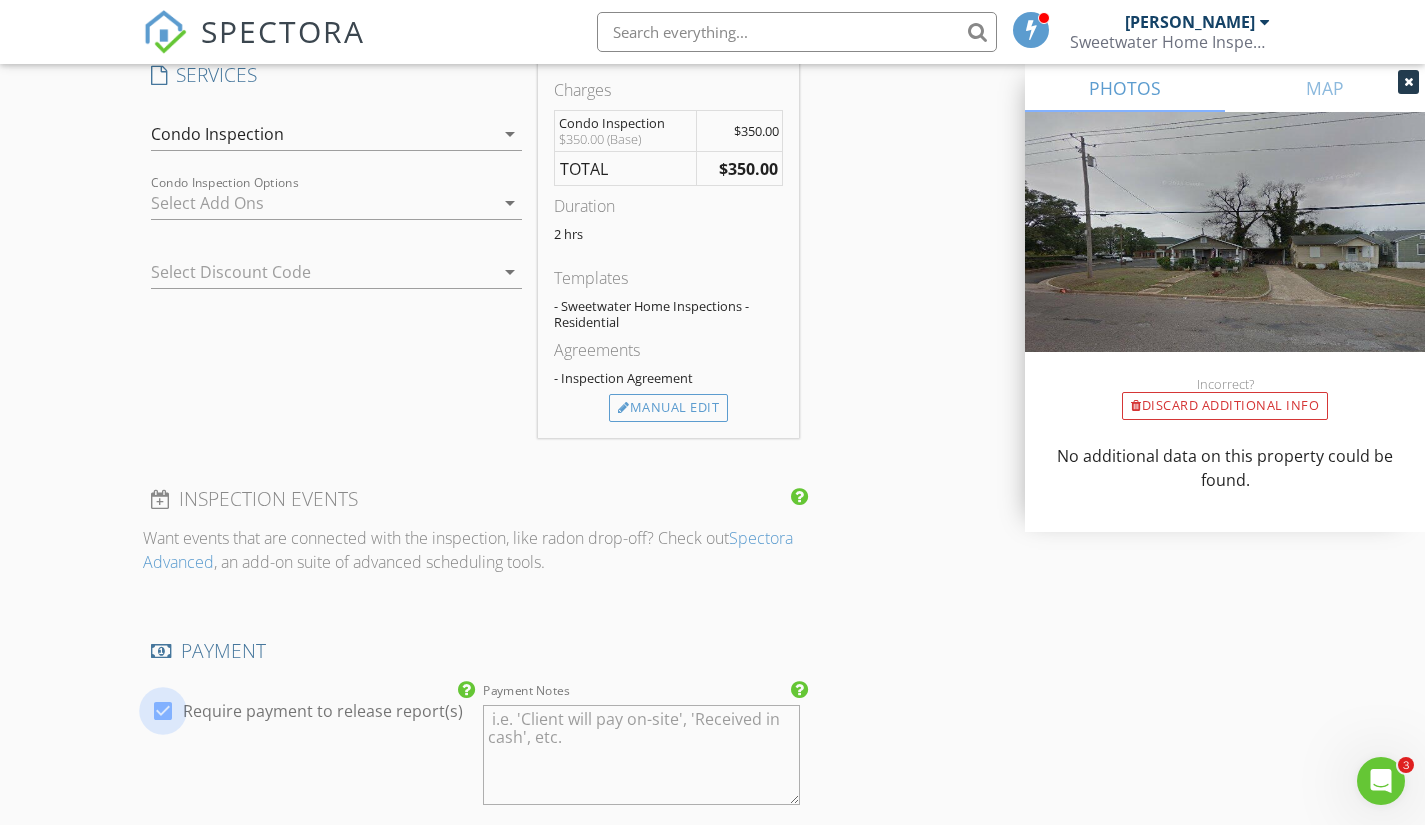 checkbox on "false" 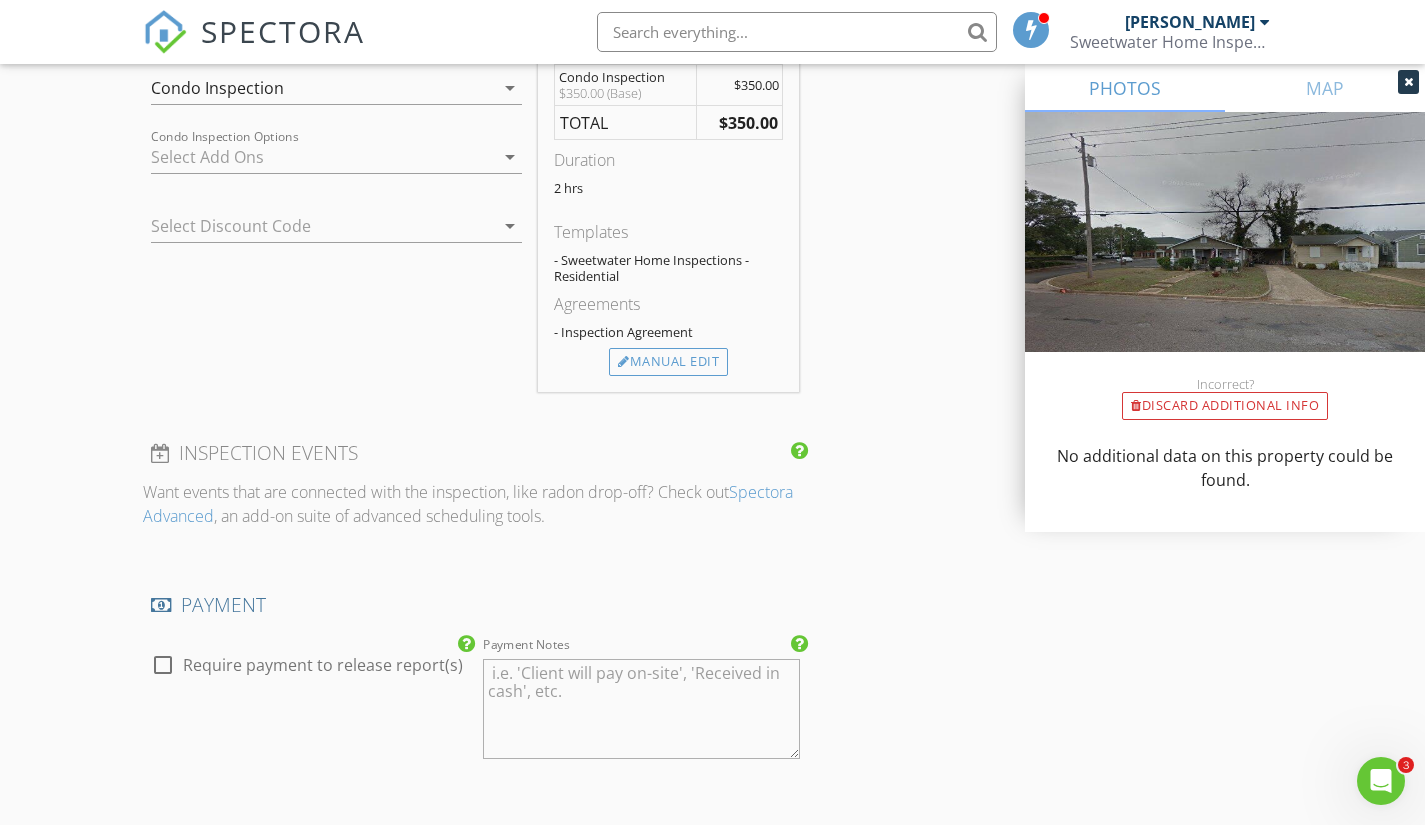 scroll, scrollTop: 1745, scrollLeft: 0, axis: vertical 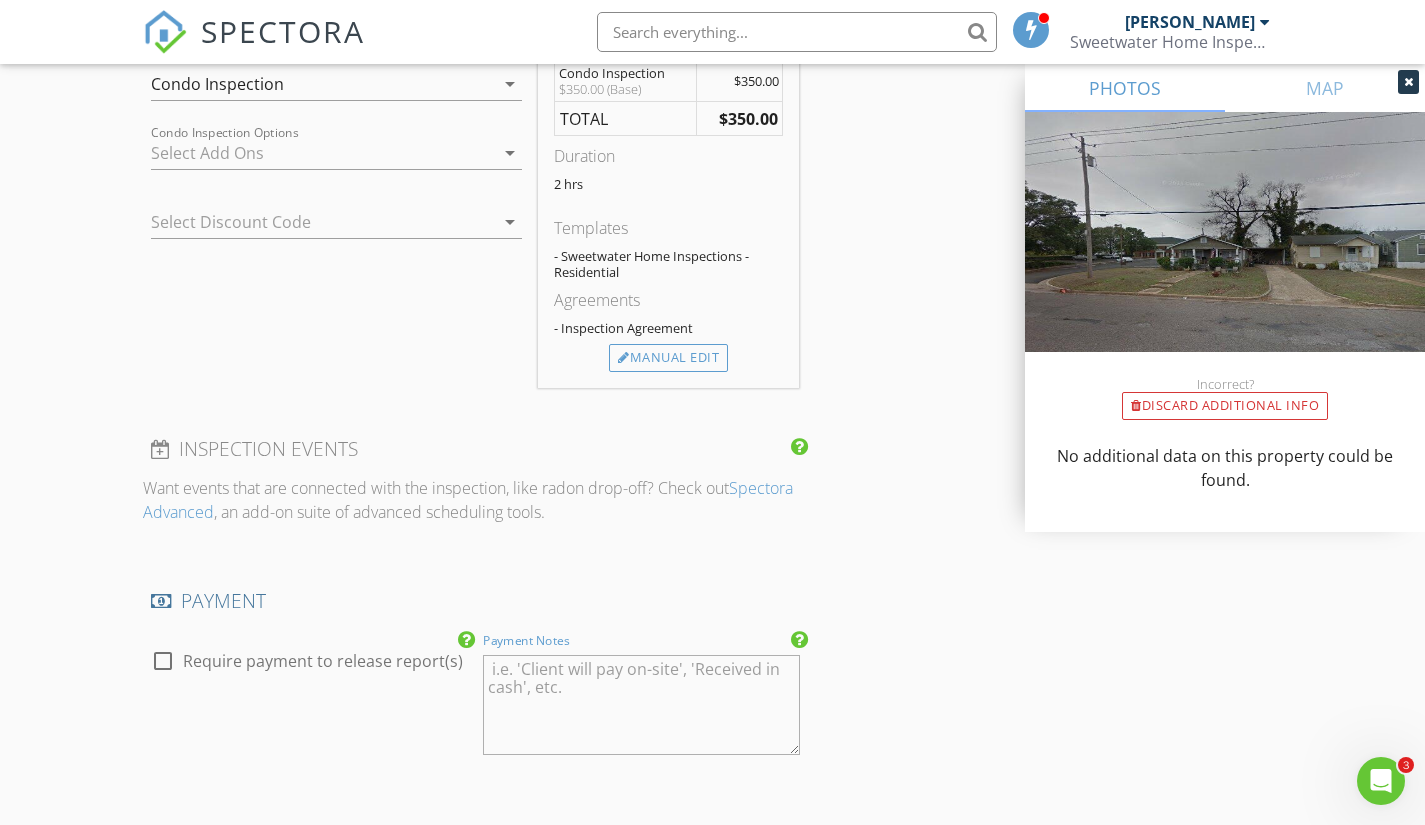 click on "Payment Notes" at bounding box center [641, 705] 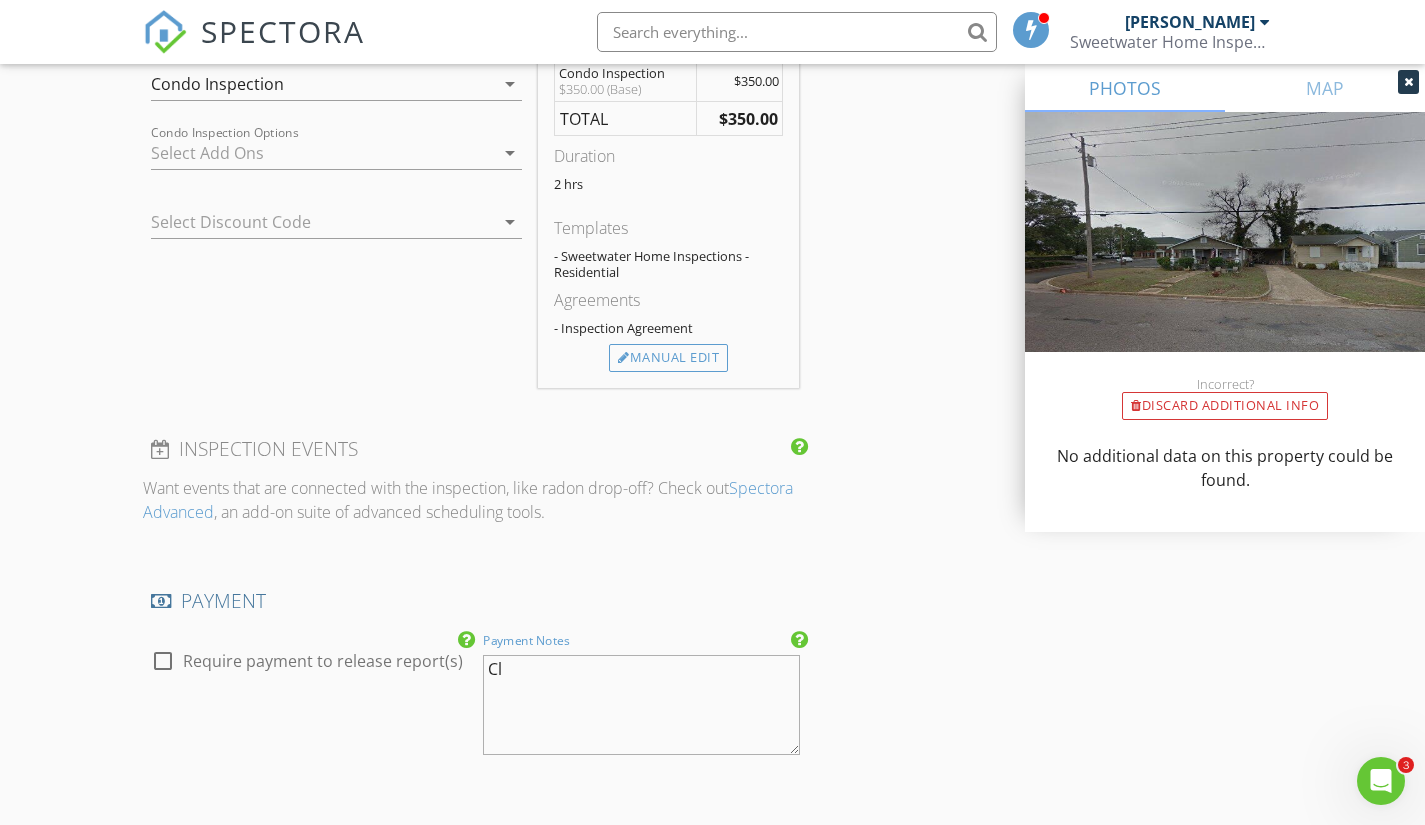 type on "C" 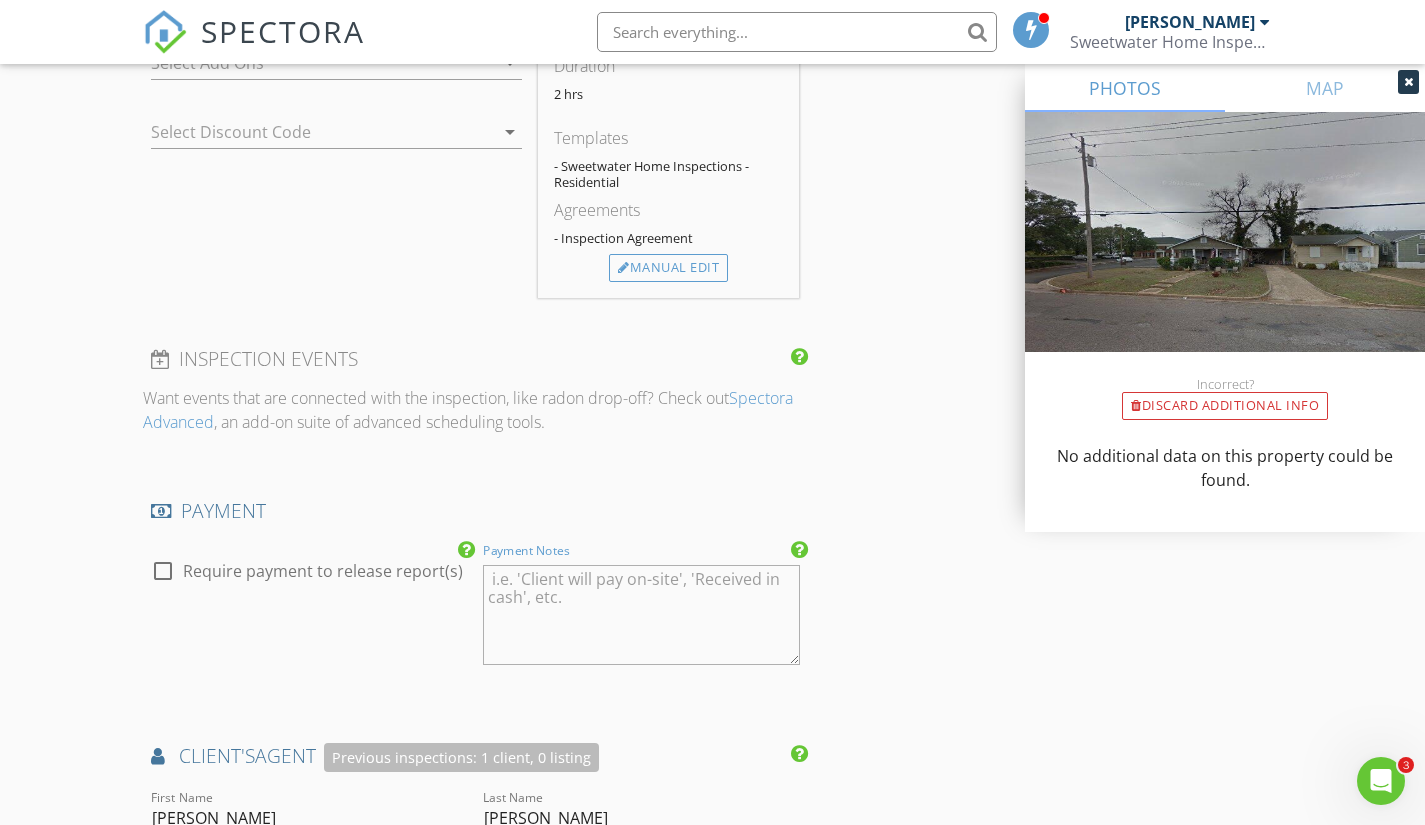 scroll, scrollTop: 1836, scrollLeft: 0, axis: vertical 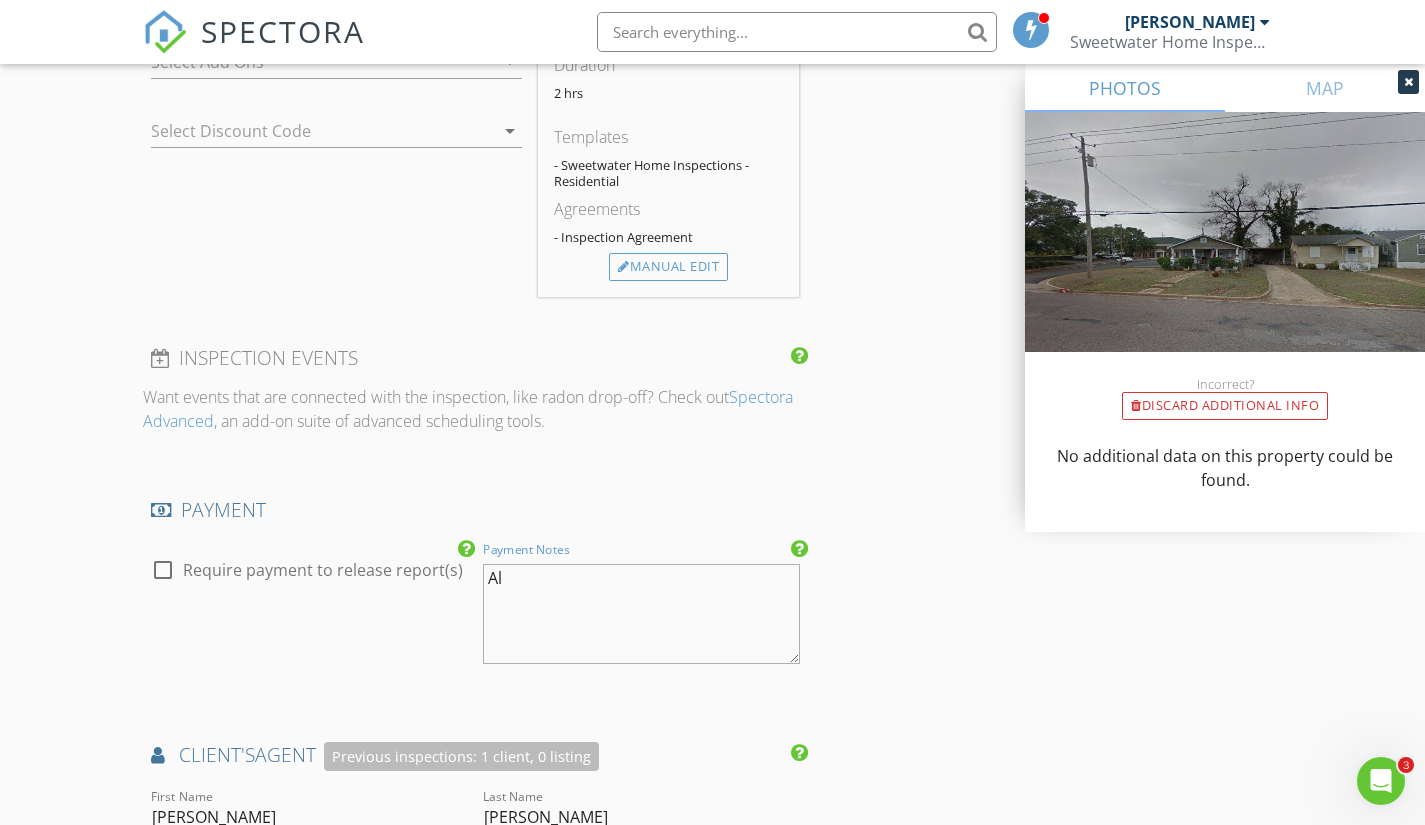 type on "A" 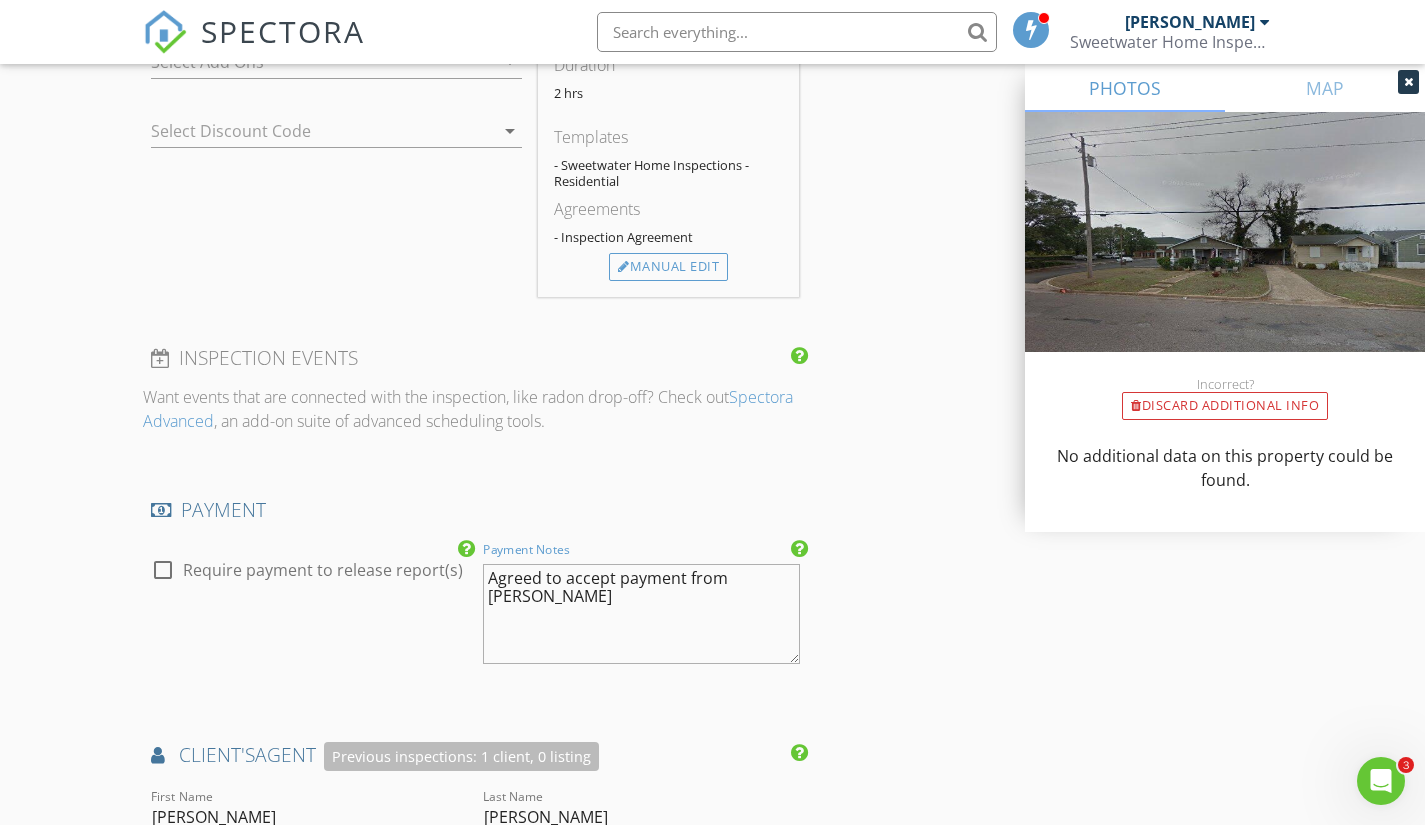 click on "Agreed to accept payment from Alison Stevens" at bounding box center (641, 614) 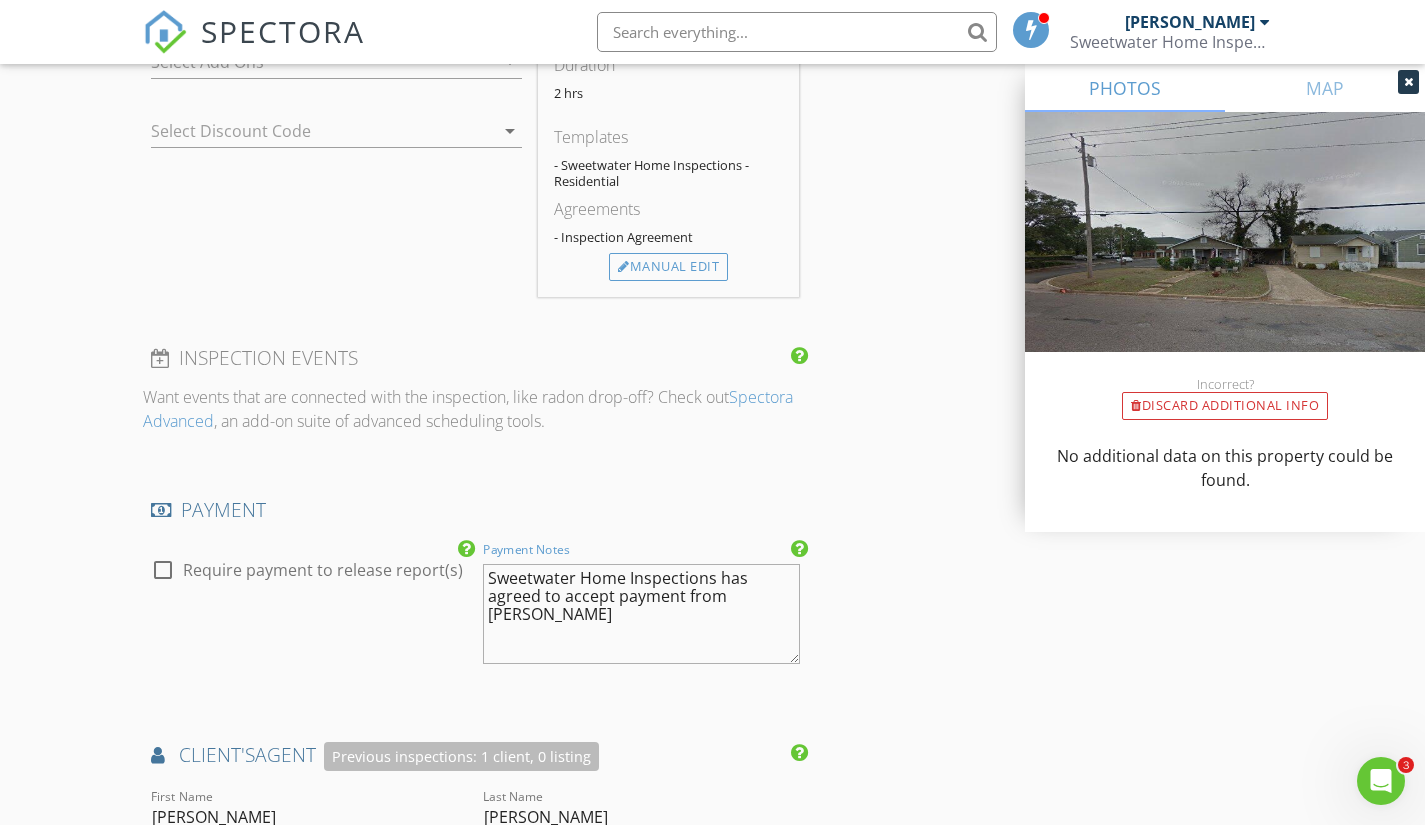 click on "Sweetwater Home Inspections has agreed to accept payment from Alison Stevens" at bounding box center (641, 614) 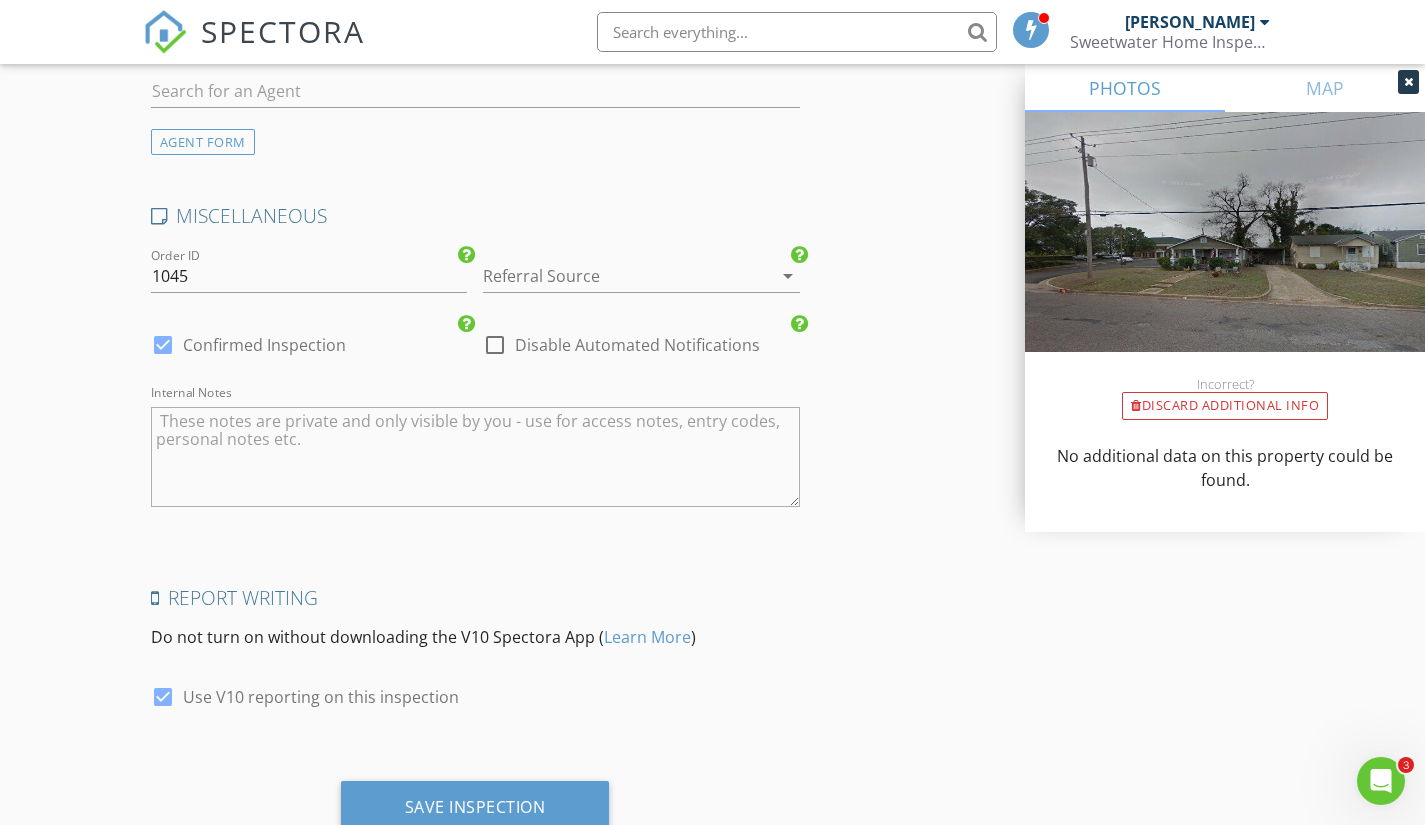 scroll, scrollTop: 3199, scrollLeft: 0, axis: vertical 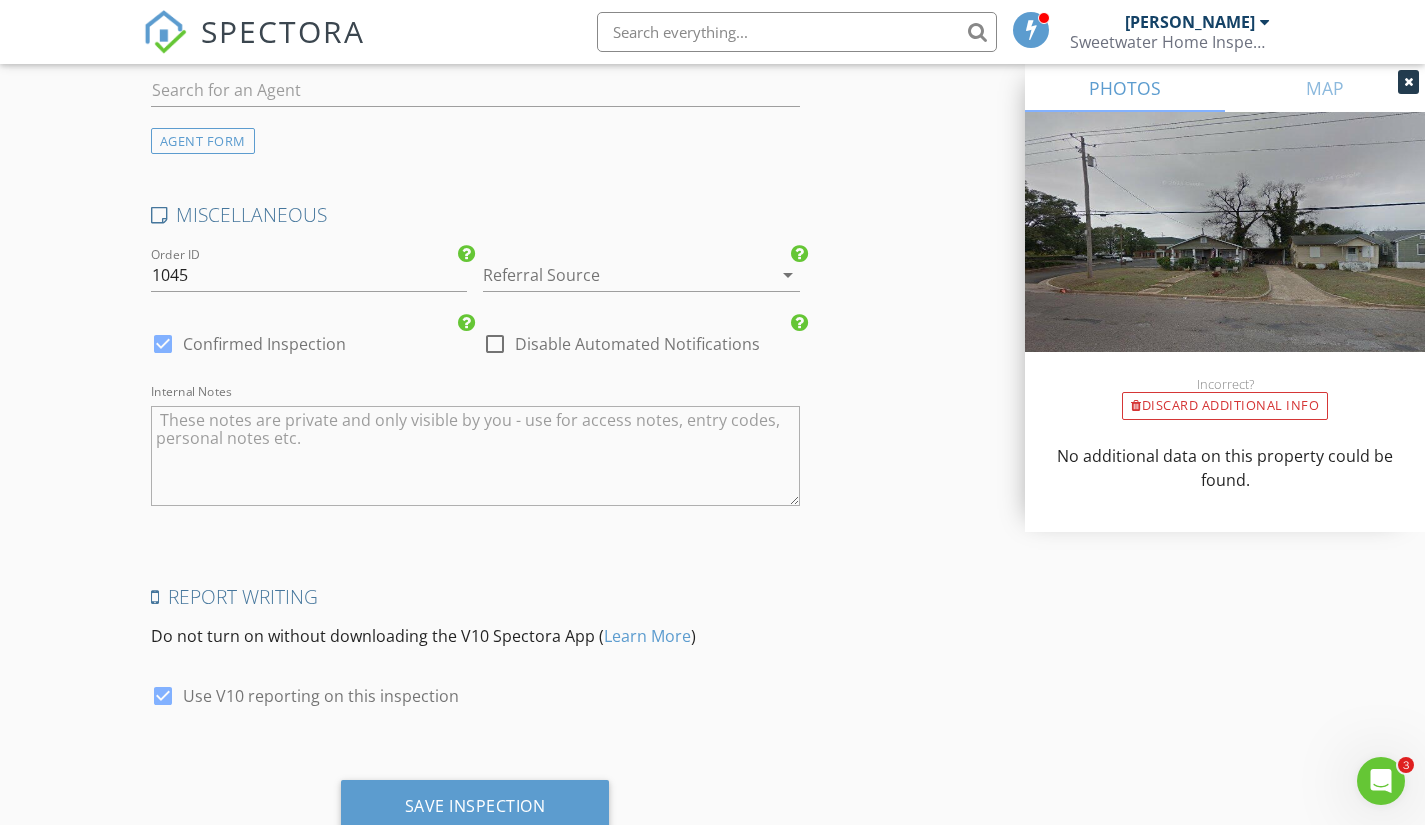 type on "Sweetwater Home Inspections has agreed to accept payment from [PERSON_NAME] at the time of closing 7/25" 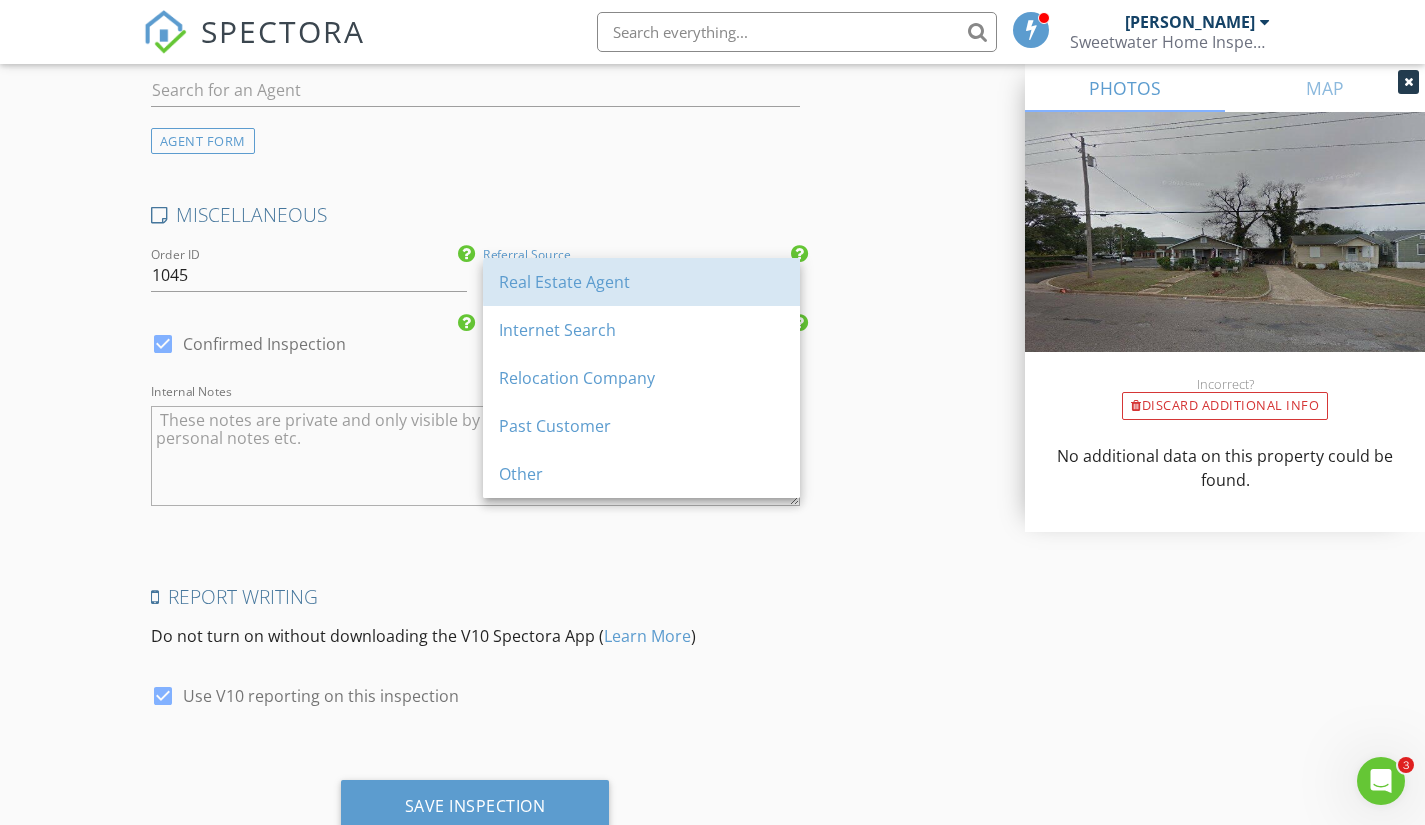 click on "Real Estate Agent" at bounding box center (641, 282) 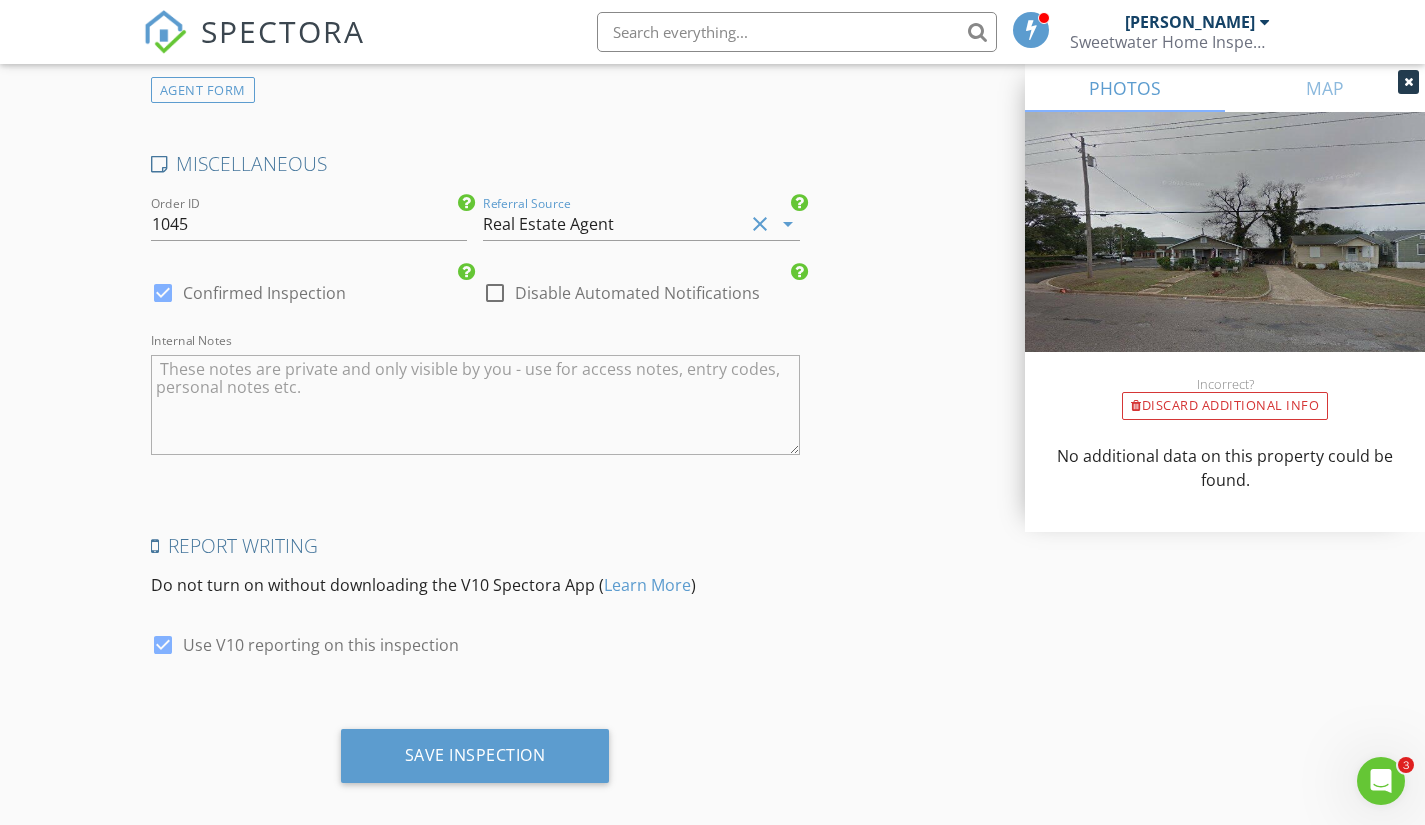 scroll, scrollTop: 3269, scrollLeft: 0, axis: vertical 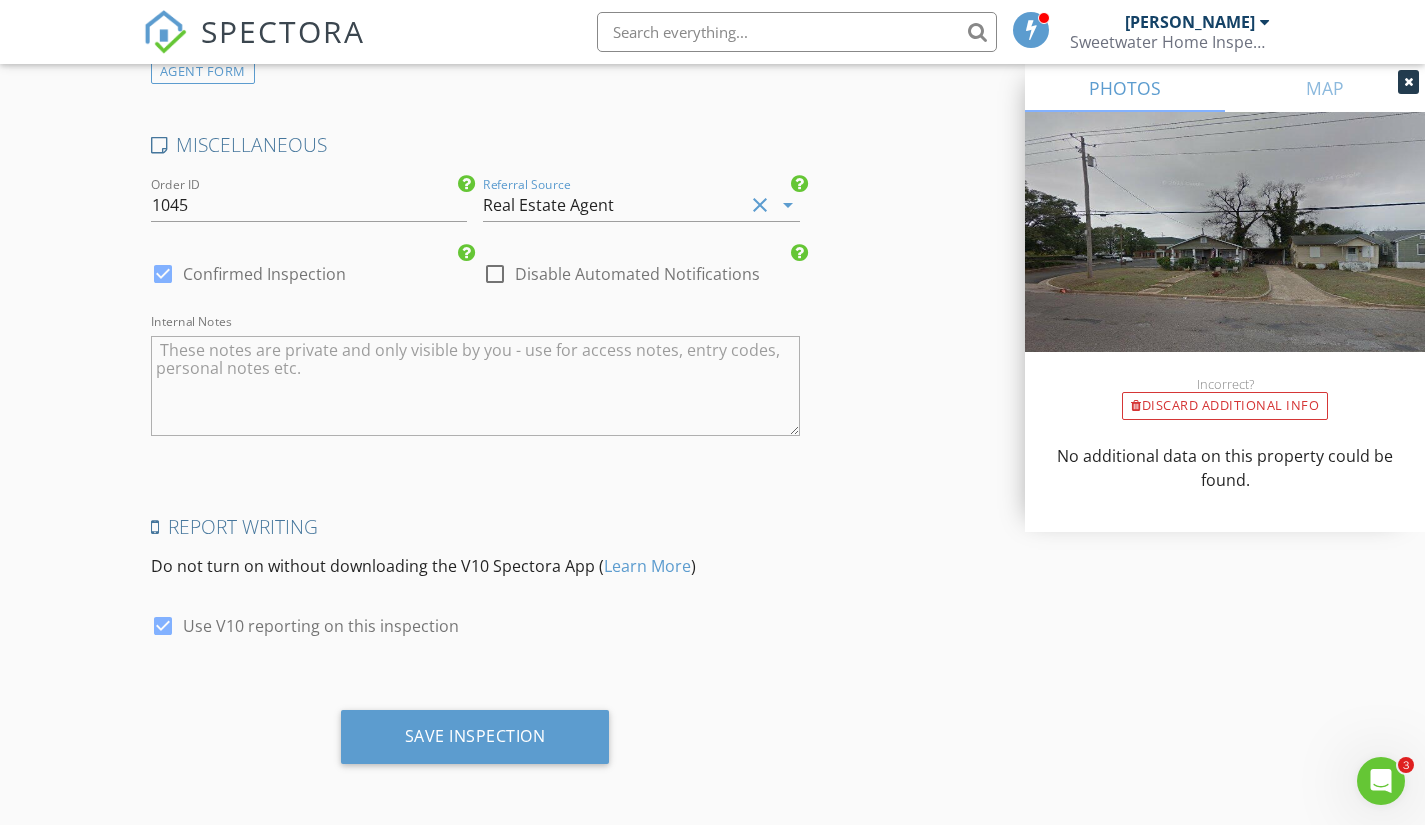click on "Save Inspection" at bounding box center (475, 736) 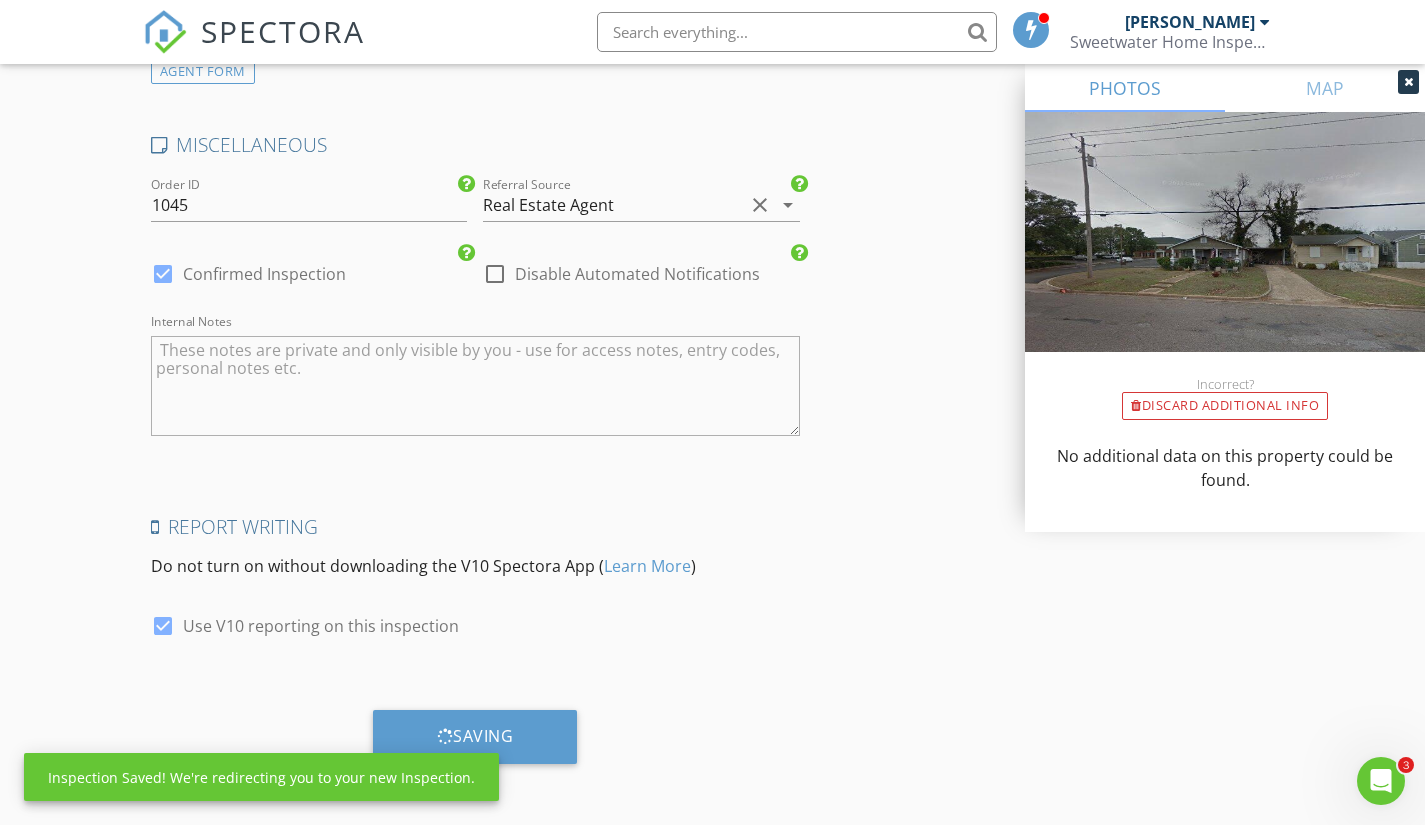 click at bounding box center (1408, 82) 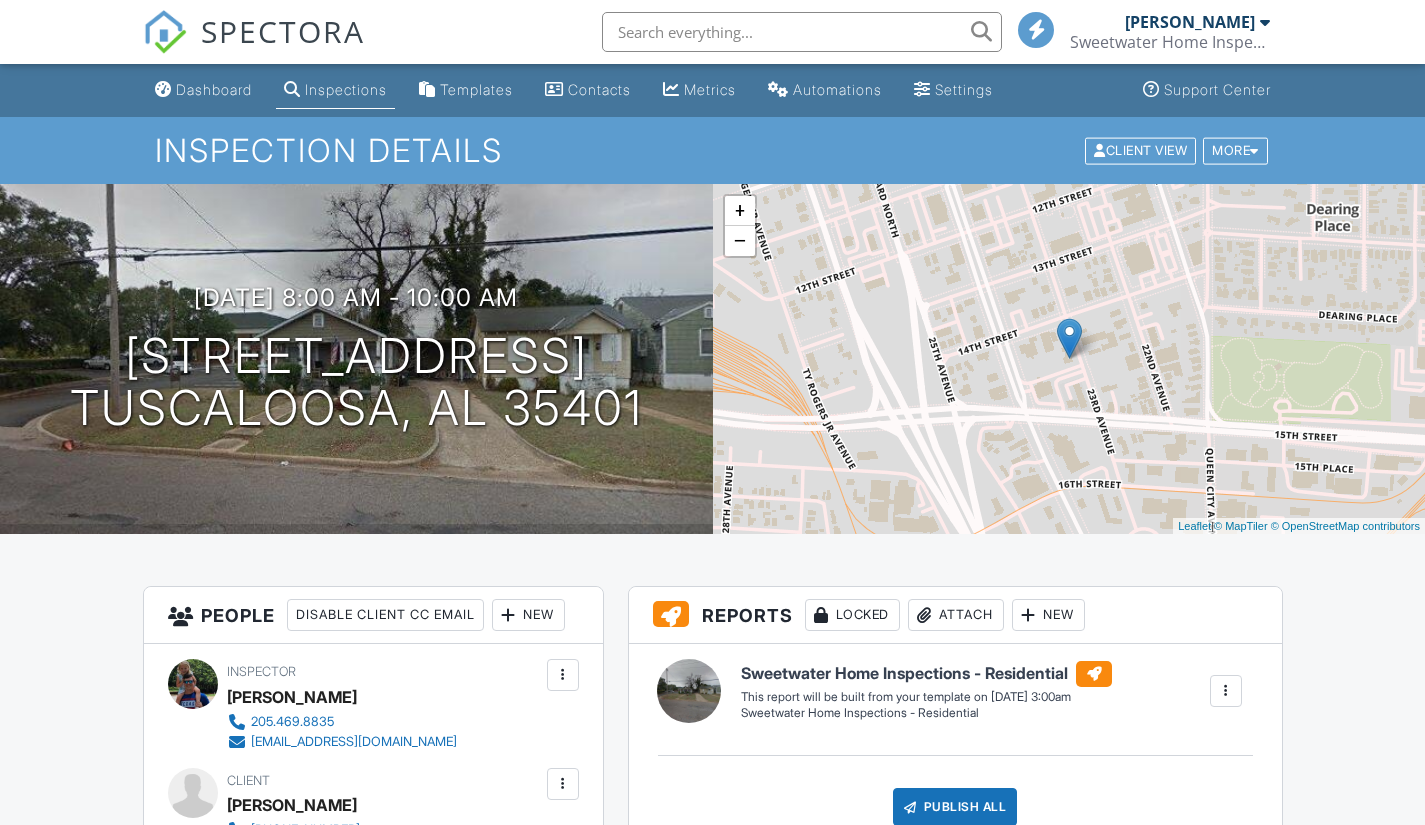 scroll, scrollTop: 1192, scrollLeft: 0, axis: vertical 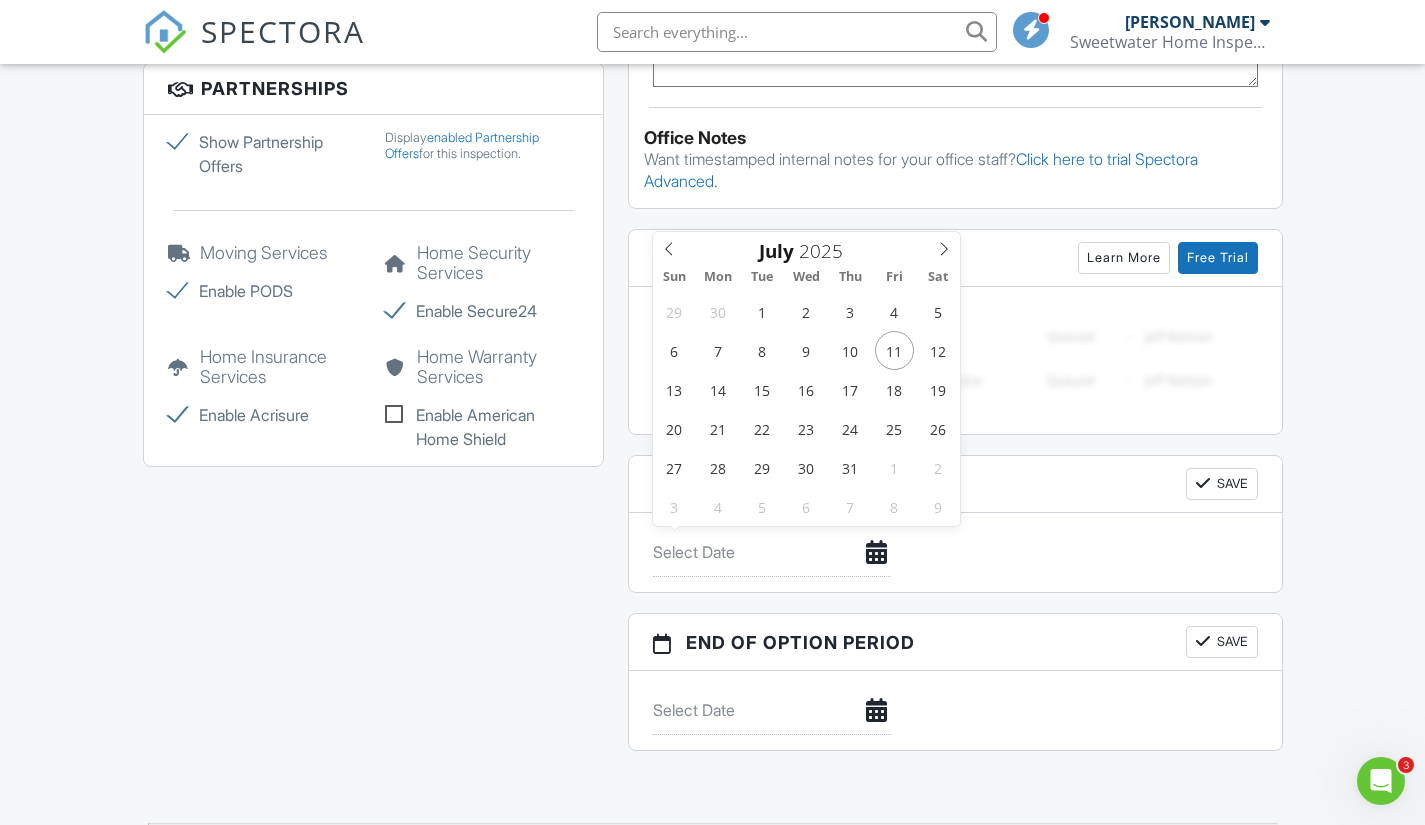 click at bounding box center [772, 552] 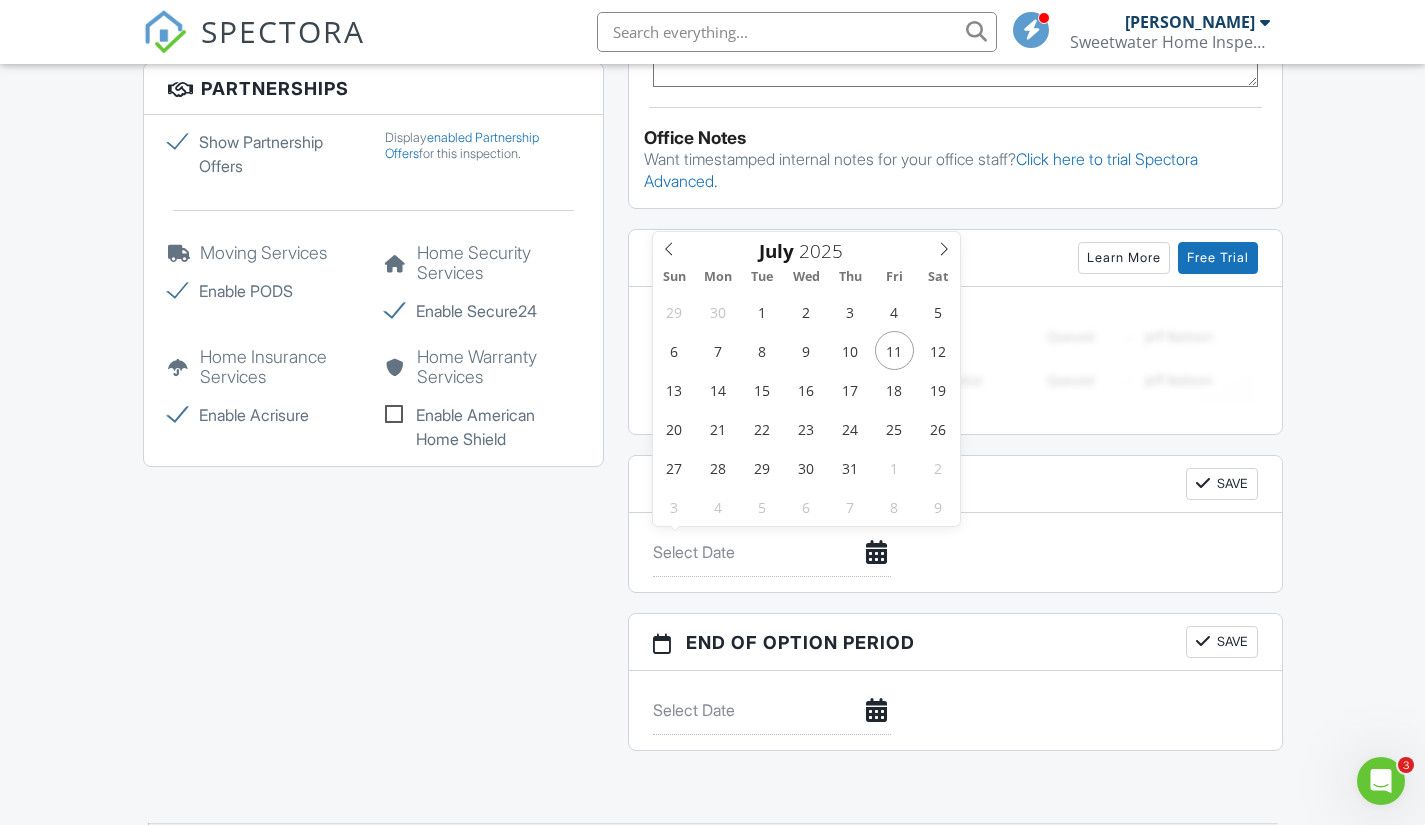 type on "[DATE]" 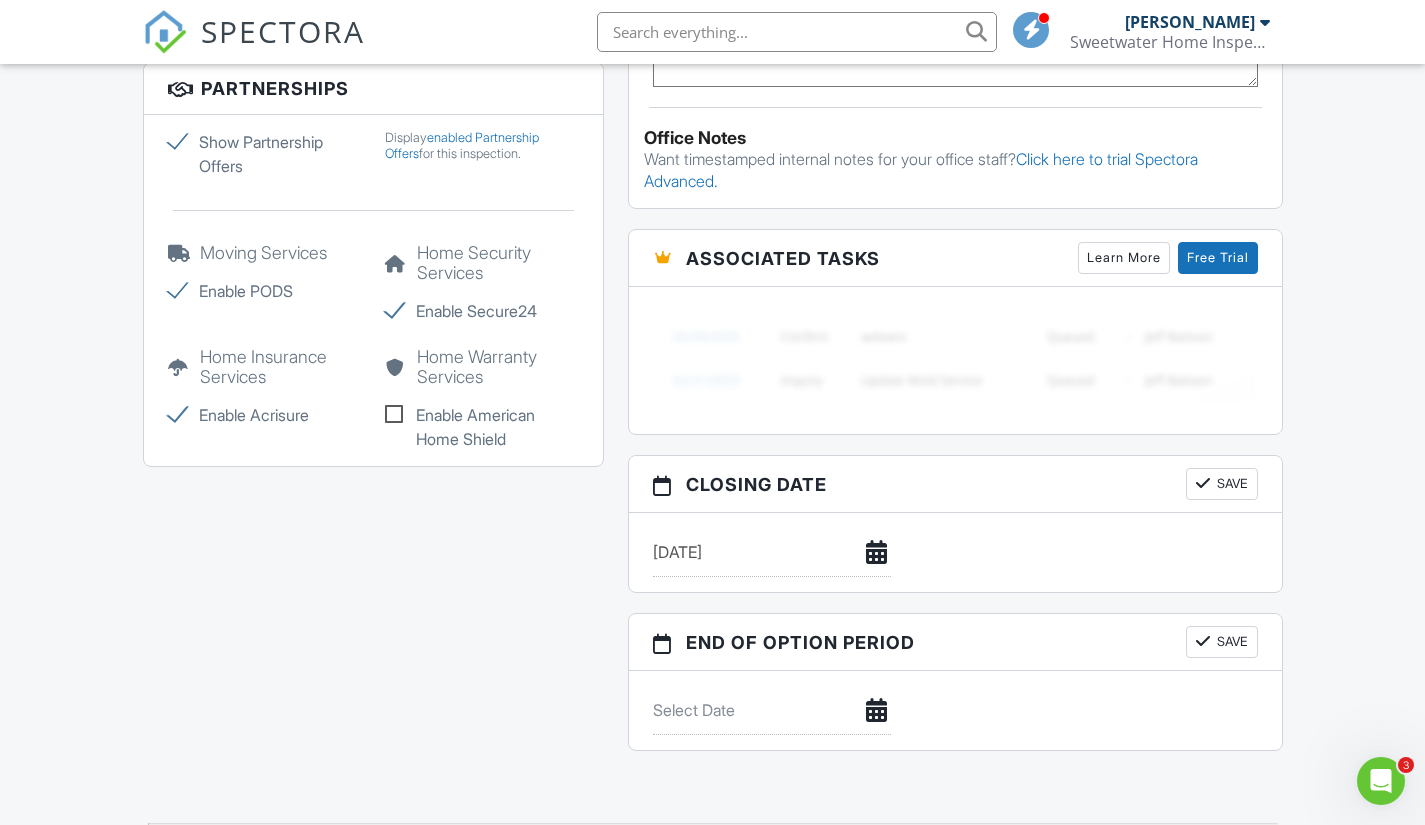 click on "Save" at bounding box center (1222, 484) 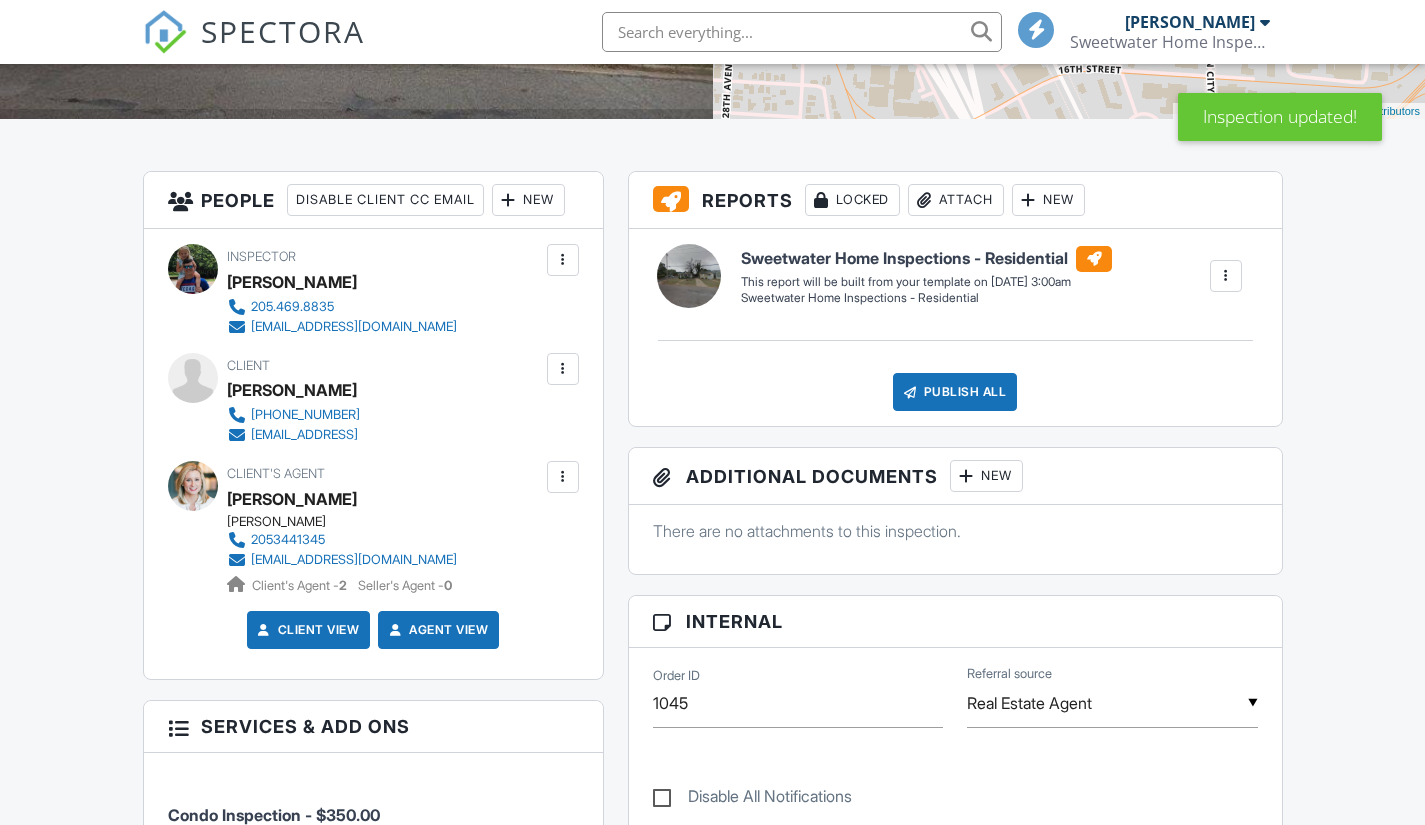 scroll, scrollTop: 580, scrollLeft: 0, axis: vertical 